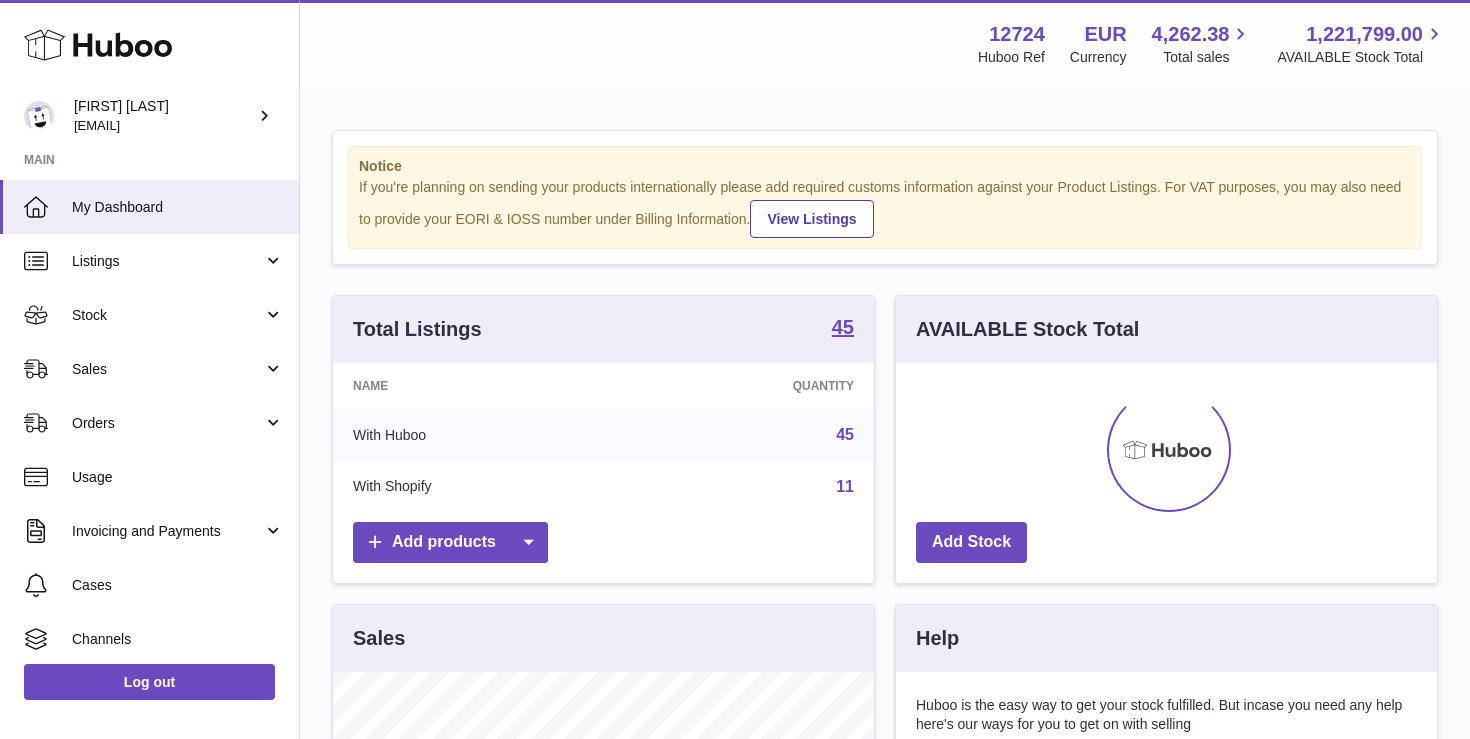 scroll, scrollTop: 0, scrollLeft: 0, axis: both 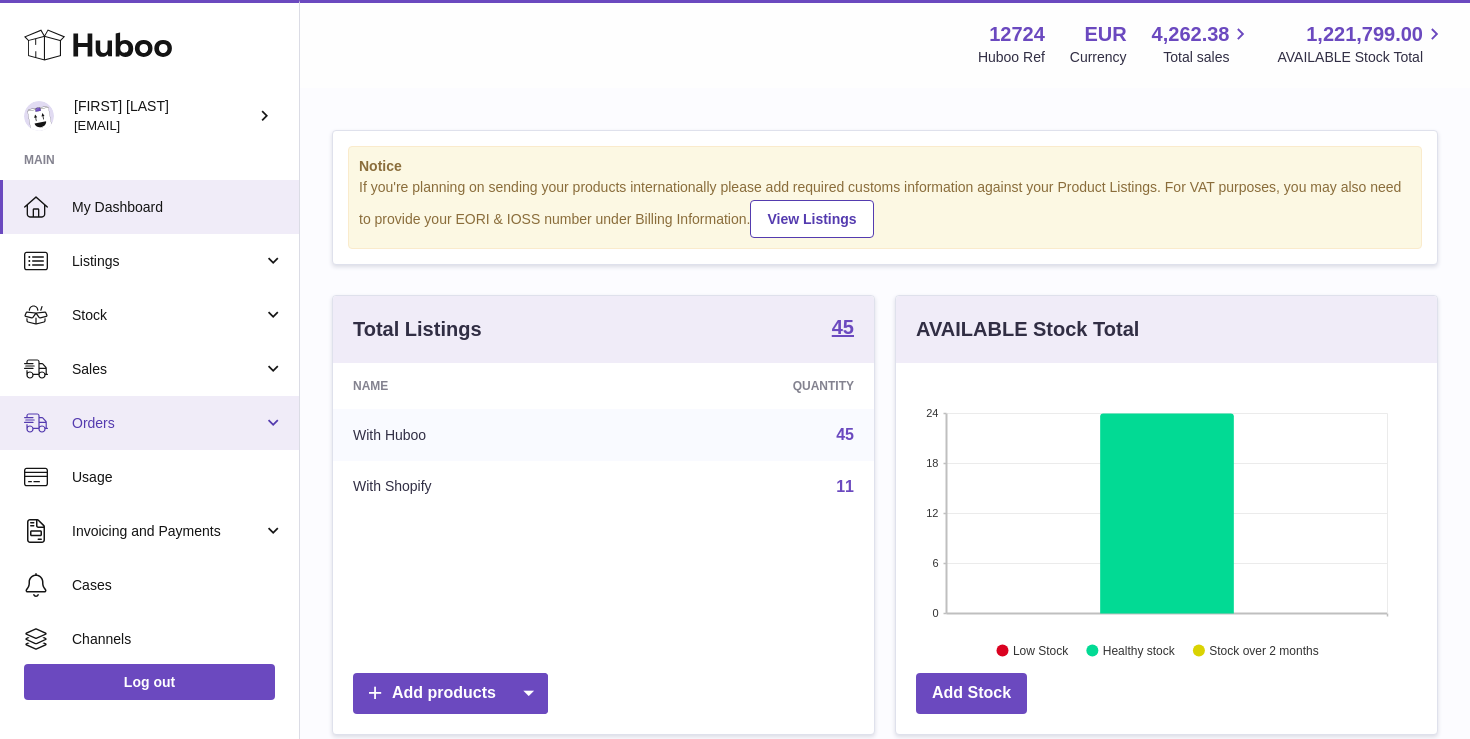 click on "Orders" at bounding box center (167, 423) 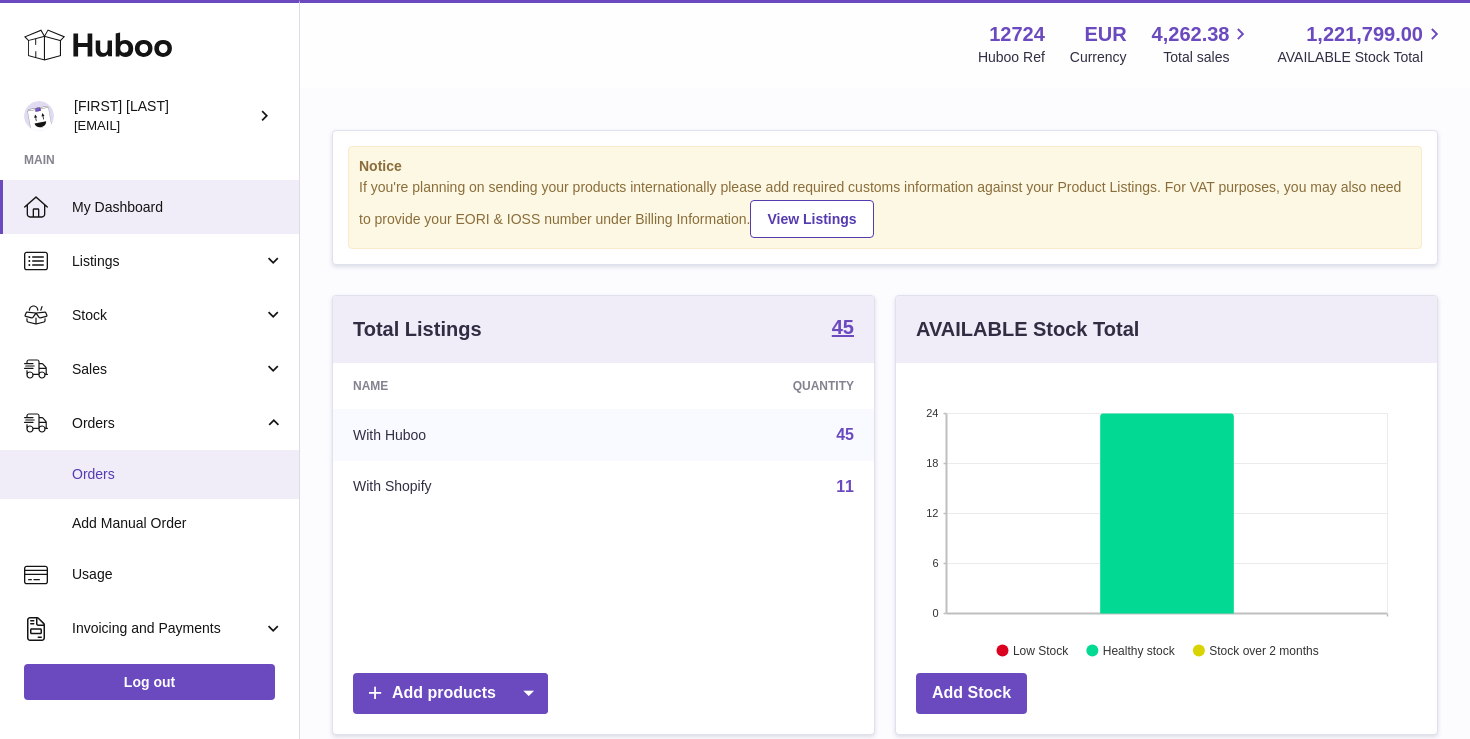 click on "Orders" at bounding box center (178, 474) 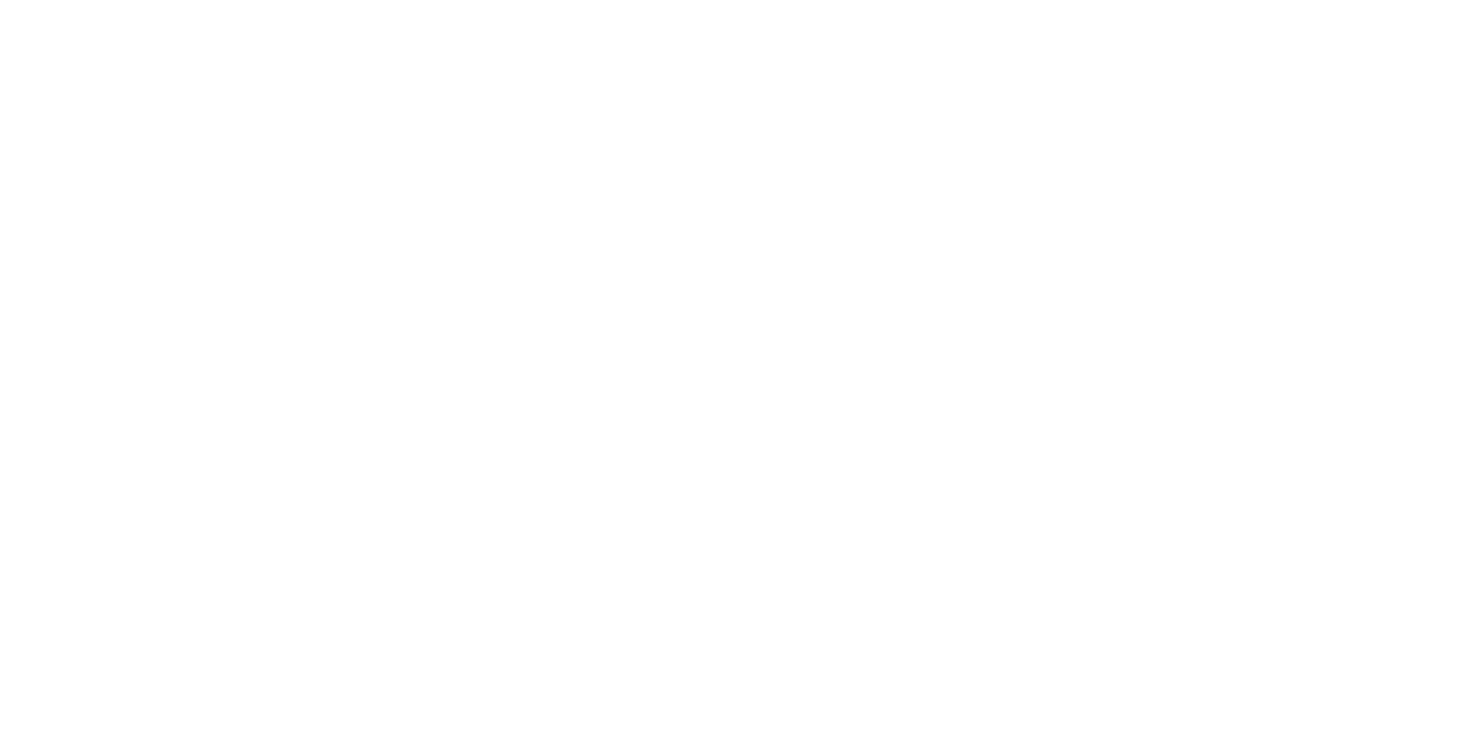 scroll, scrollTop: 0, scrollLeft: 0, axis: both 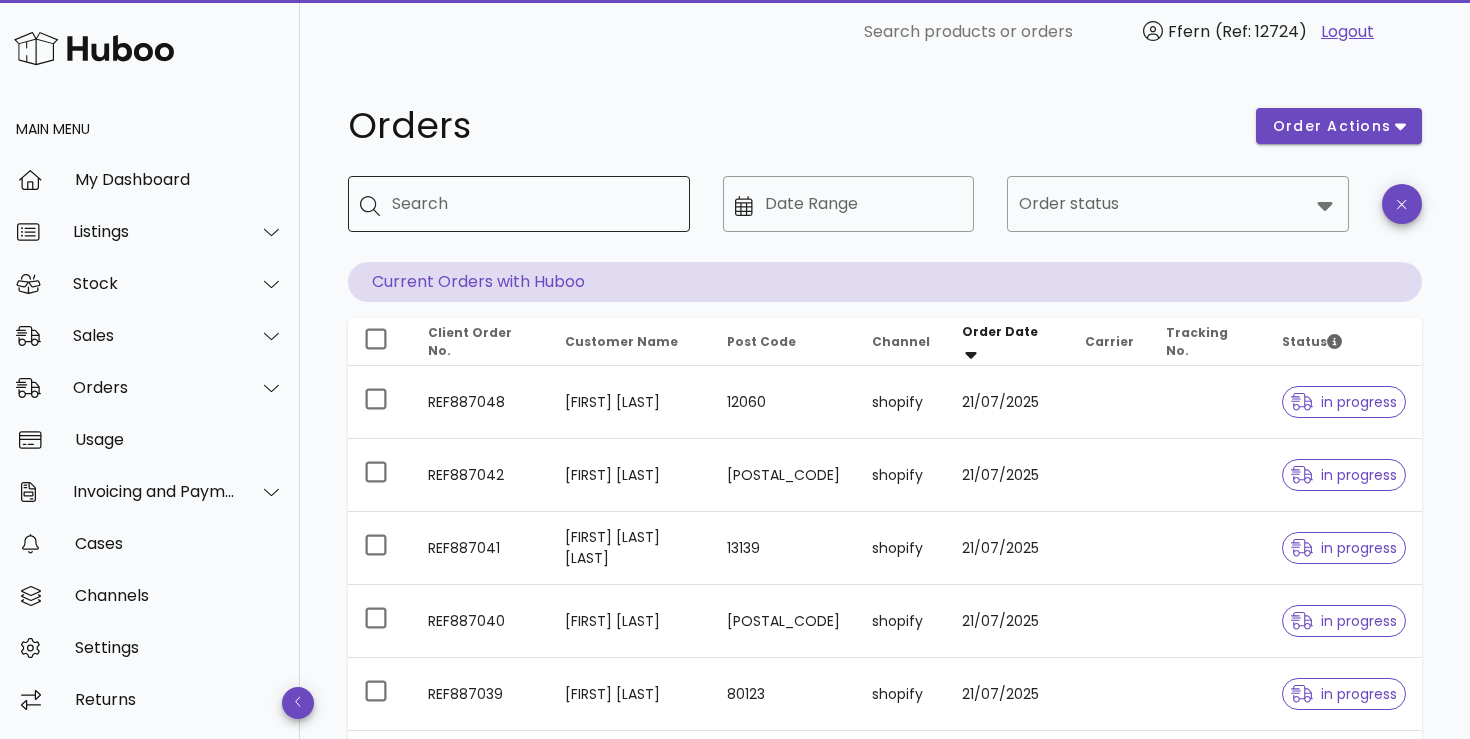 click on "Search" at bounding box center (533, 204) 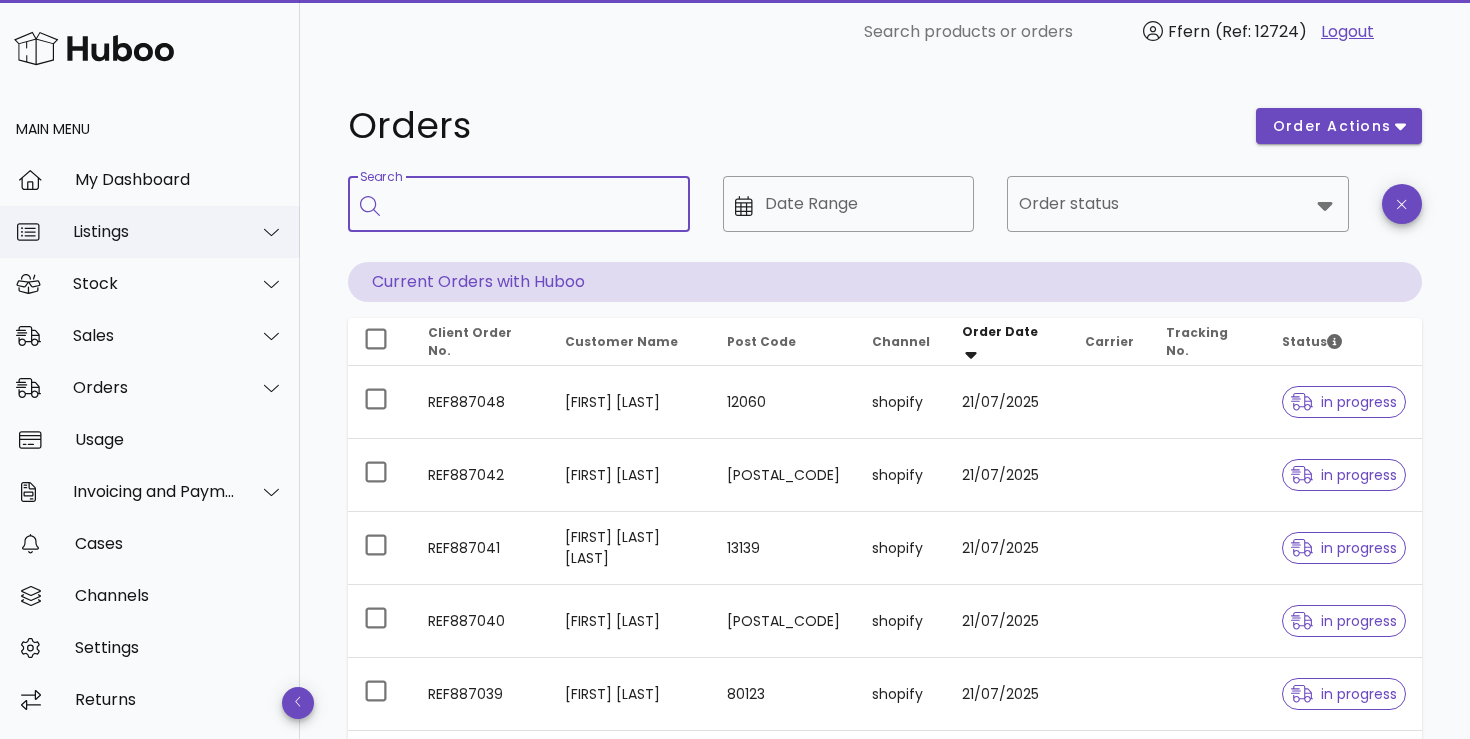 click on "Listings" at bounding box center (150, 232) 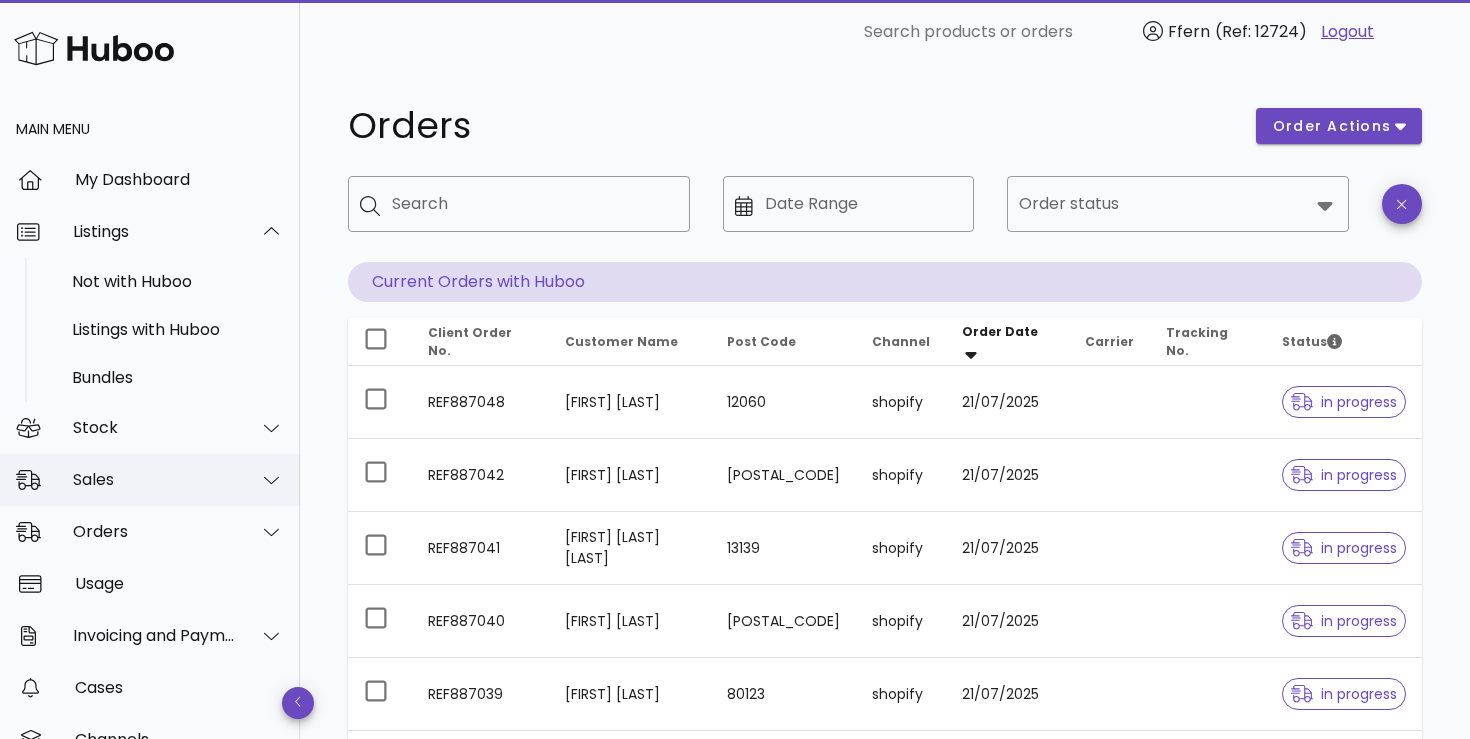click on "Sales" at bounding box center (150, 480) 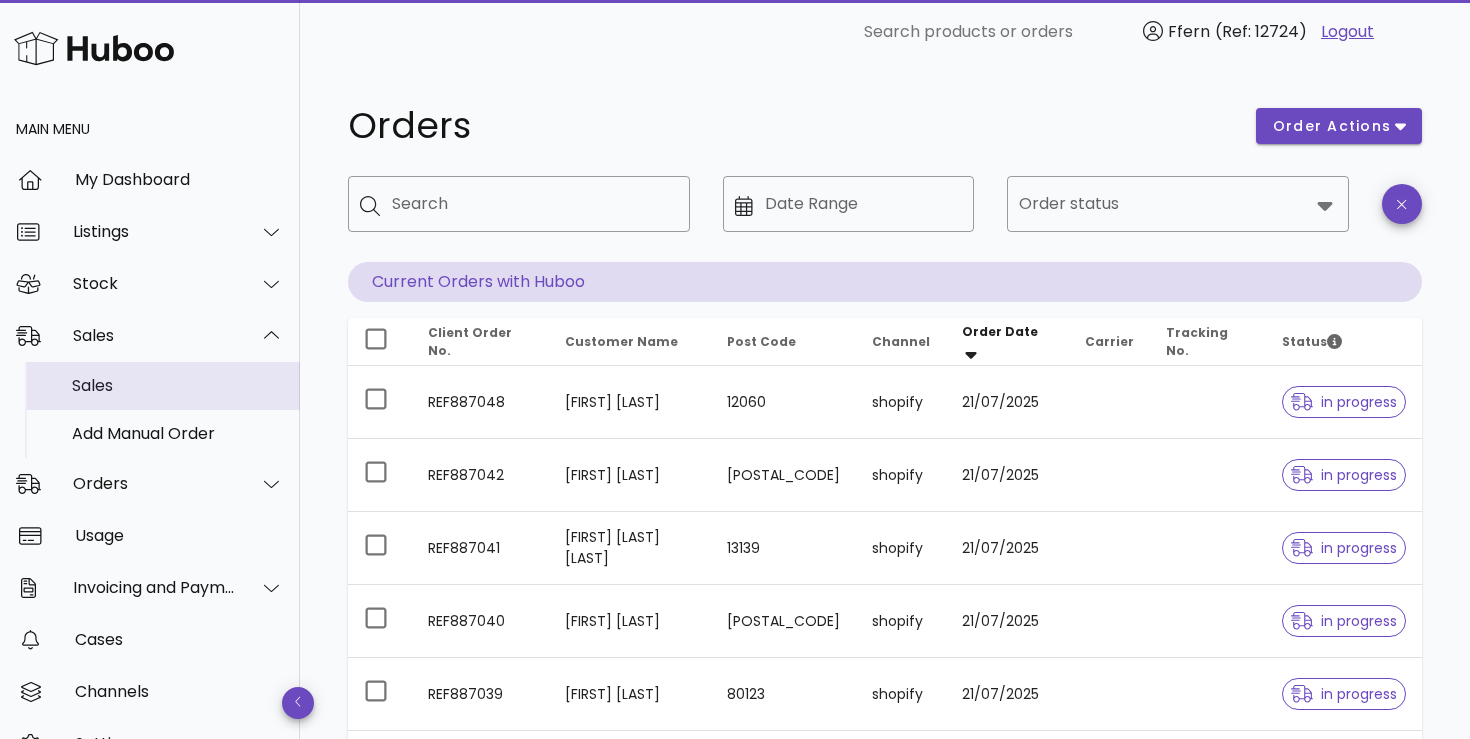 click on "Sales" at bounding box center (178, 385) 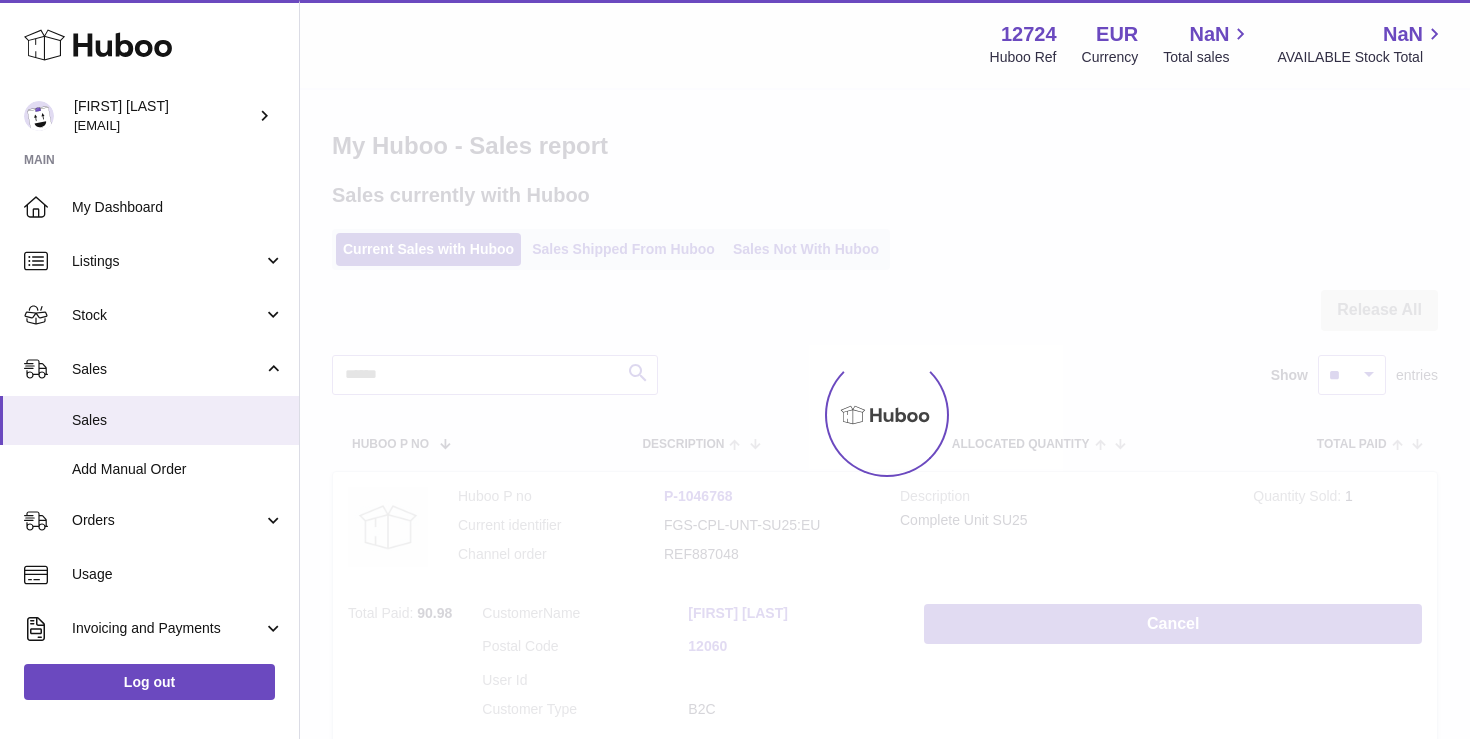 scroll, scrollTop: 0, scrollLeft: 0, axis: both 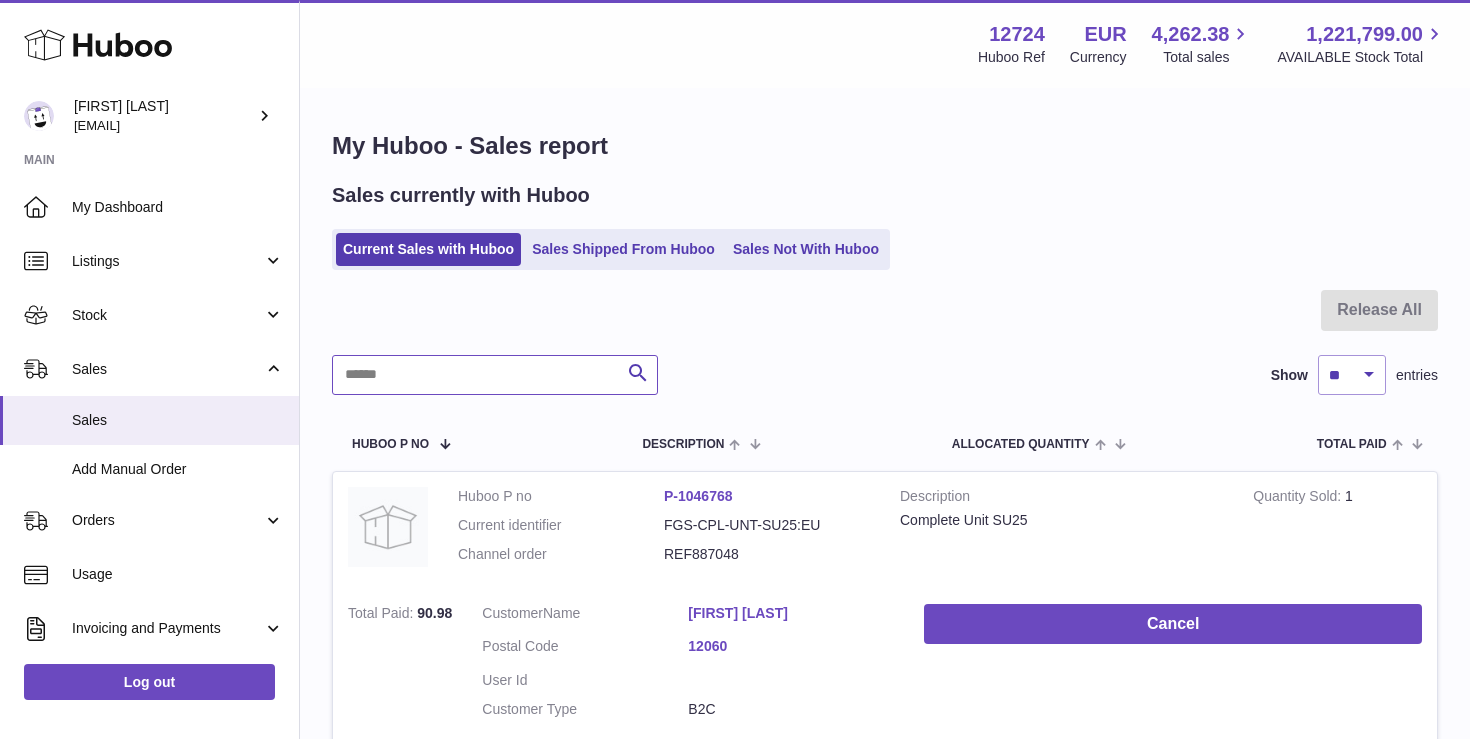 click at bounding box center [495, 375] 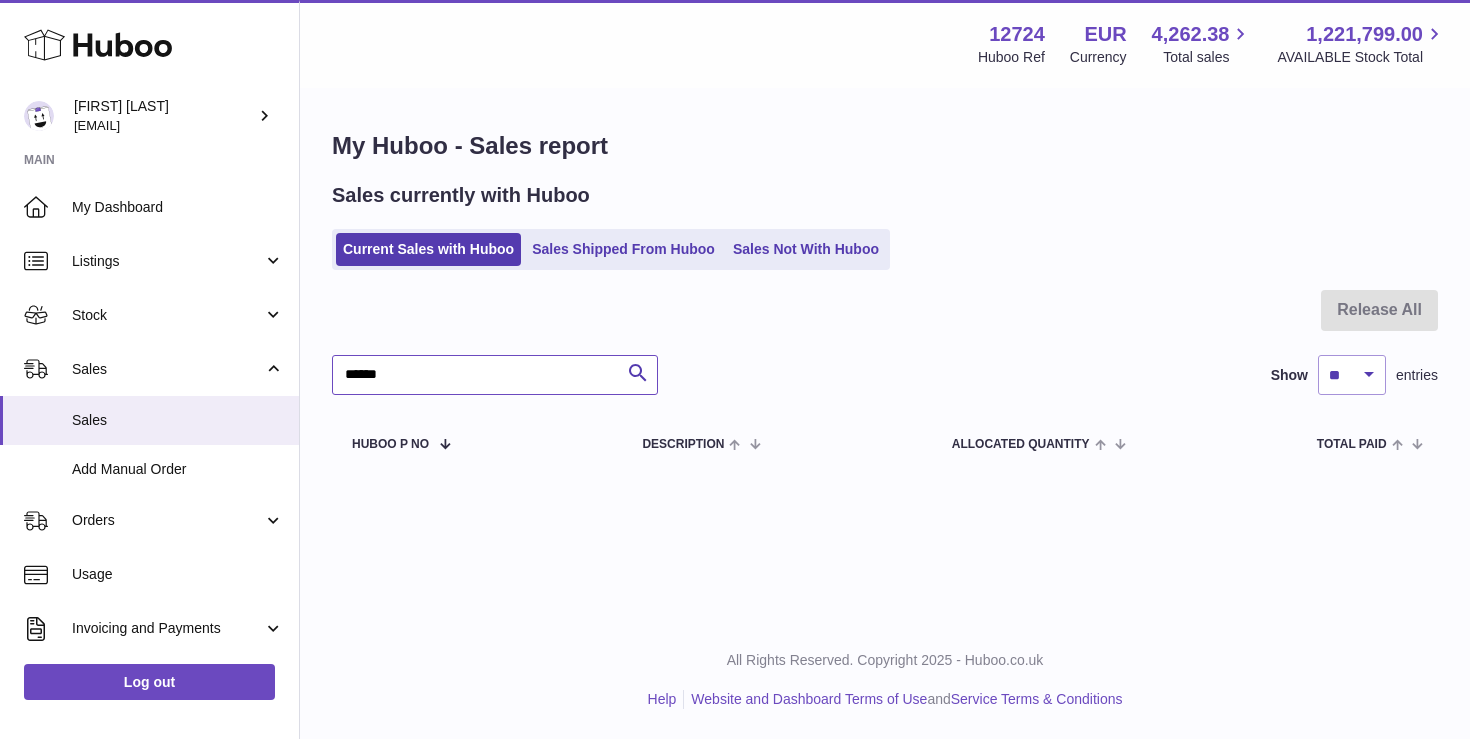 type on "******" 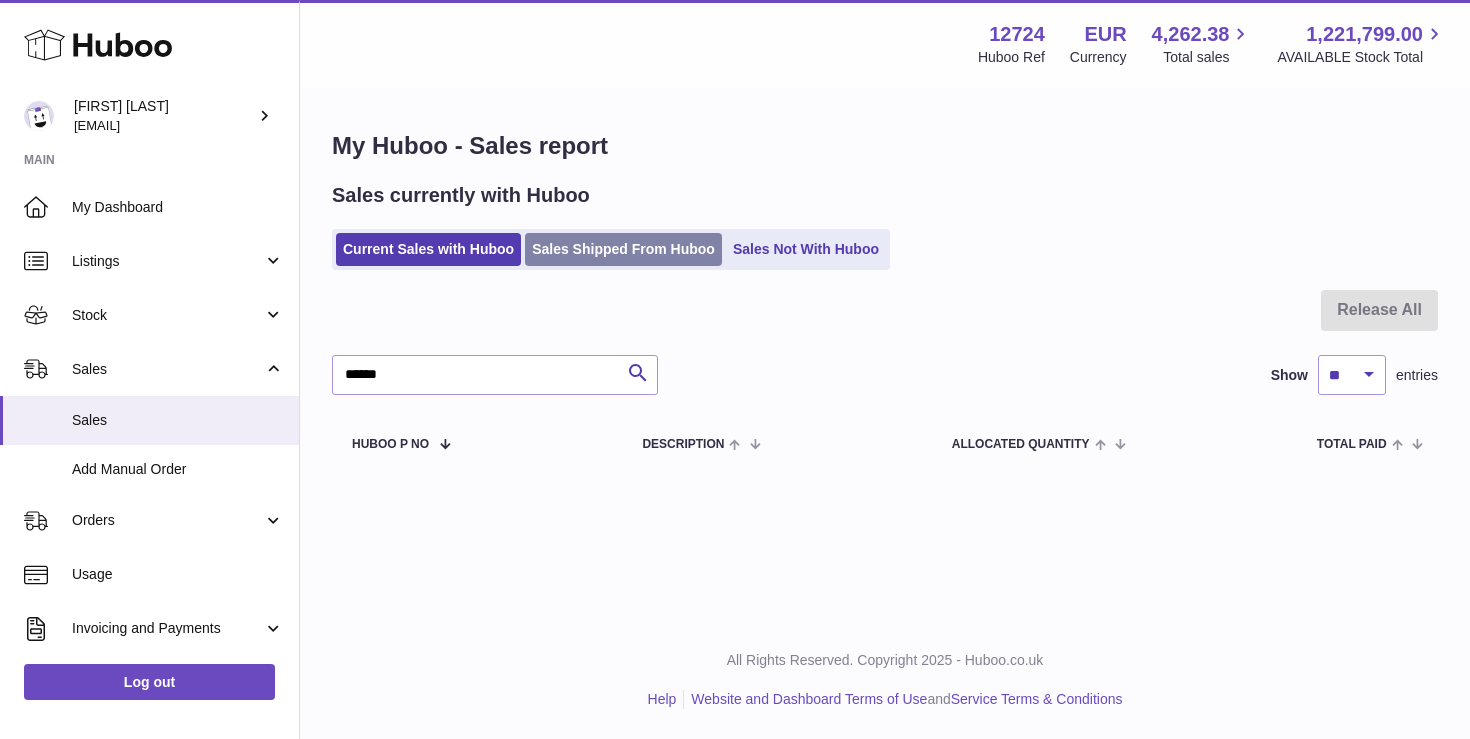 click on "Sales Shipped From Huboo" at bounding box center [623, 249] 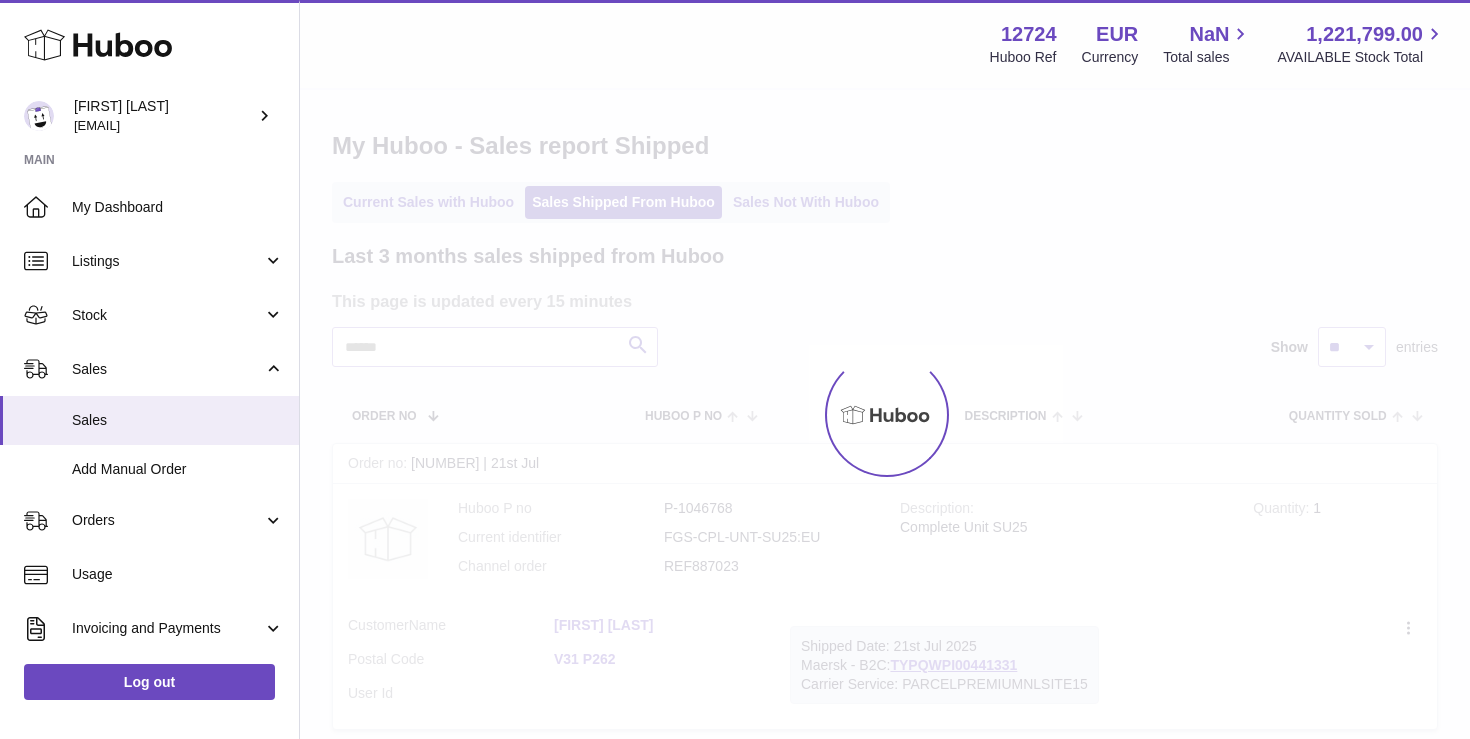 scroll, scrollTop: 0, scrollLeft: 0, axis: both 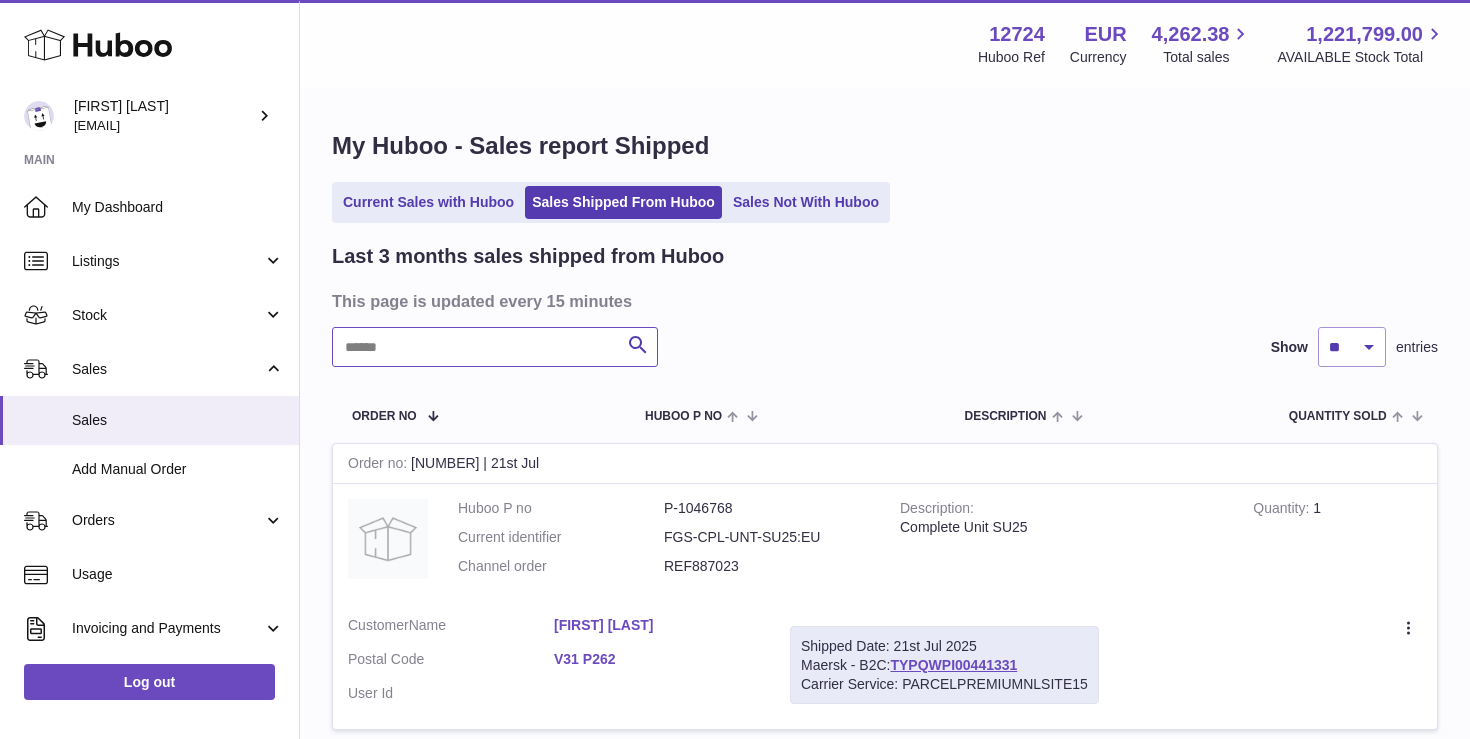 click at bounding box center [495, 347] 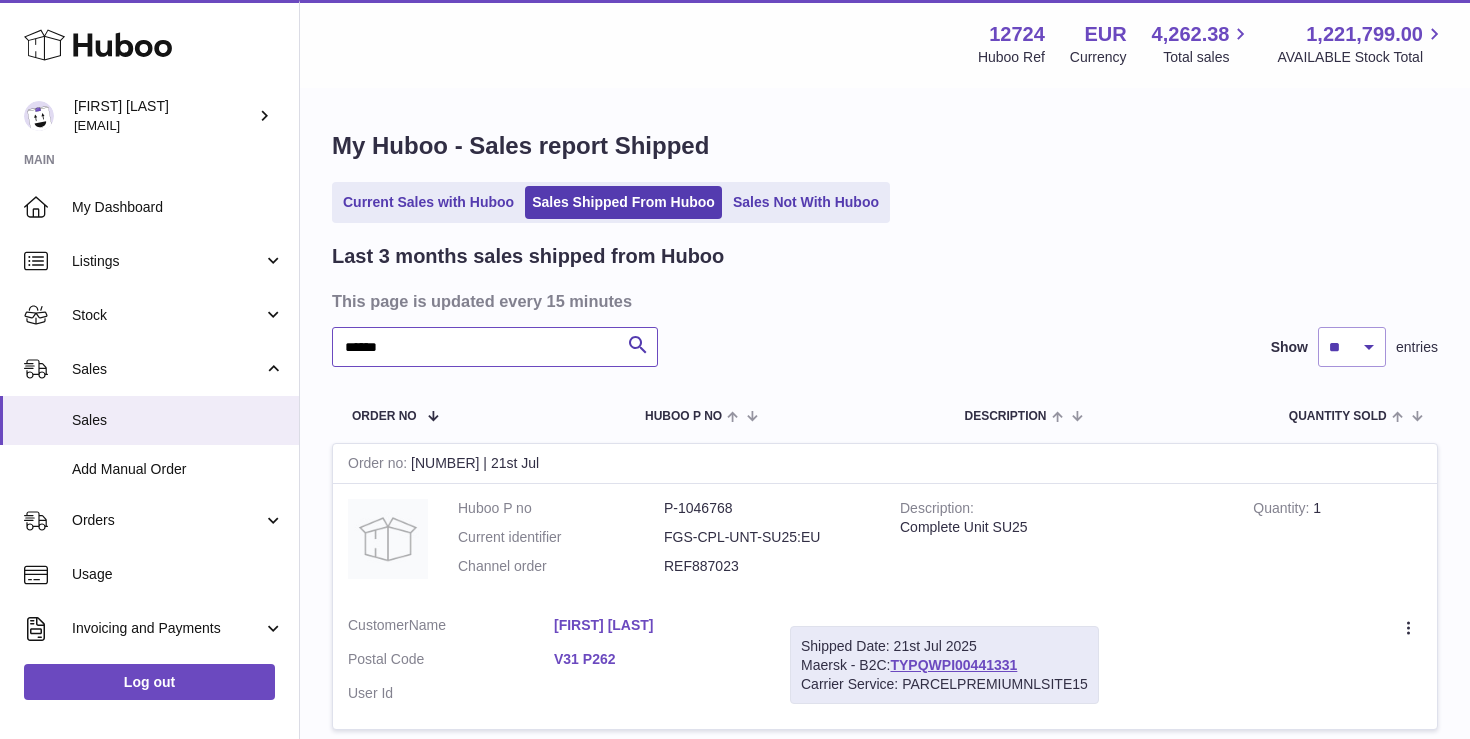 type on "******" 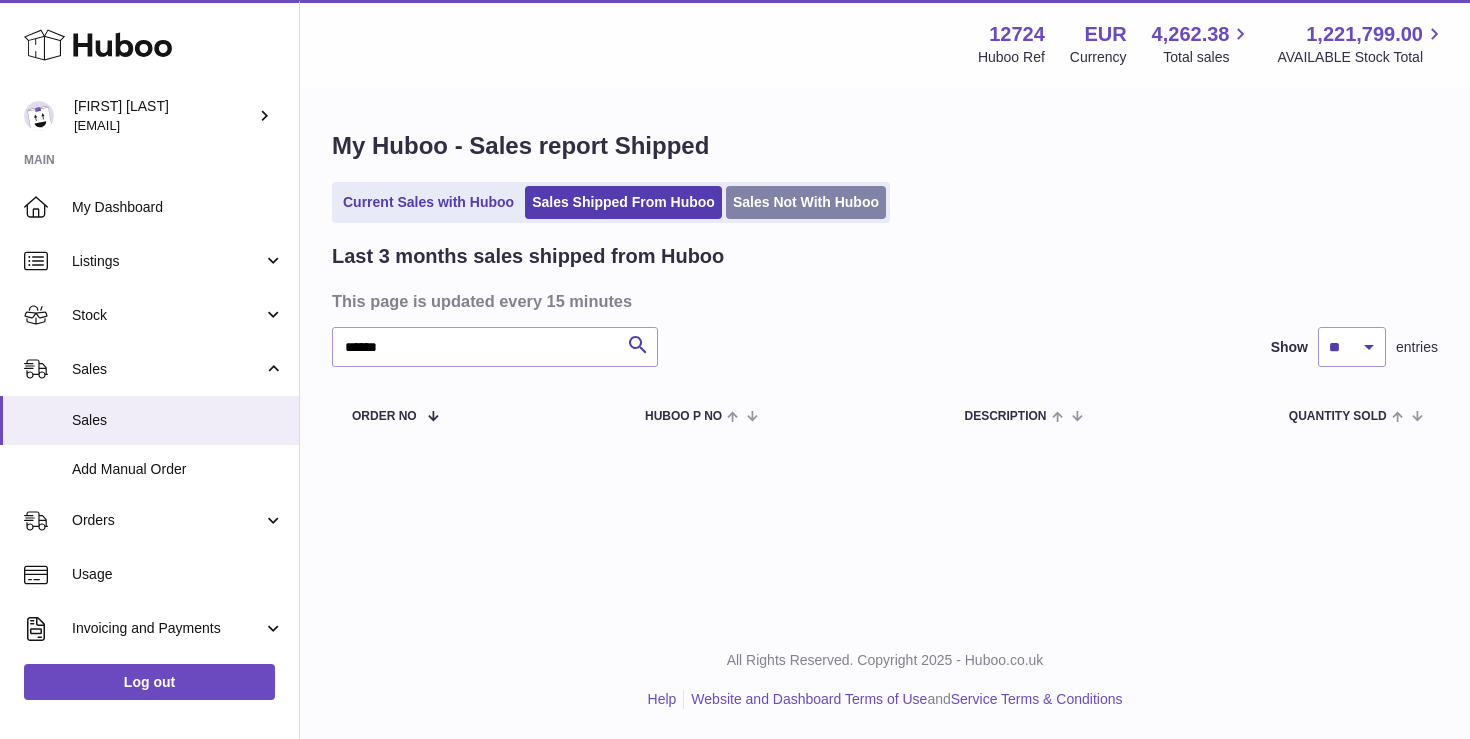 click on "Sales Not With Huboo" at bounding box center (806, 202) 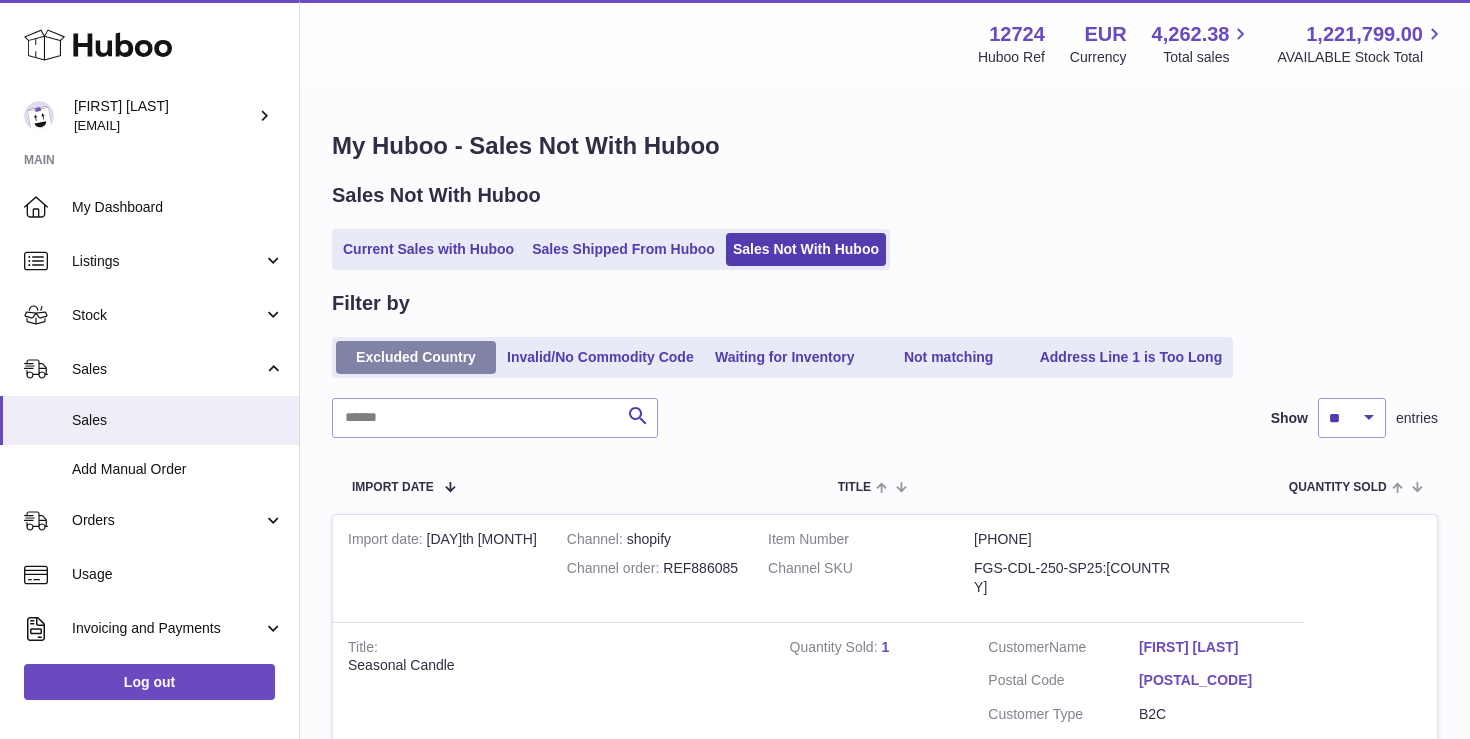 scroll, scrollTop: 0, scrollLeft: 0, axis: both 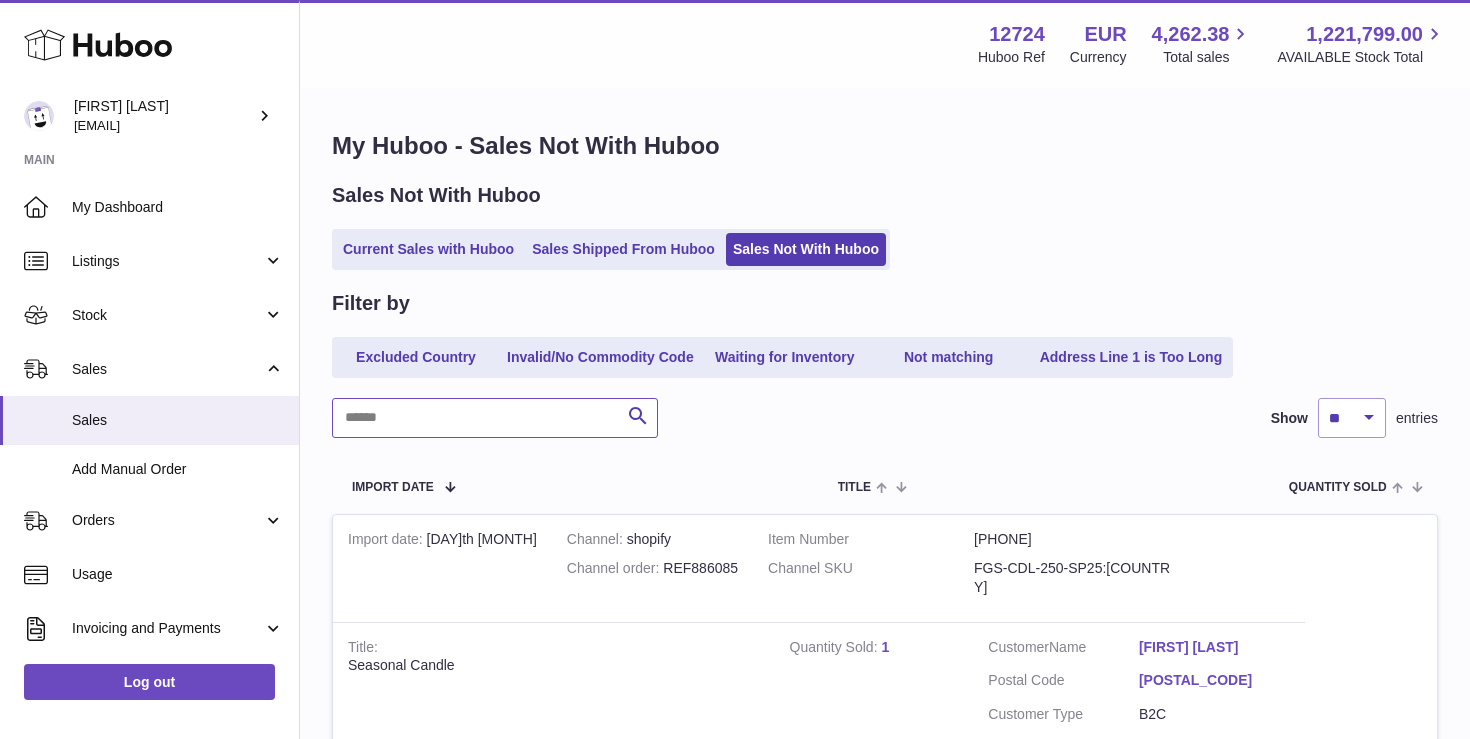 click at bounding box center (495, 418) 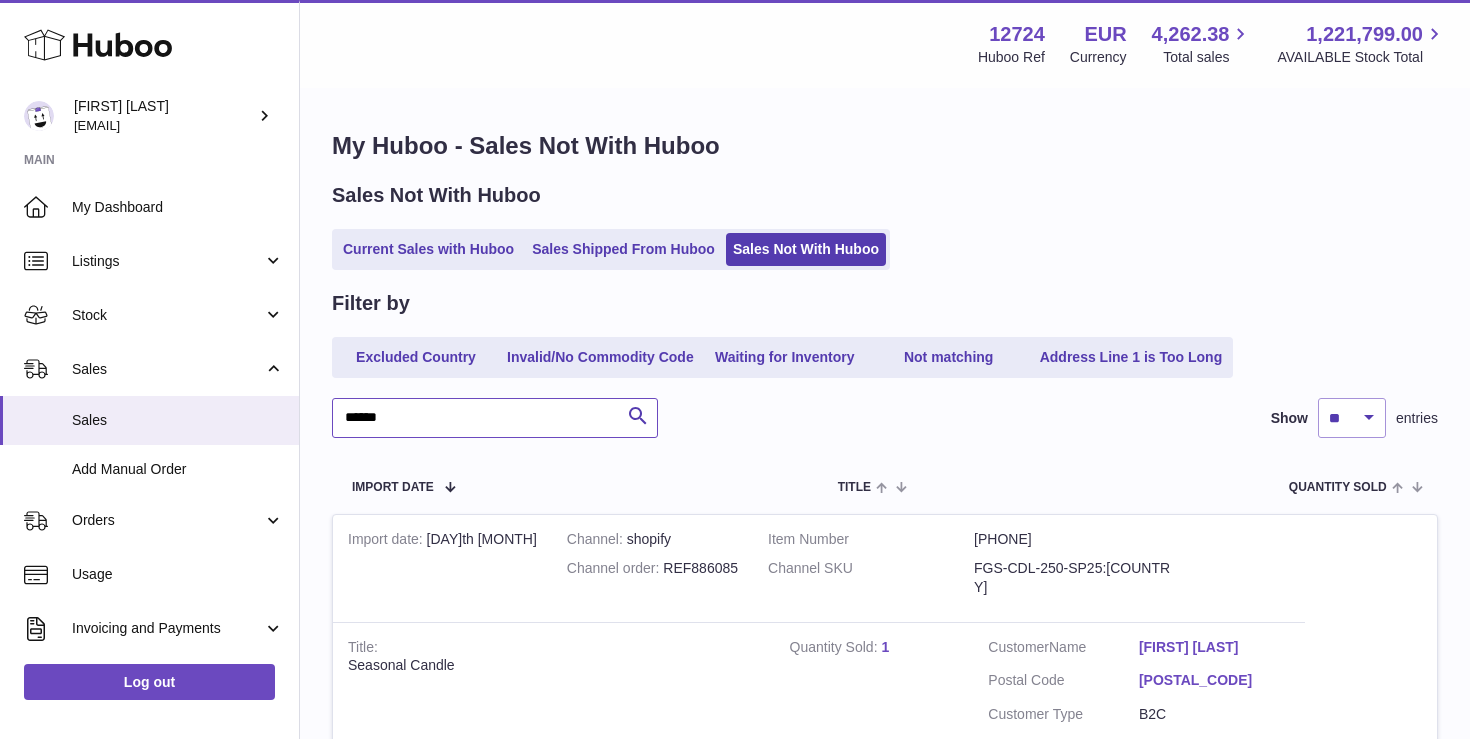type on "******" 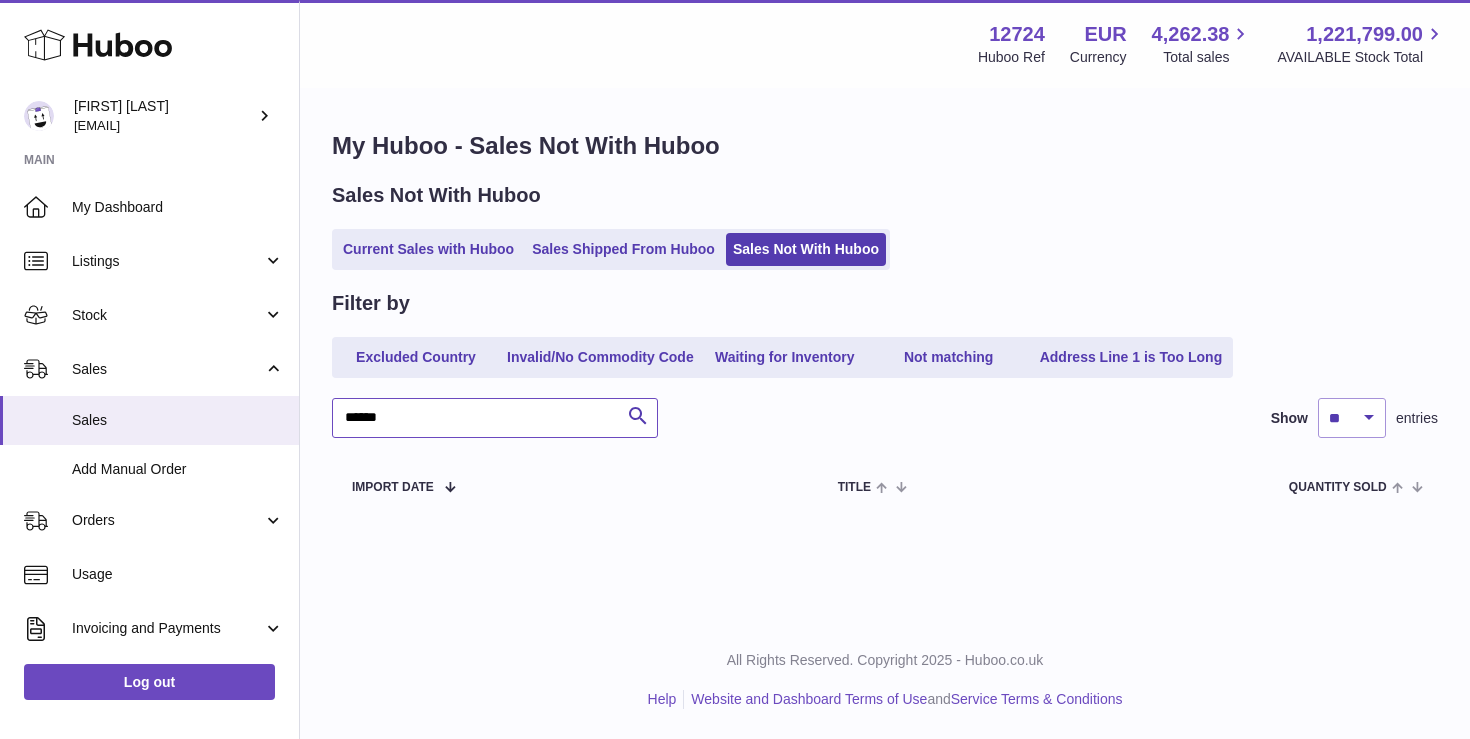 click on "******" at bounding box center (495, 418) 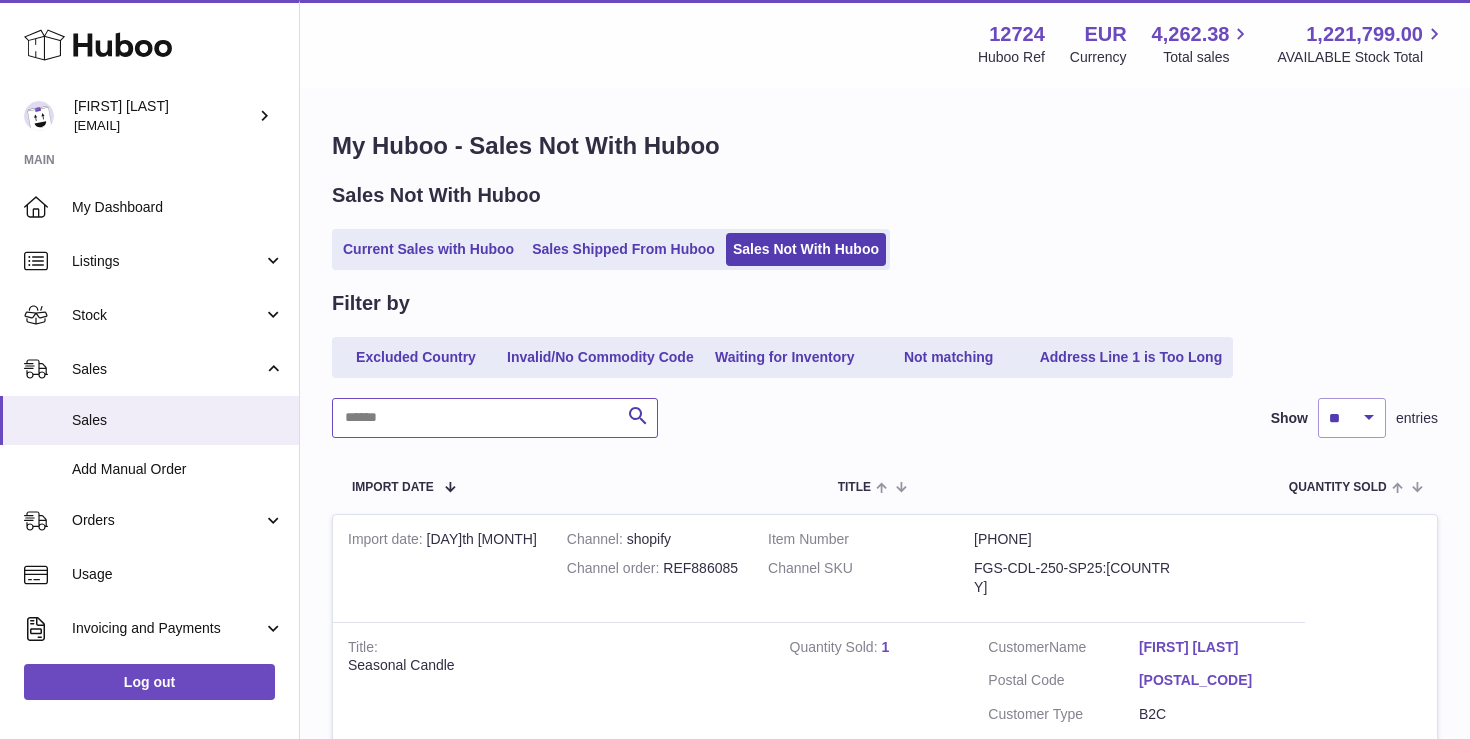 type 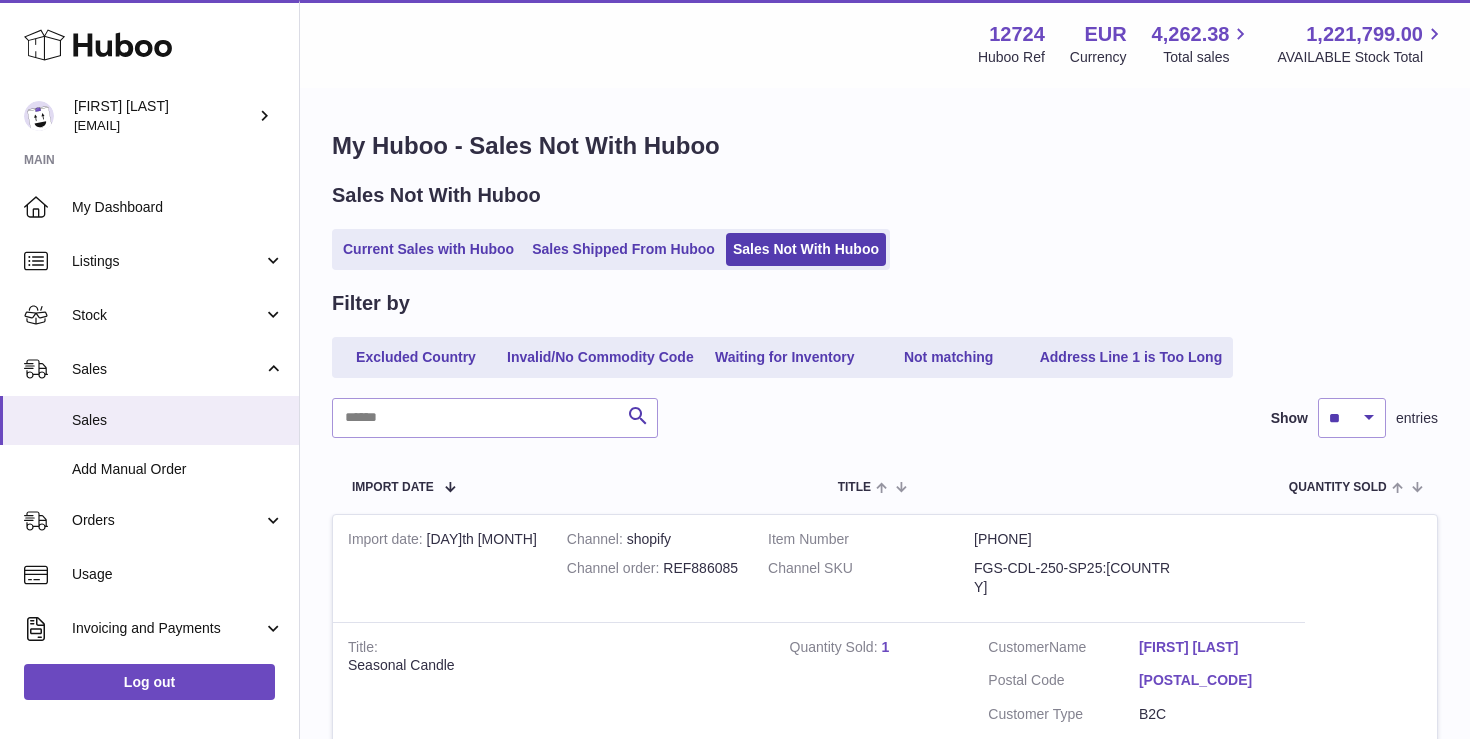 click on "My Huboo - Sales Not With Huboo" at bounding box center (885, 146) 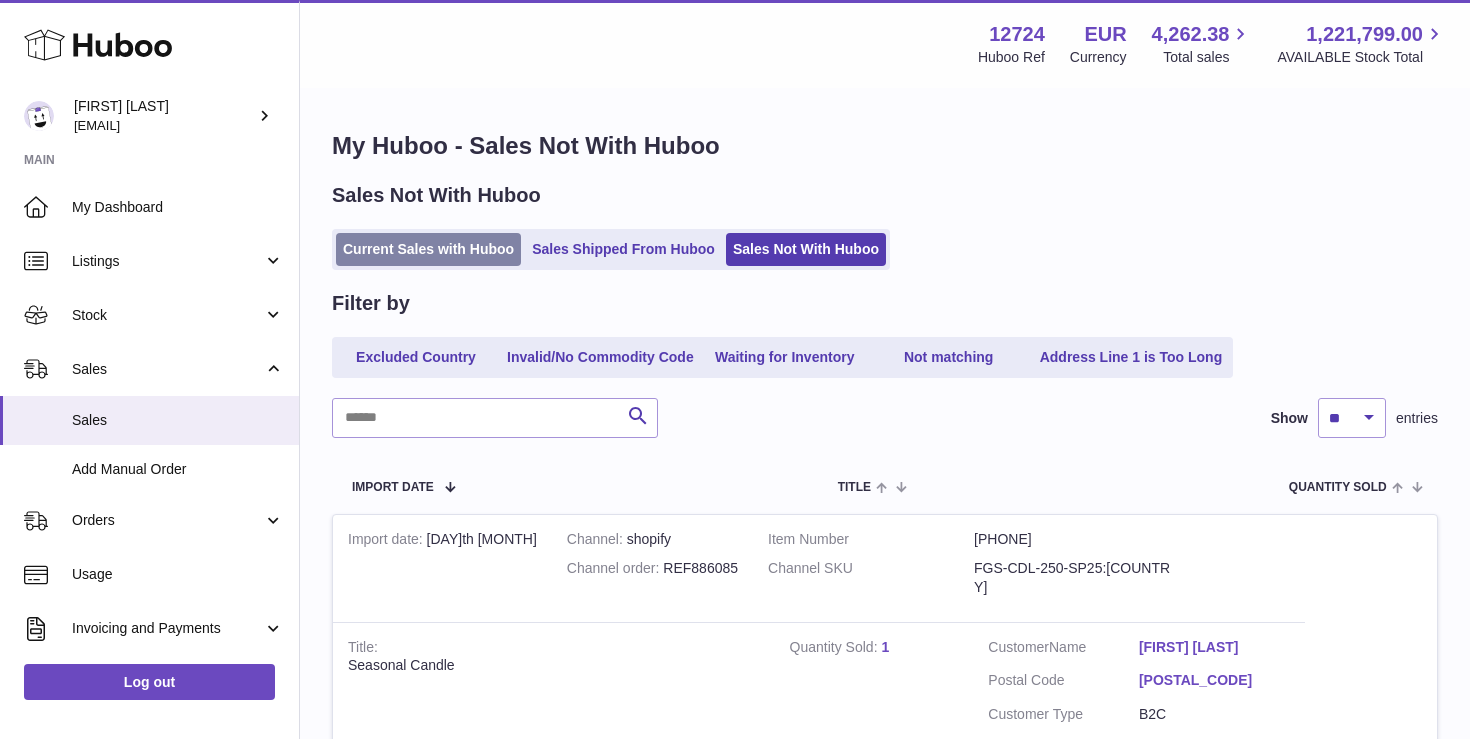 click on "Current Sales with Huboo" at bounding box center (428, 249) 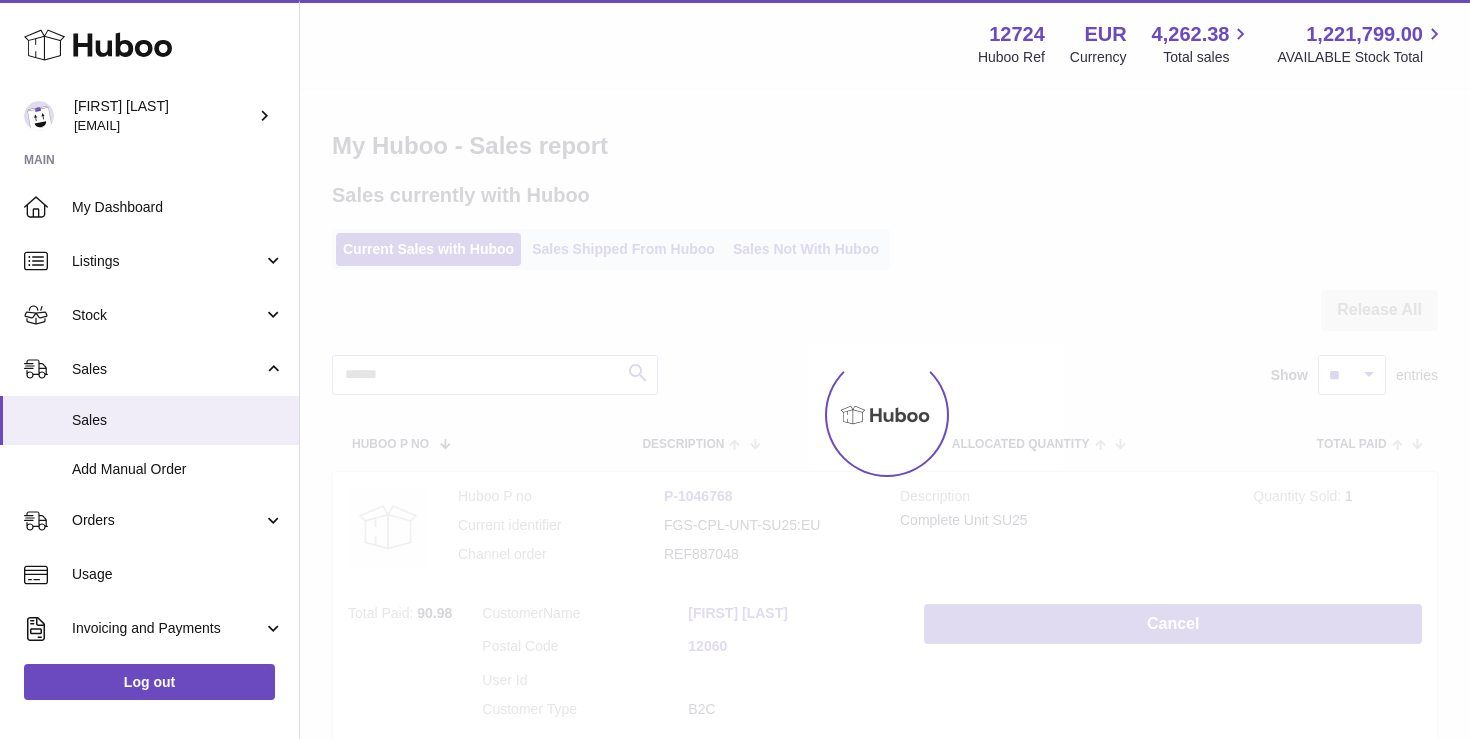scroll, scrollTop: 0, scrollLeft: 0, axis: both 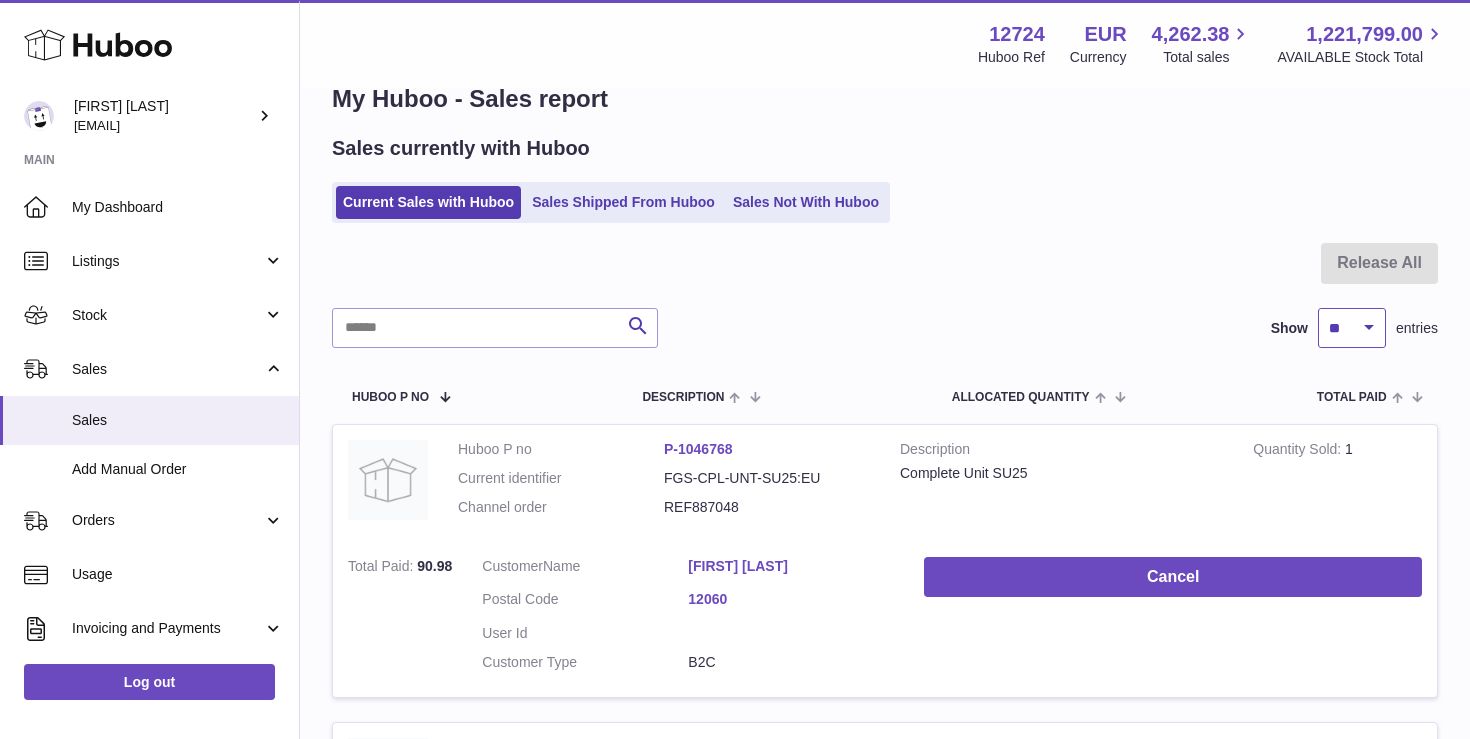 click on "** ** ** ***" at bounding box center (1352, 328) 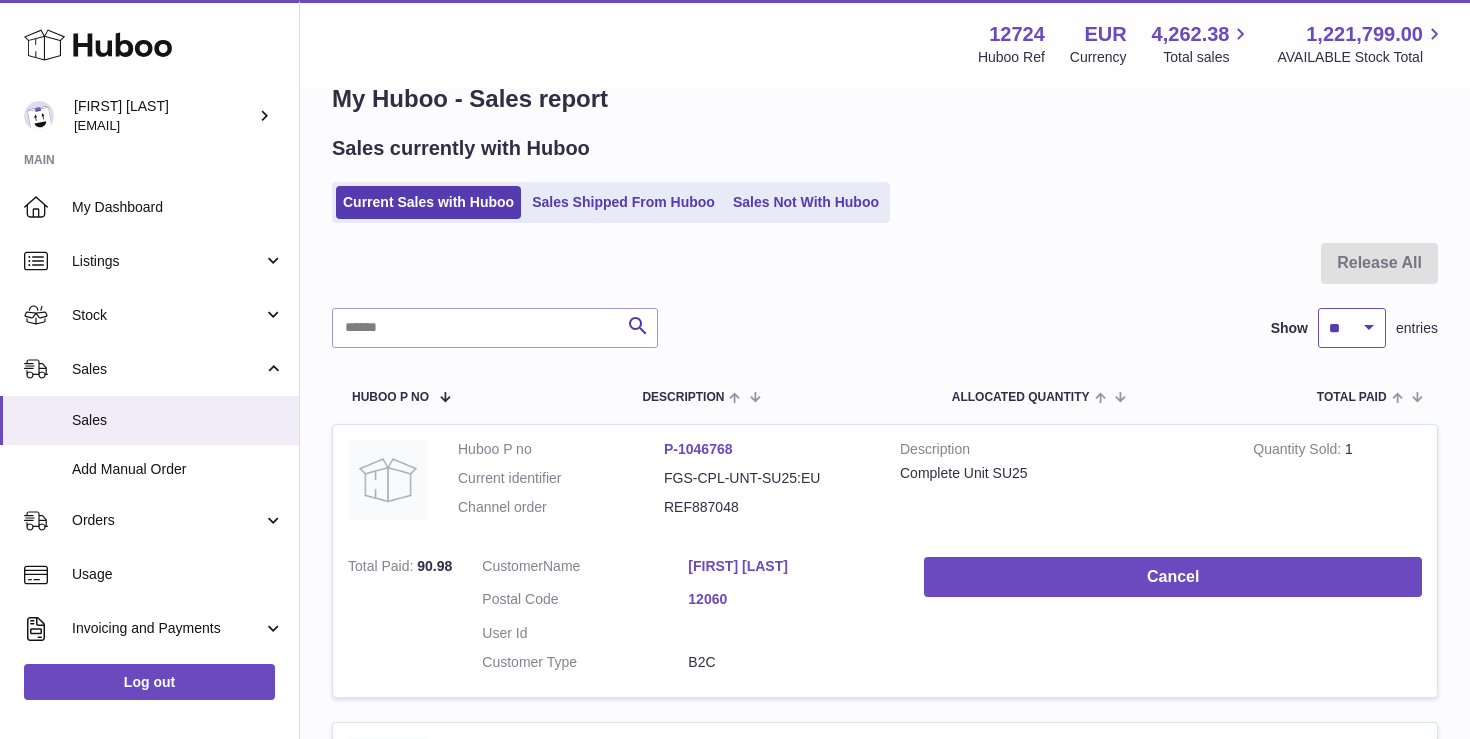 select on "***" 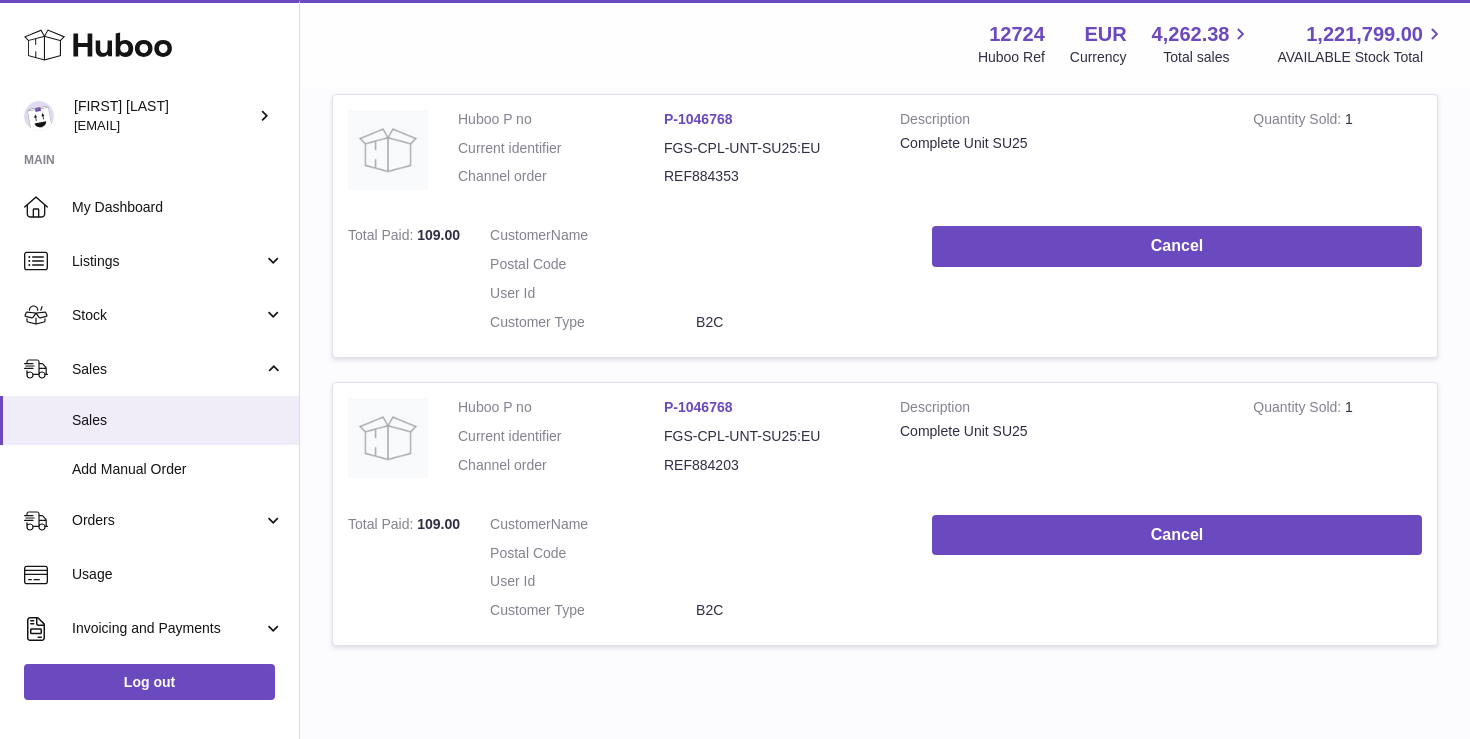scroll, scrollTop: 10868, scrollLeft: 0, axis: vertical 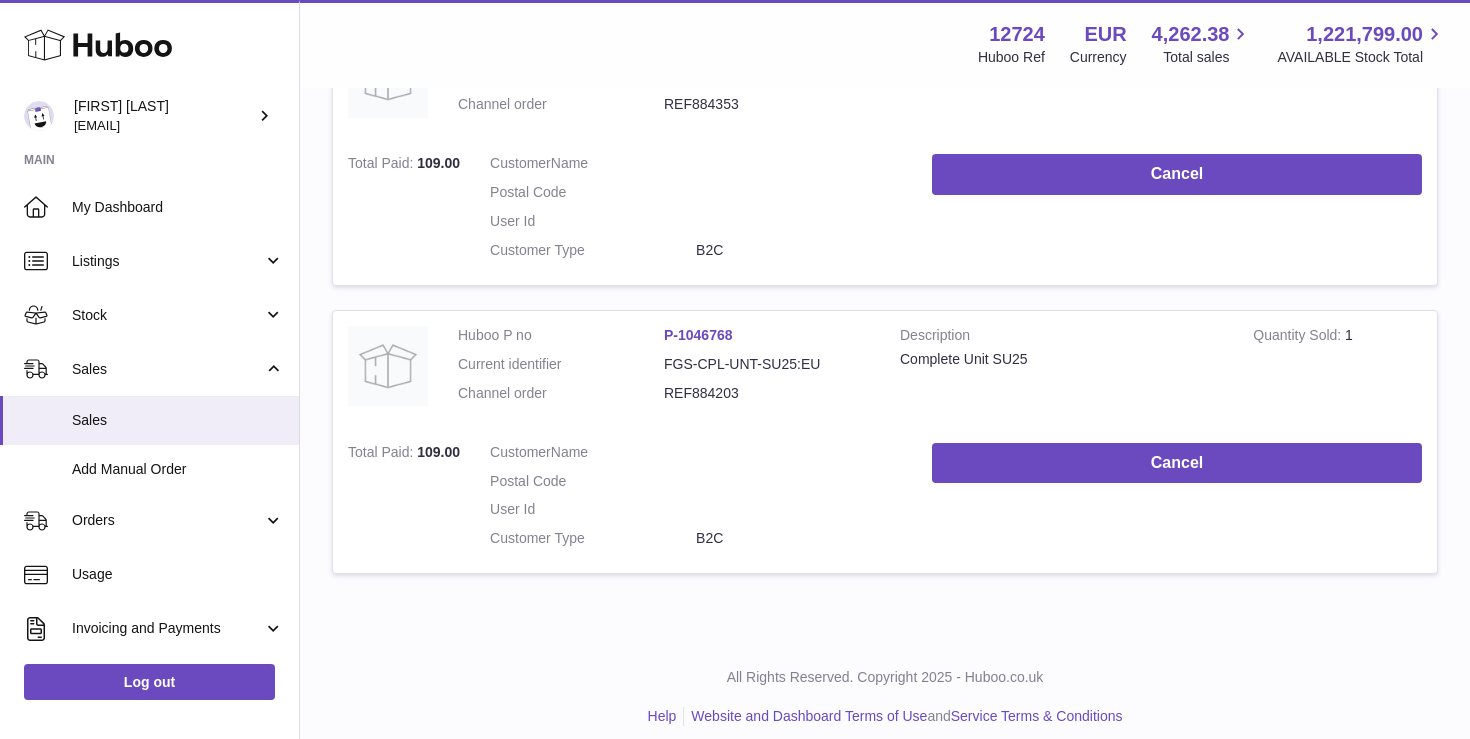 click on "REF884203" at bounding box center (767, 393) 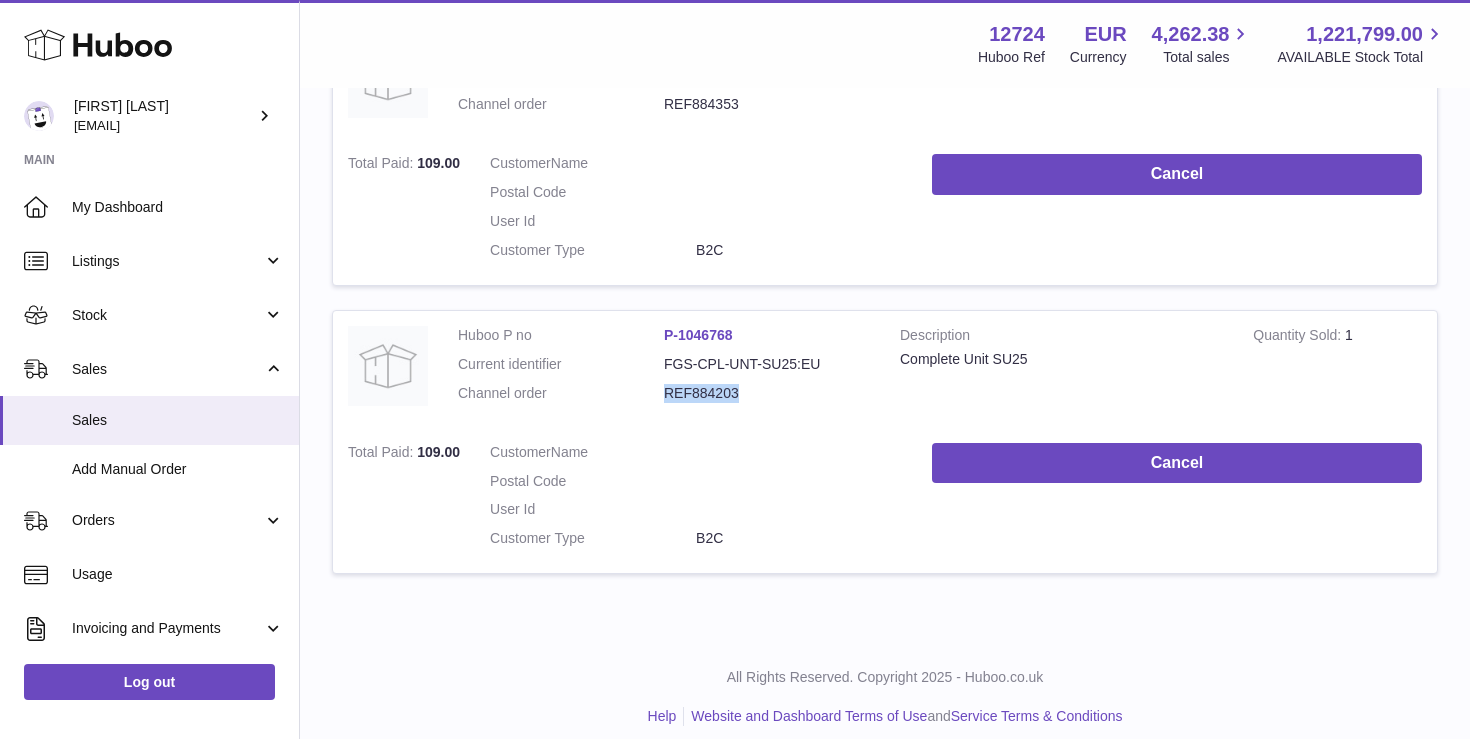 click on "REF884203" at bounding box center [767, 393] 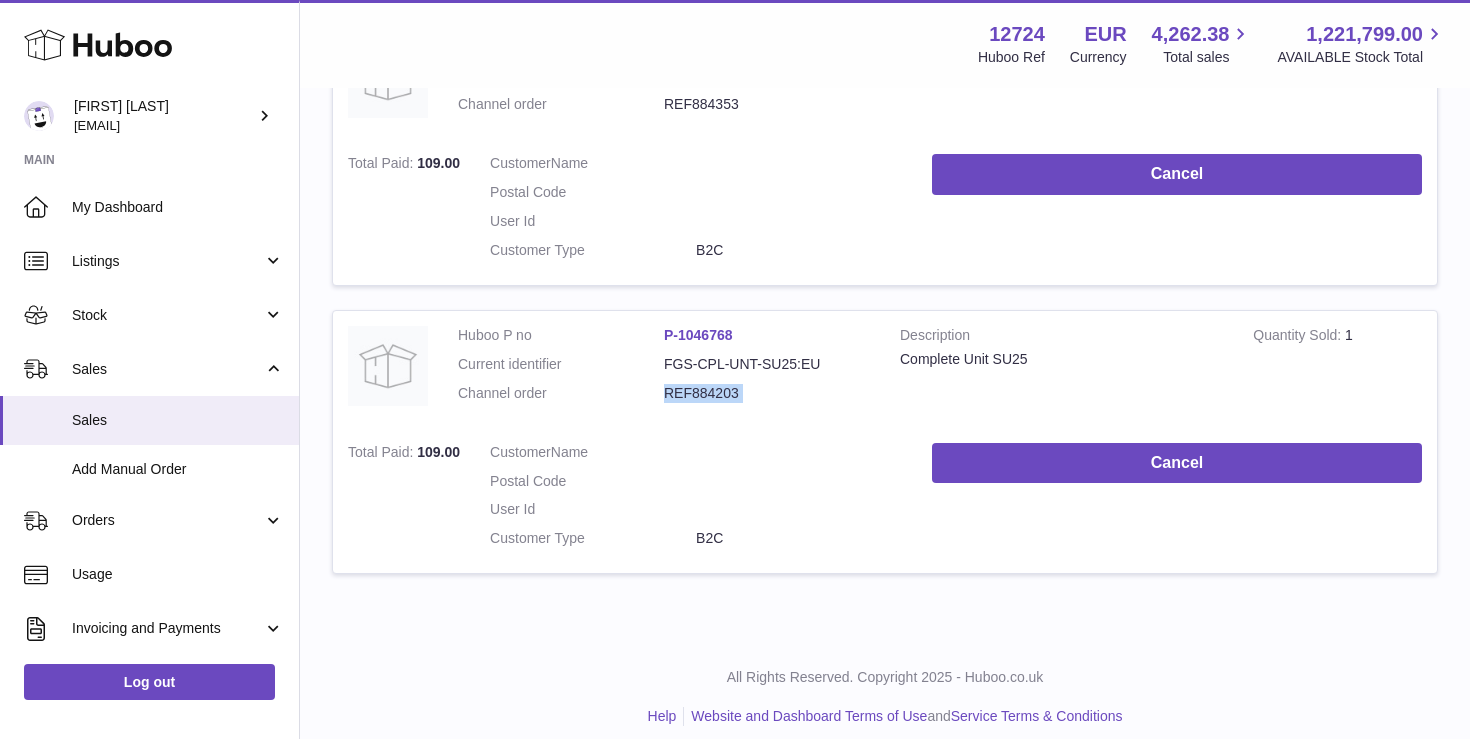 click on "REF884203" at bounding box center (767, 393) 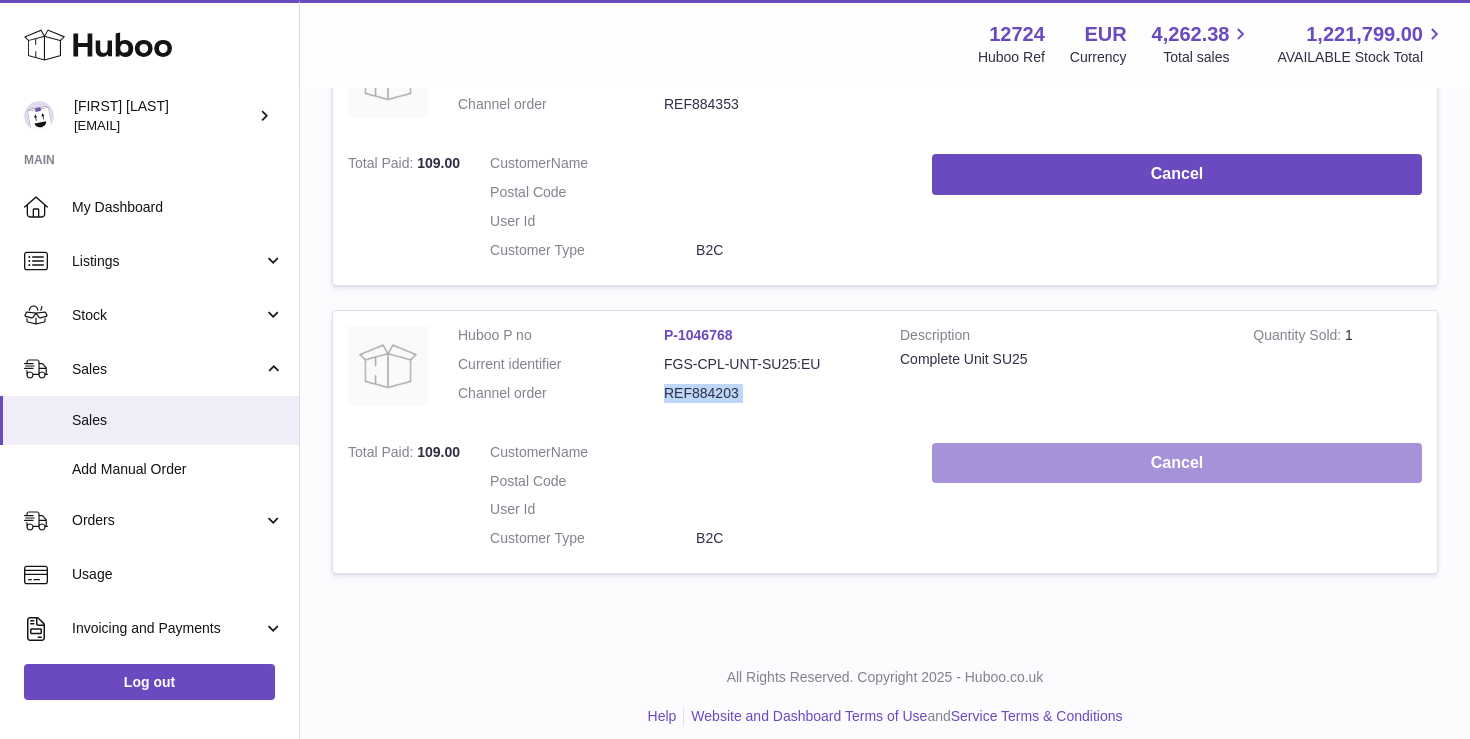 click on "Cancel" at bounding box center (1177, 463) 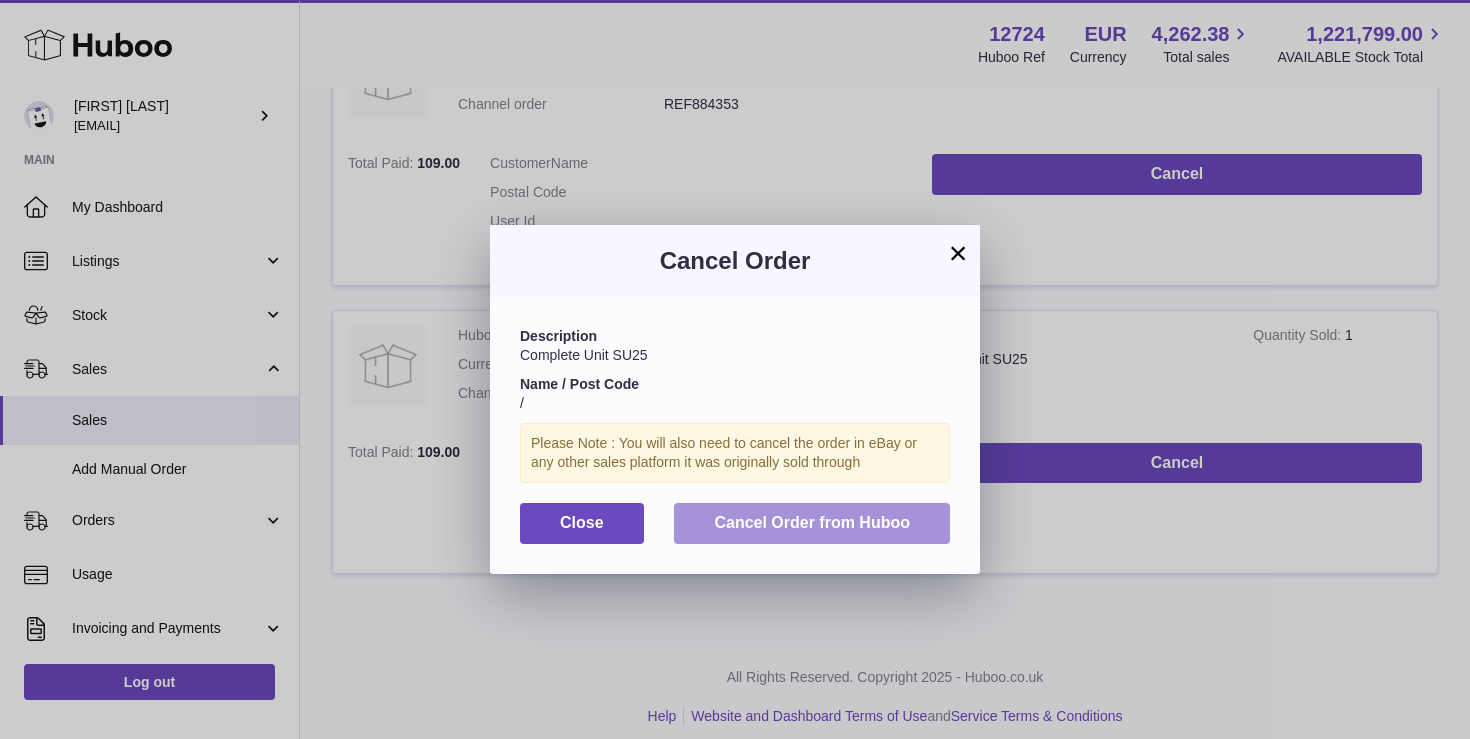click on "Cancel Order from Huboo" at bounding box center (812, 522) 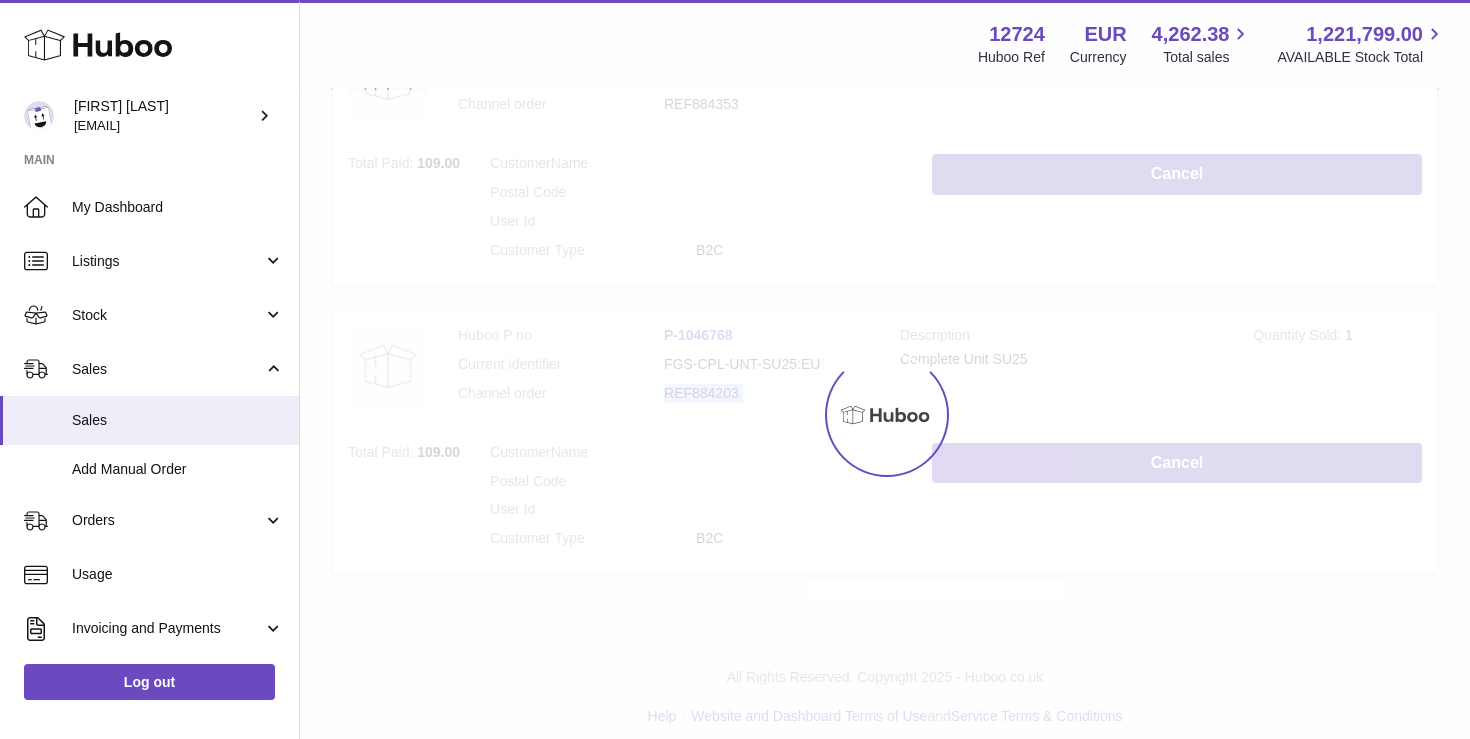 scroll, scrollTop: 10580, scrollLeft: 0, axis: vertical 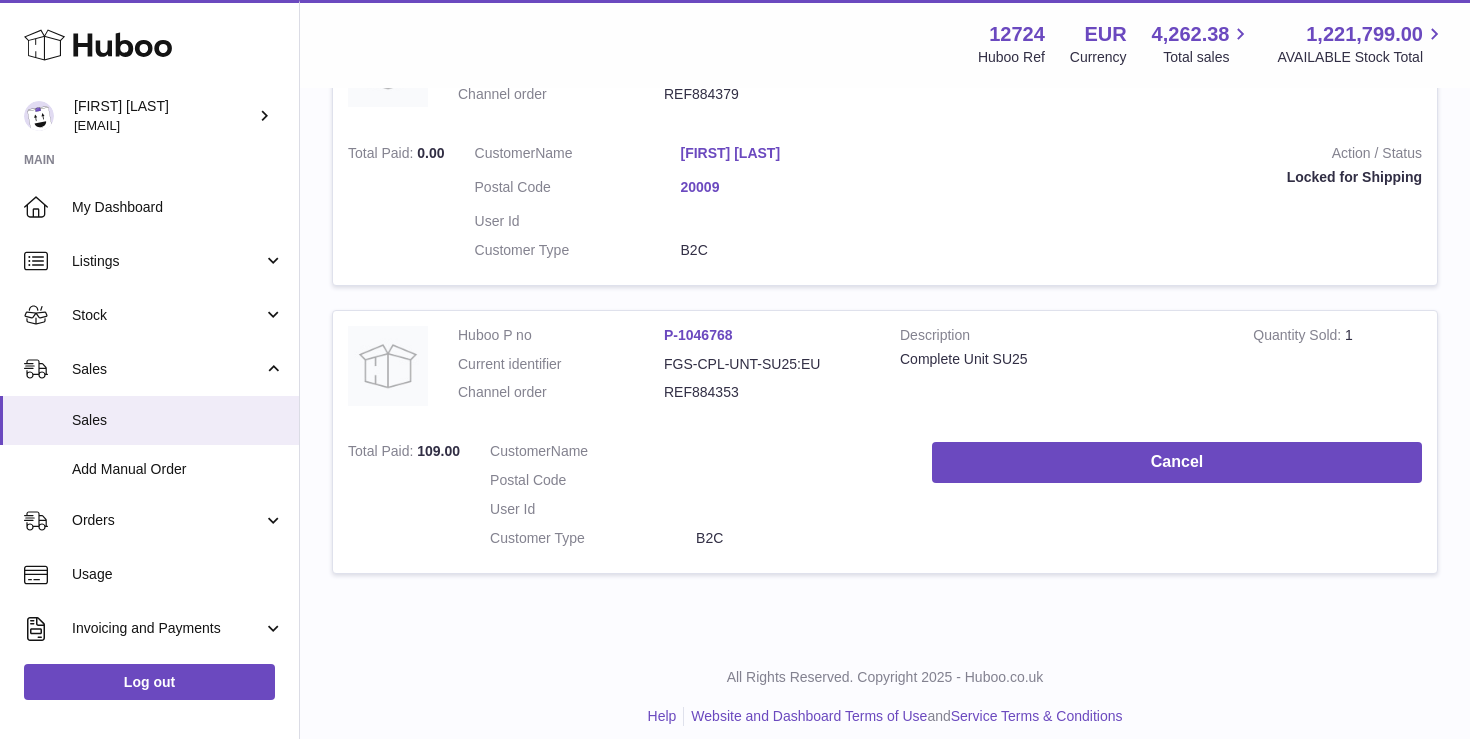 click on "REF884353" at bounding box center [767, 392] 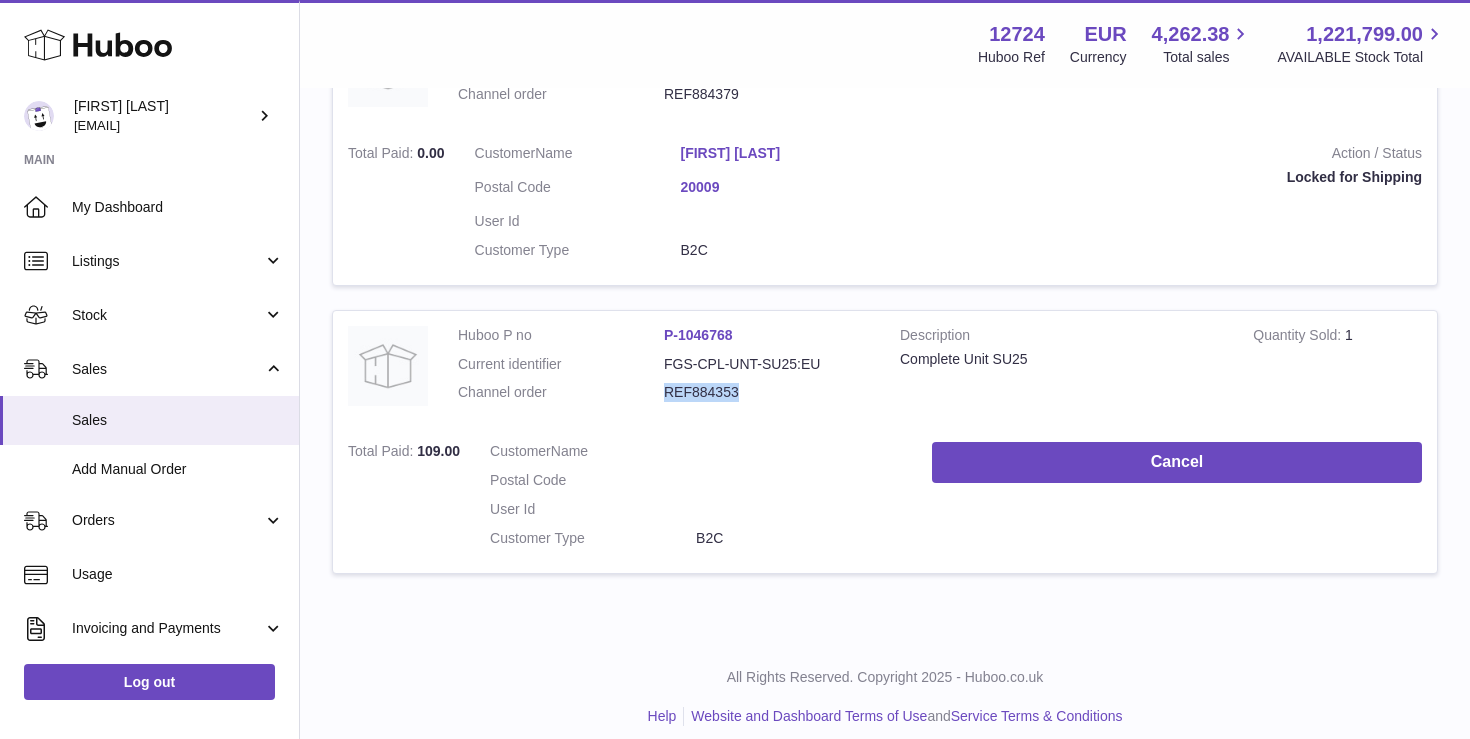 click on "REF884353" at bounding box center (767, 392) 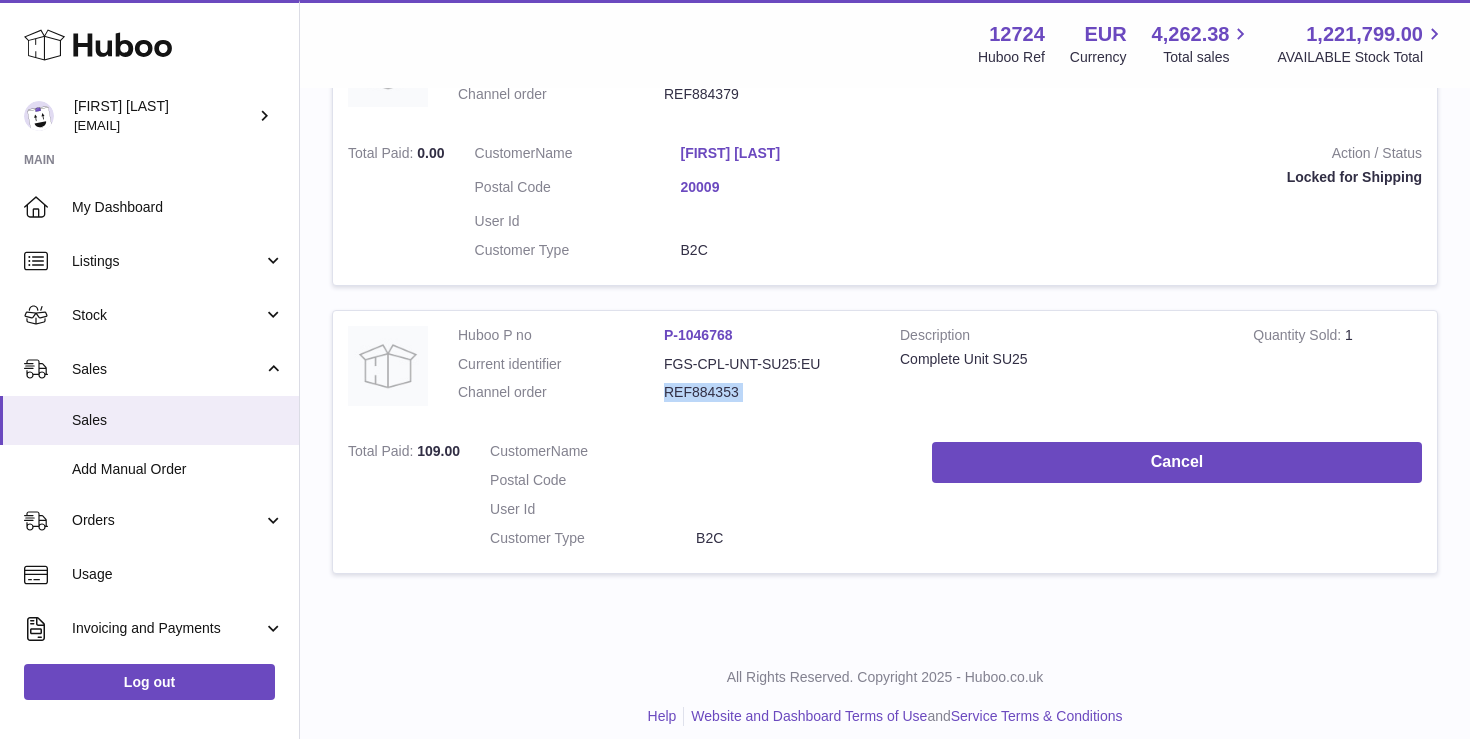 click on "REF884353" at bounding box center (767, 392) 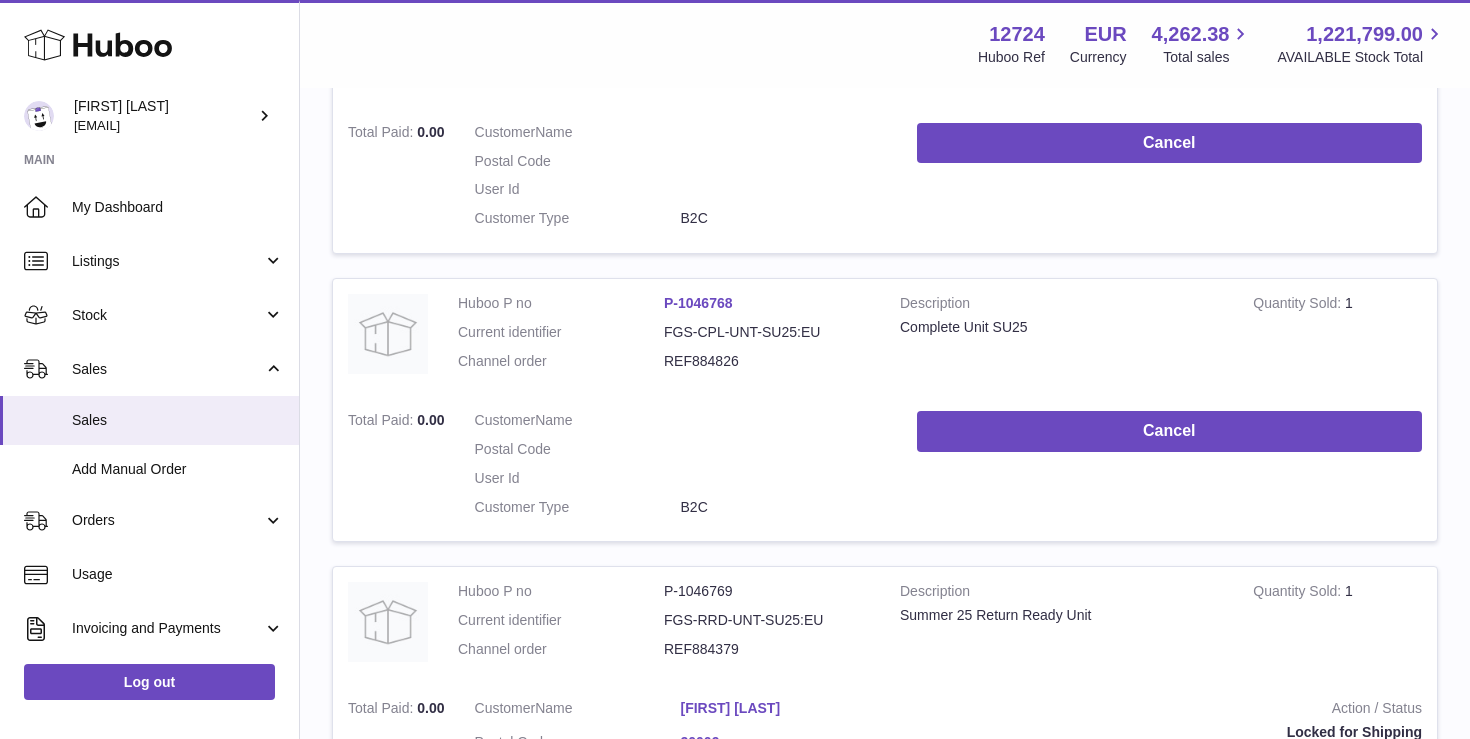scroll, scrollTop: 10000, scrollLeft: 0, axis: vertical 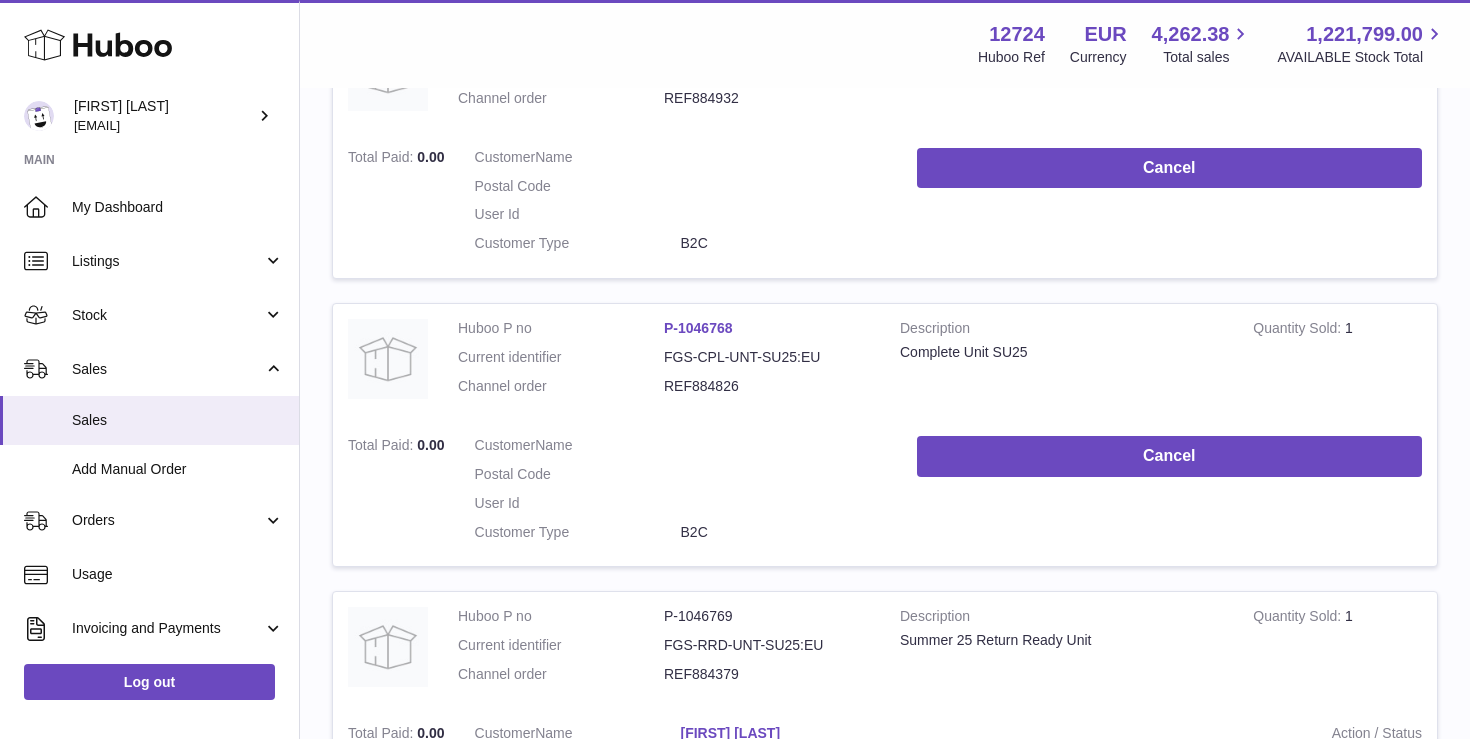 click on "REF884826" at bounding box center [767, 386] 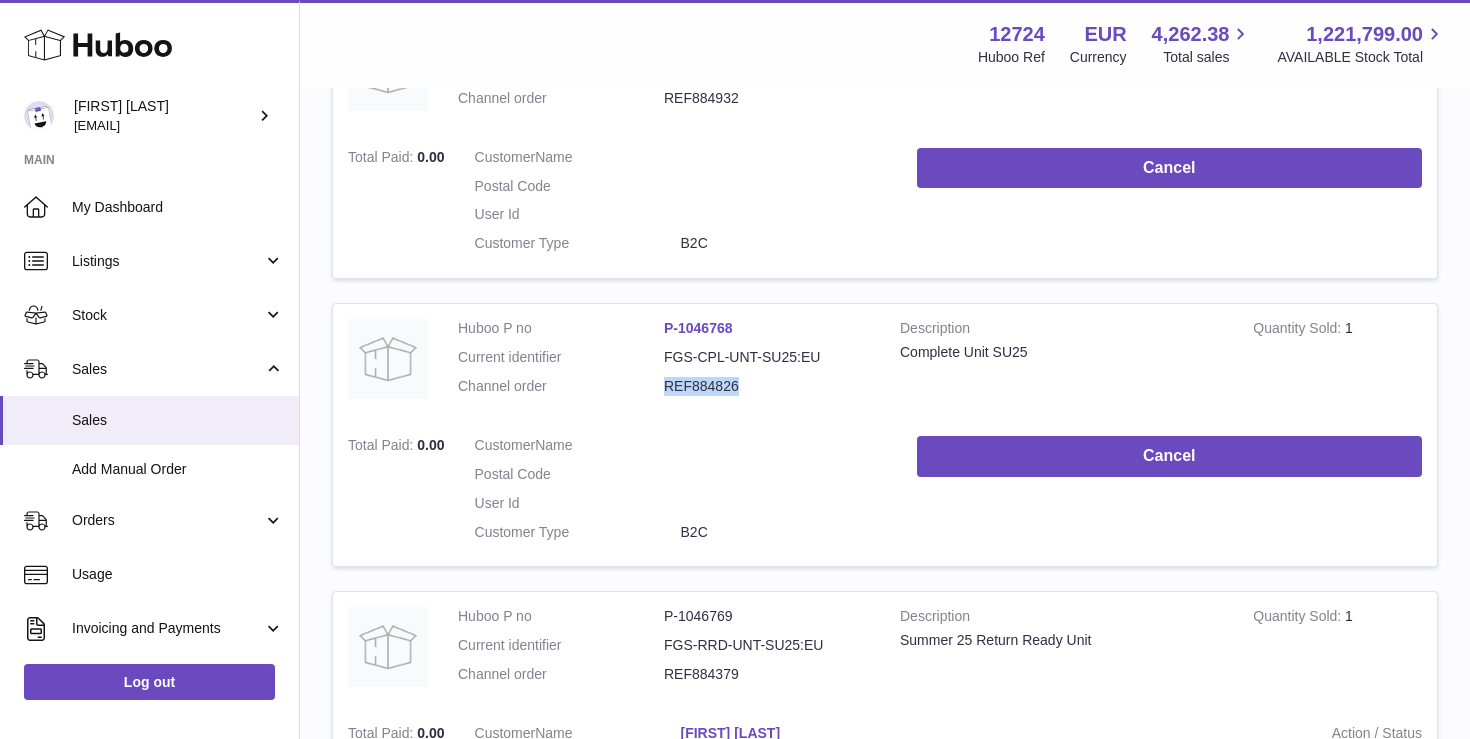 click on "REF884826" at bounding box center [767, 386] 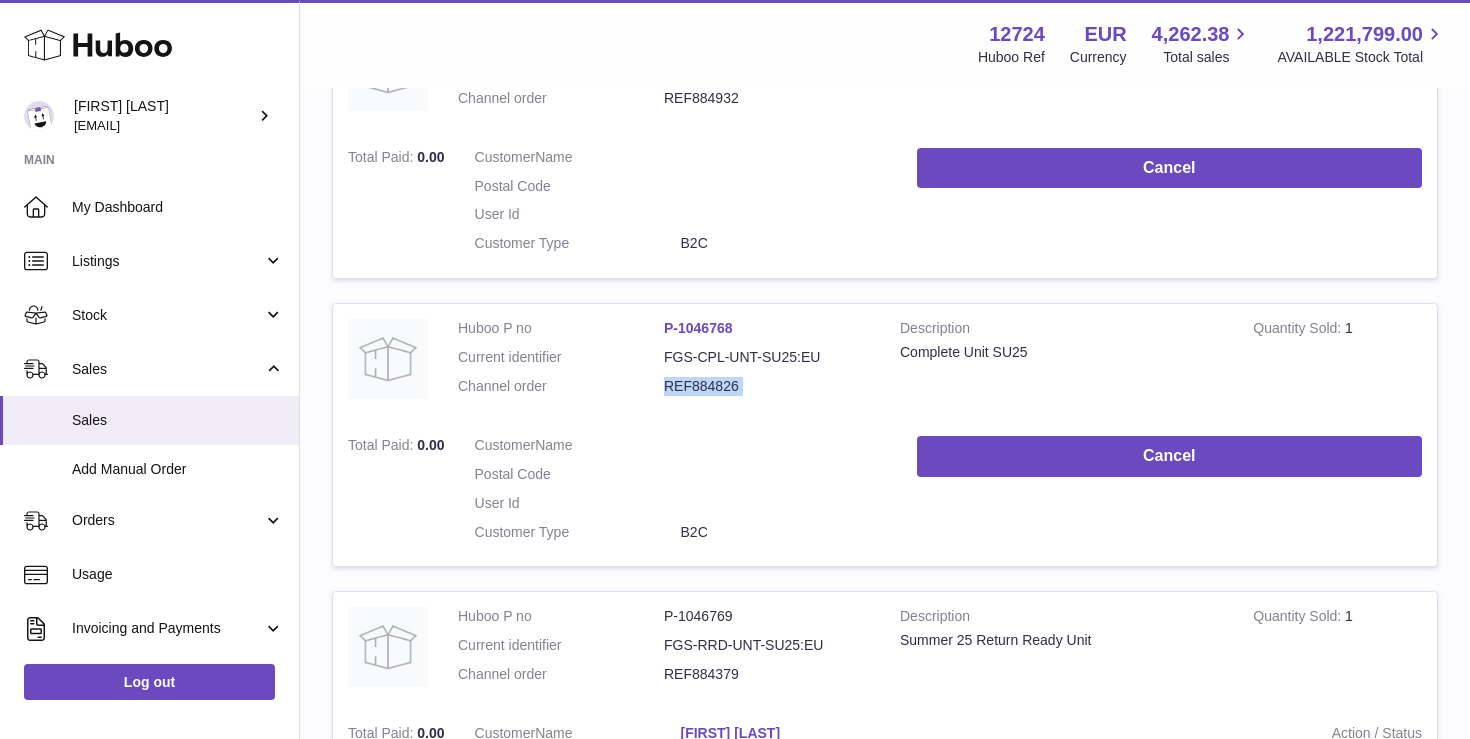 click on "REF884826" at bounding box center [767, 386] 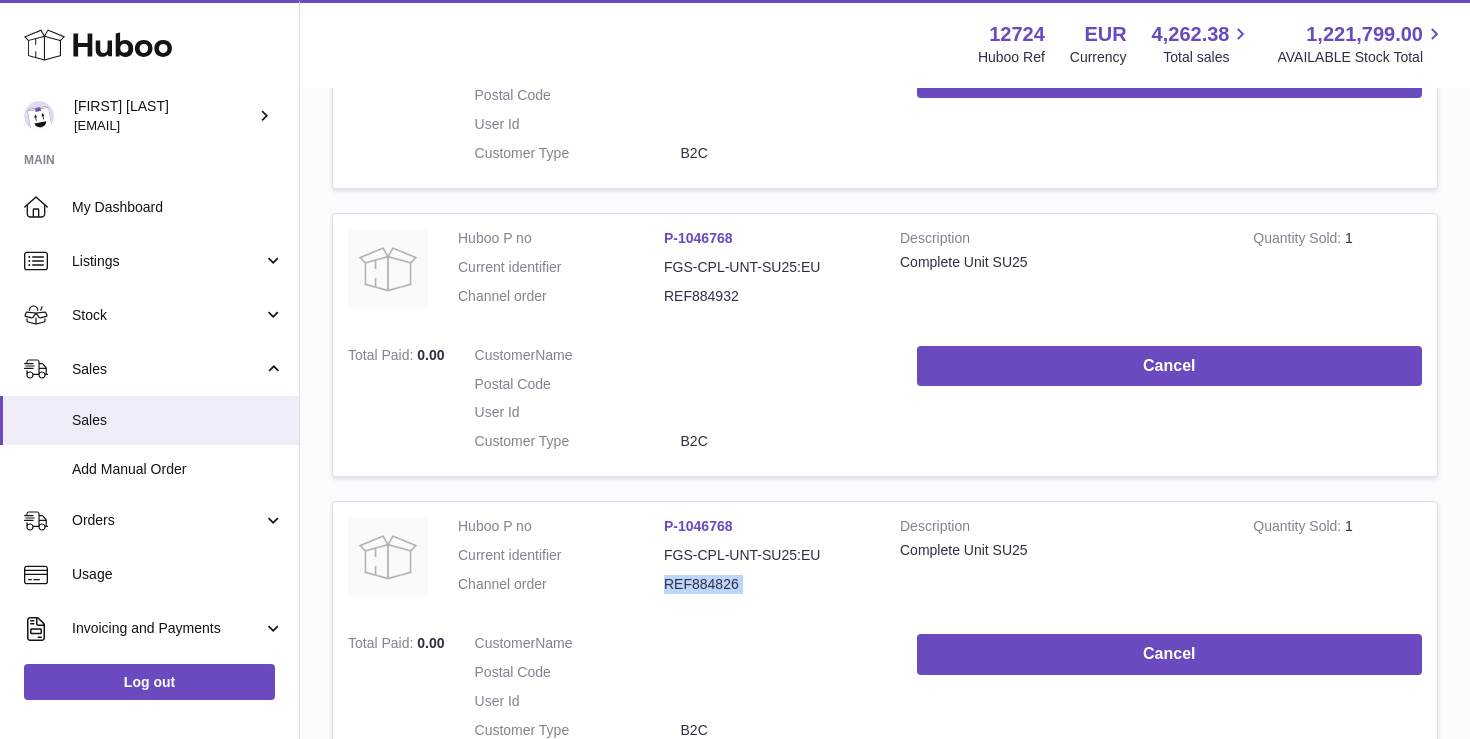 scroll, scrollTop: 9722, scrollLeft: 0, axis: vertical 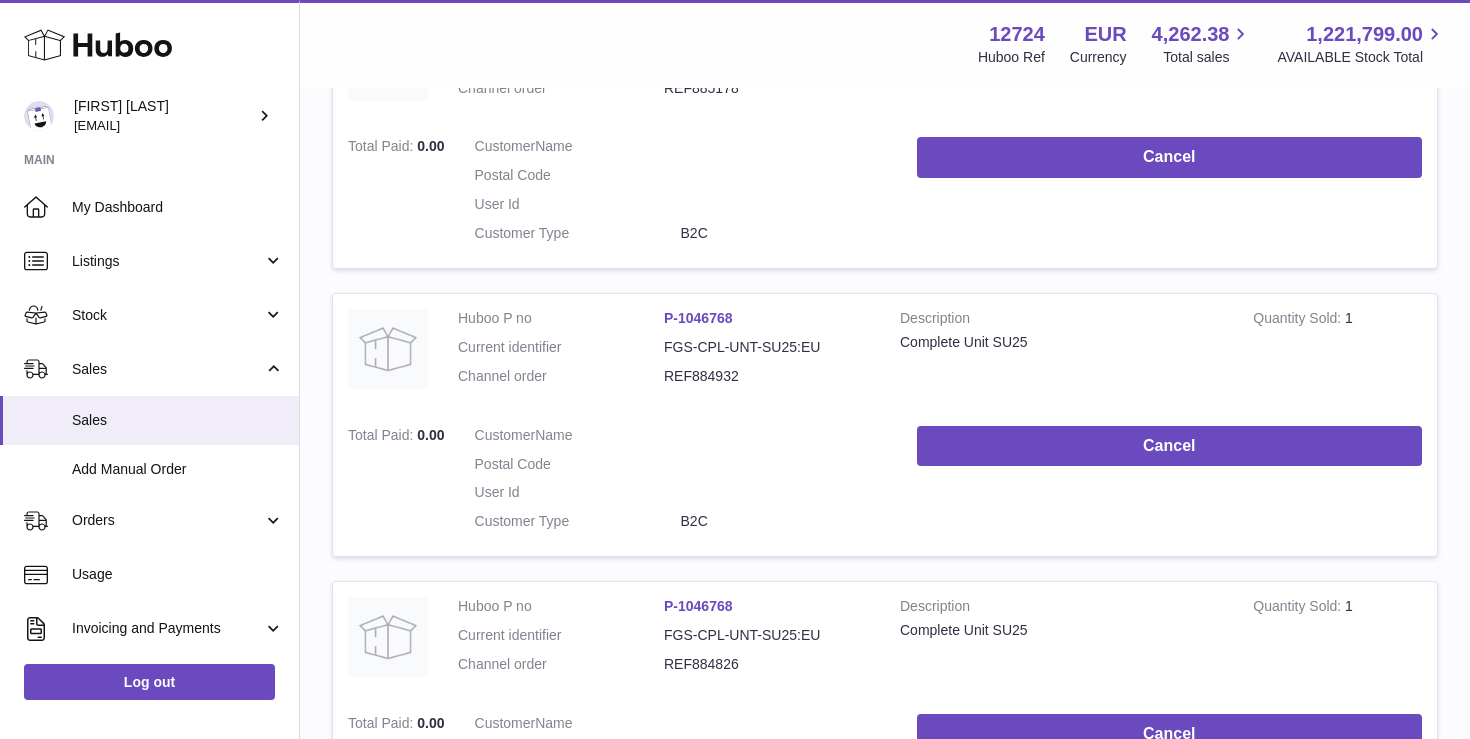 click on "REF884932" at bounding box center [767, 376] 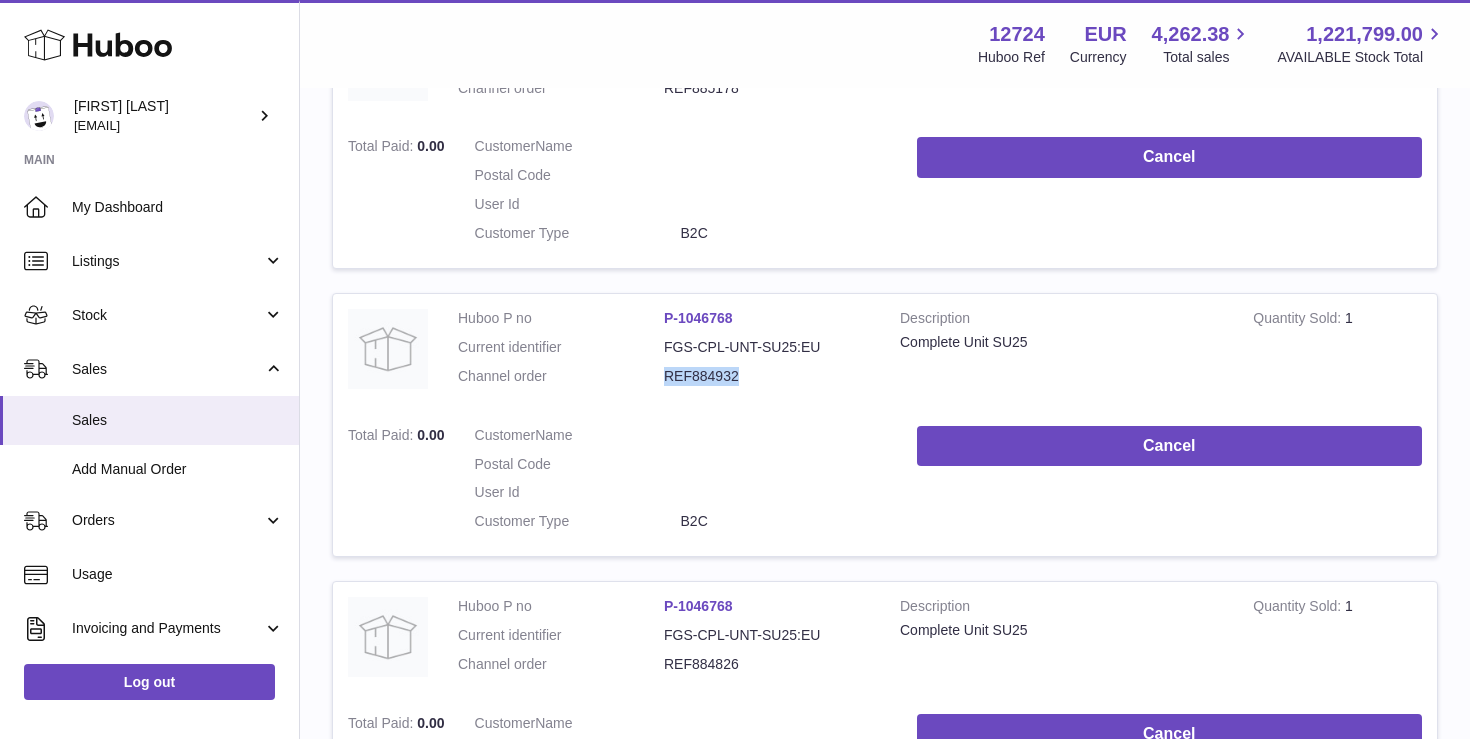 click on "REF884932" at bounding box center (767, 376) 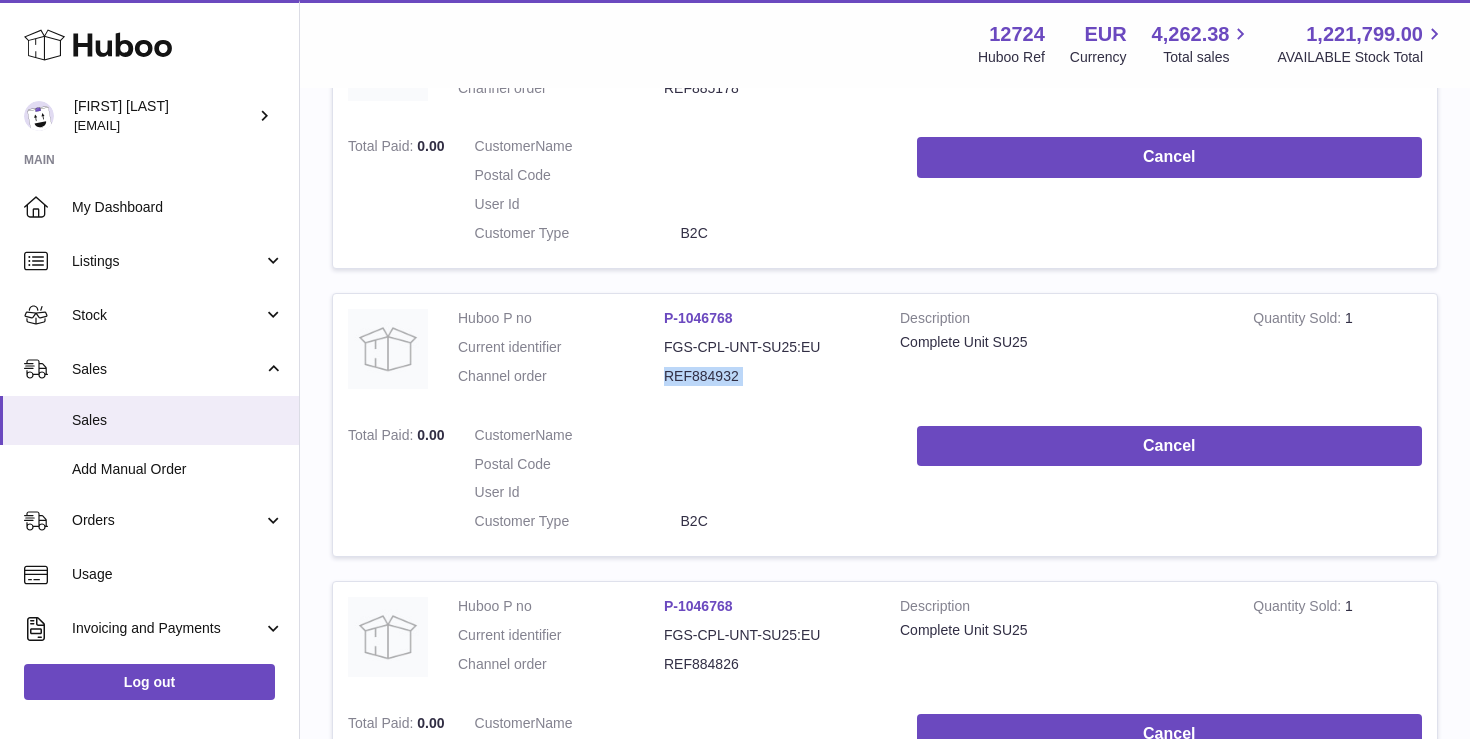 click on "REF884932" at bounding box center (767, 376) 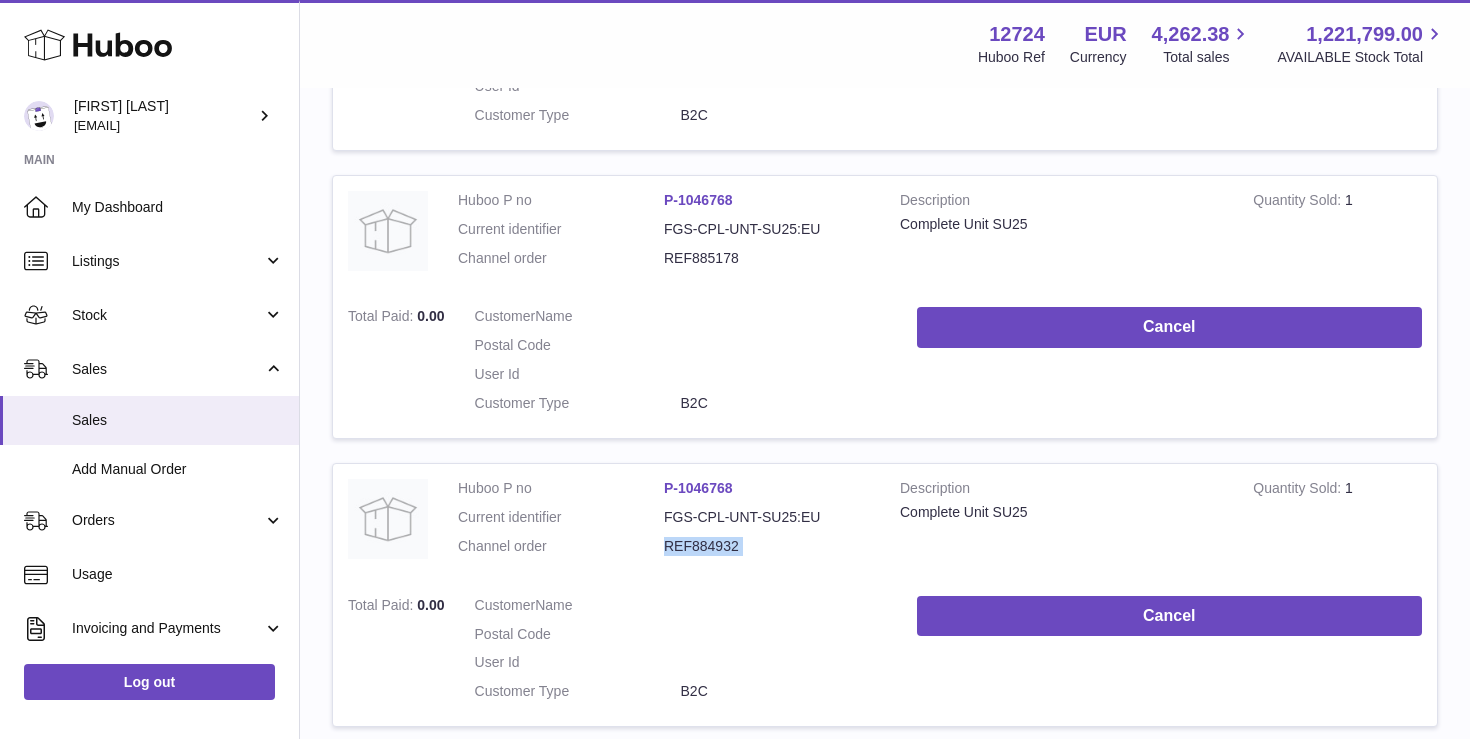 scroll, scrollTop: 9551, scrollLeft: 0, axis: vertical 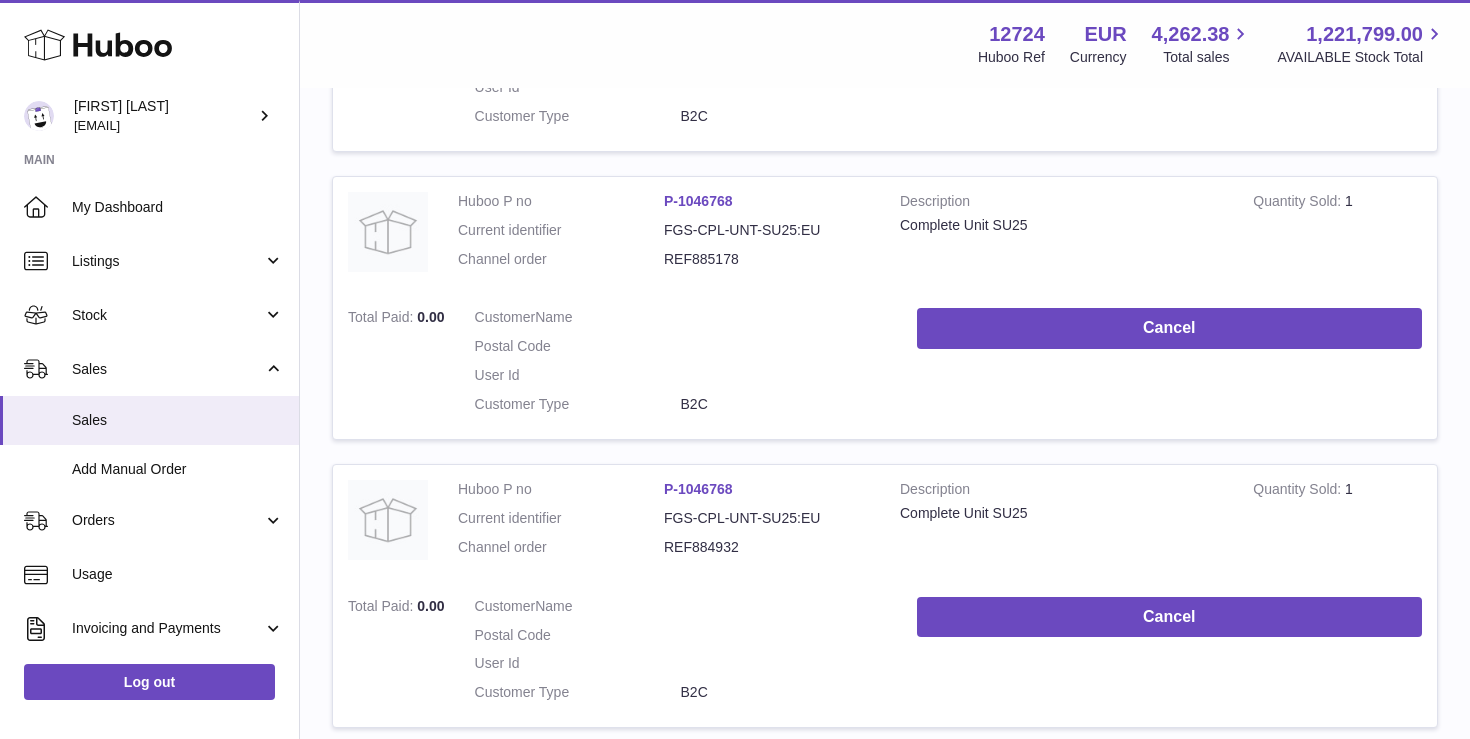 click on "REF885178" at bounding box center (767, 259) 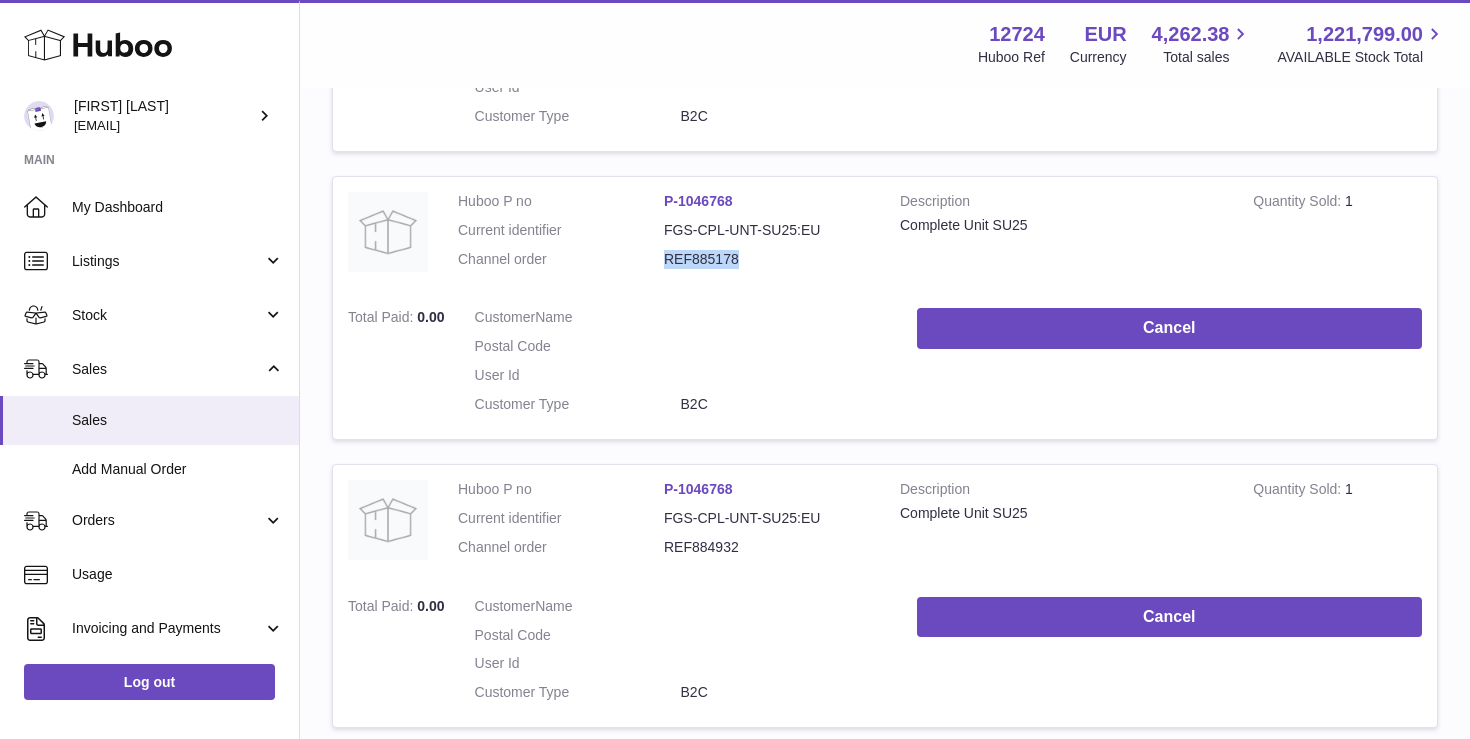 click on "REF885178" at bounding box center [767, 259] 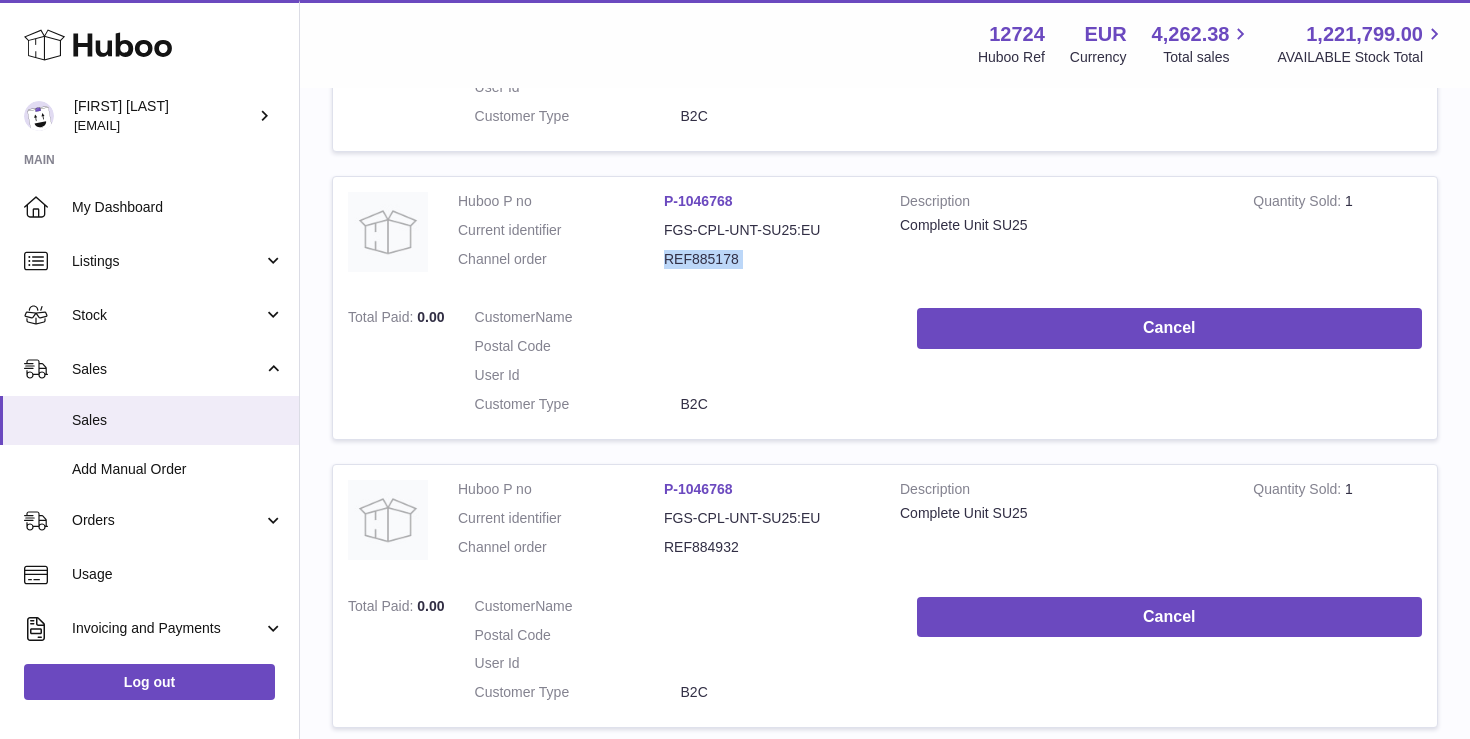 click on "REF885178" at bounding box center [767, 259] 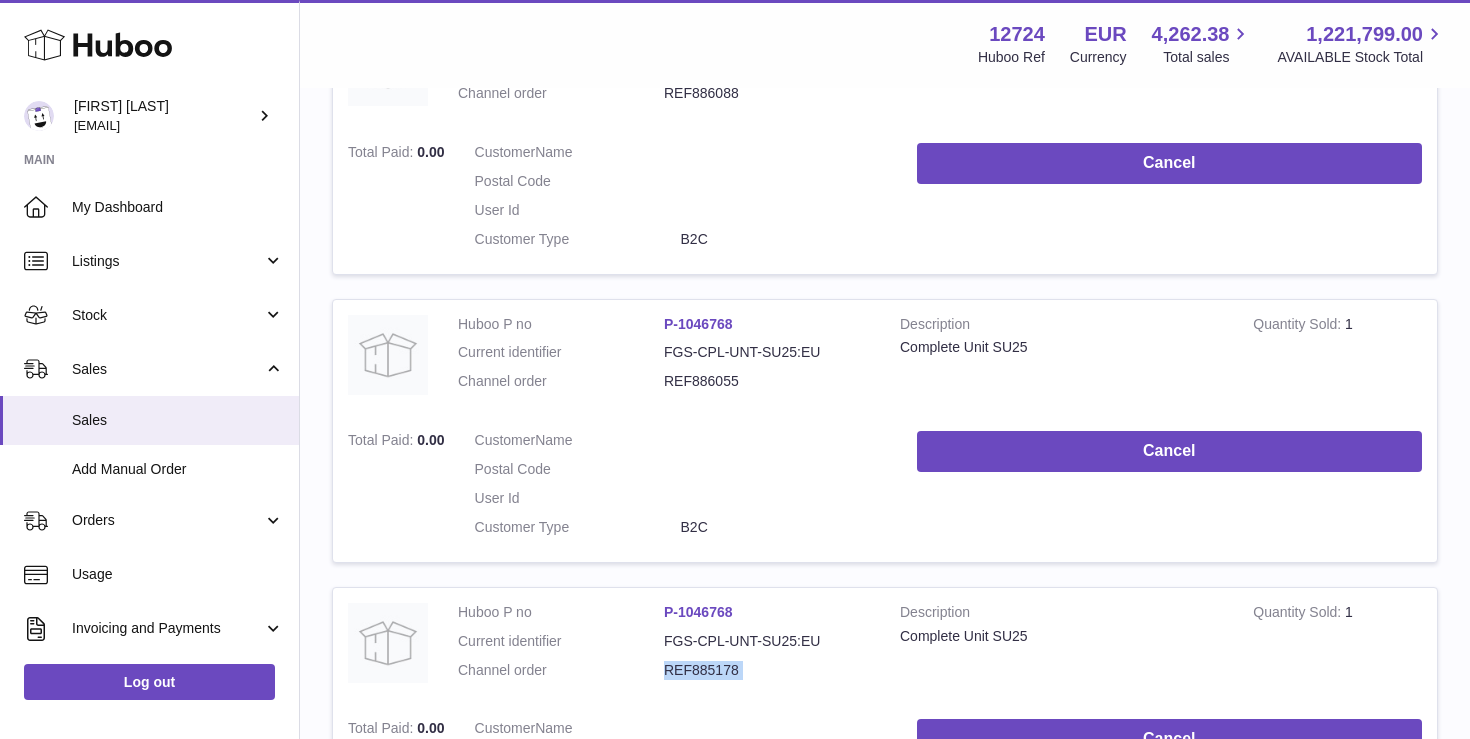 scroll, scrollTop: 9139, scrollLeft: 0, axis: vertical 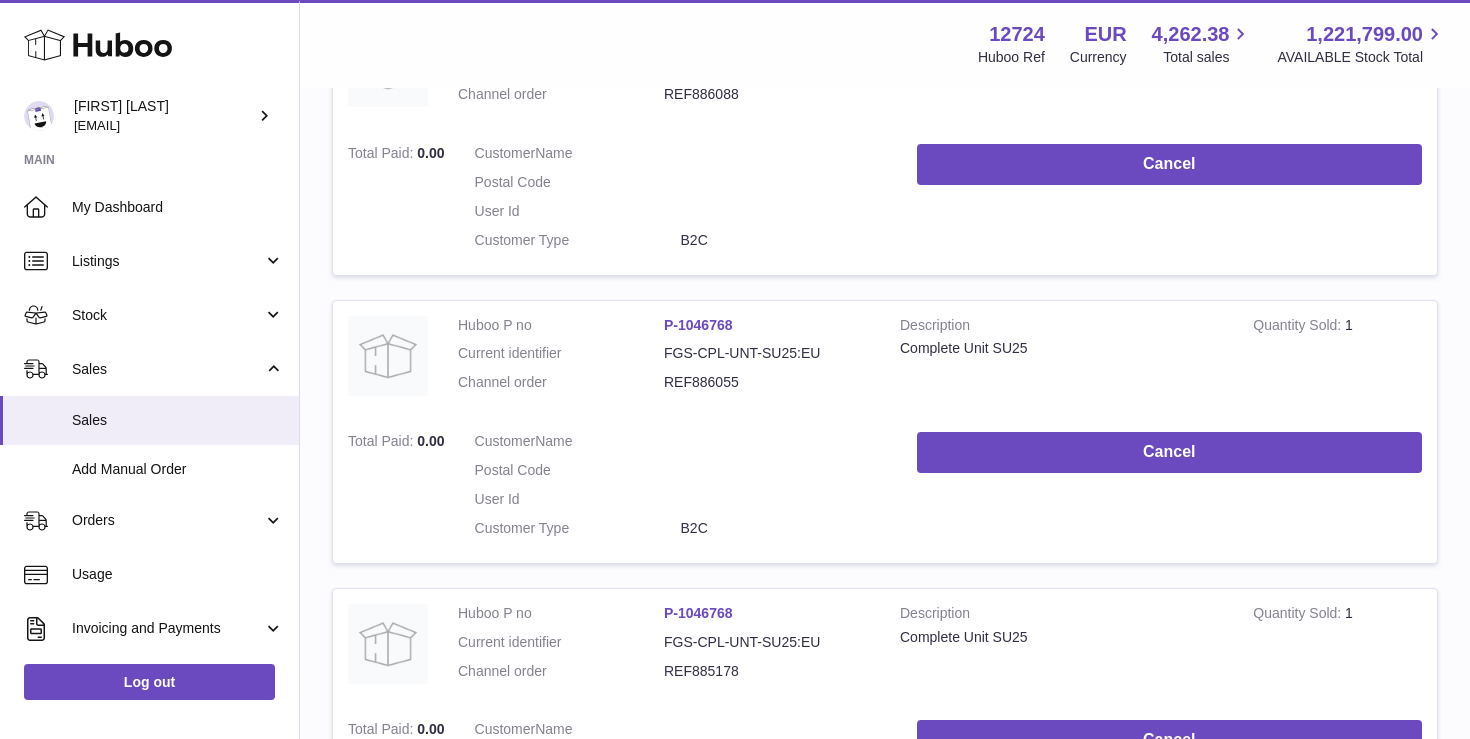 click on "REF886055" at bounding box center [767, 382] 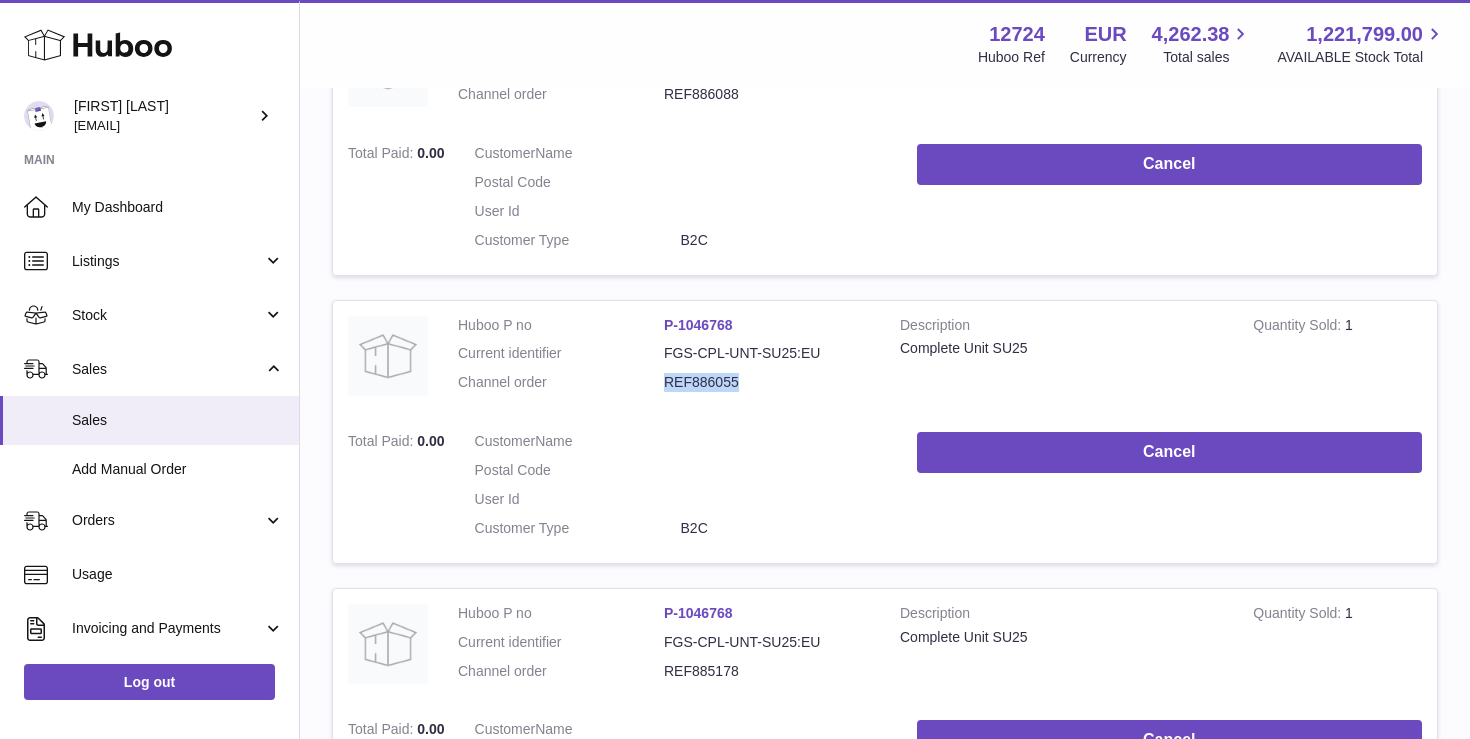 click on "REF886055" at bounding box center (767, 382) 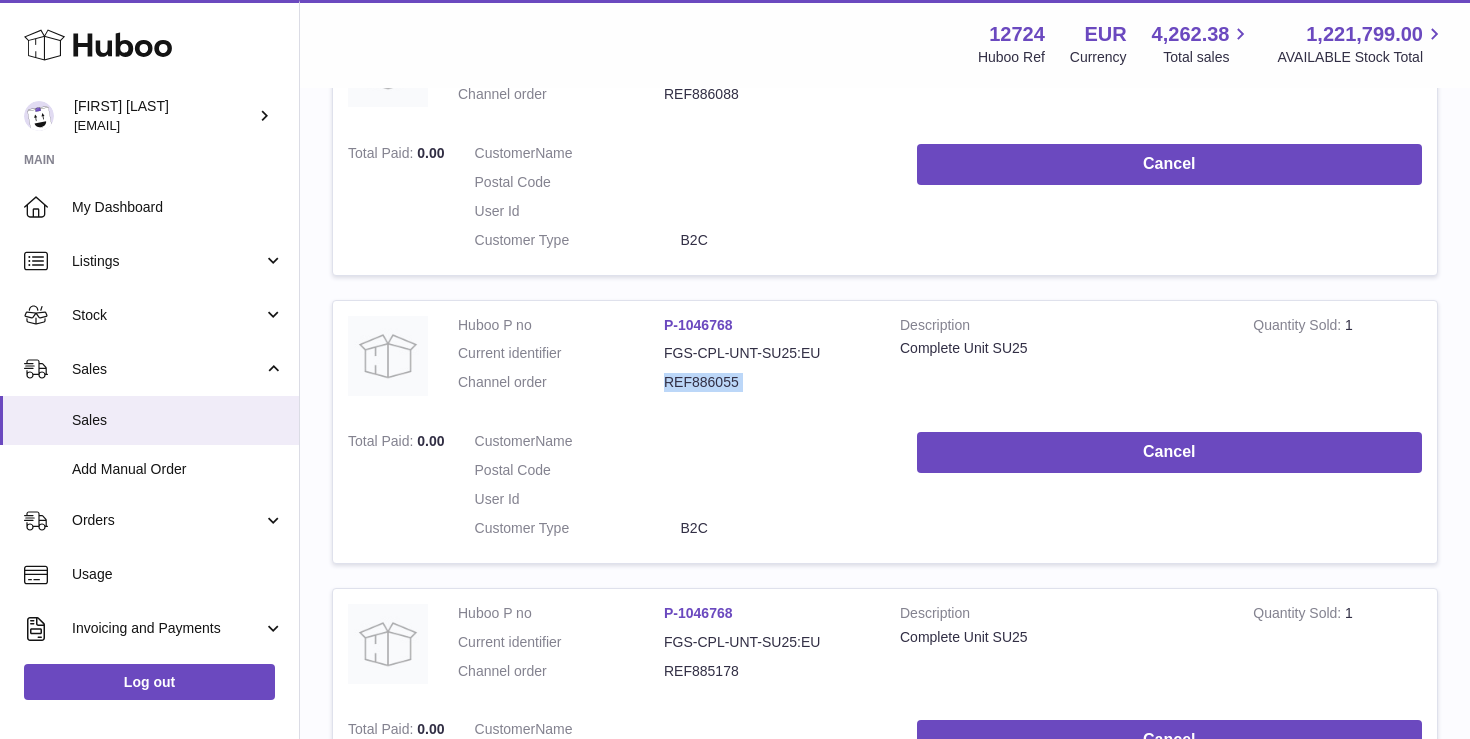 click on "REF886055" at bounding box center [767, 382] 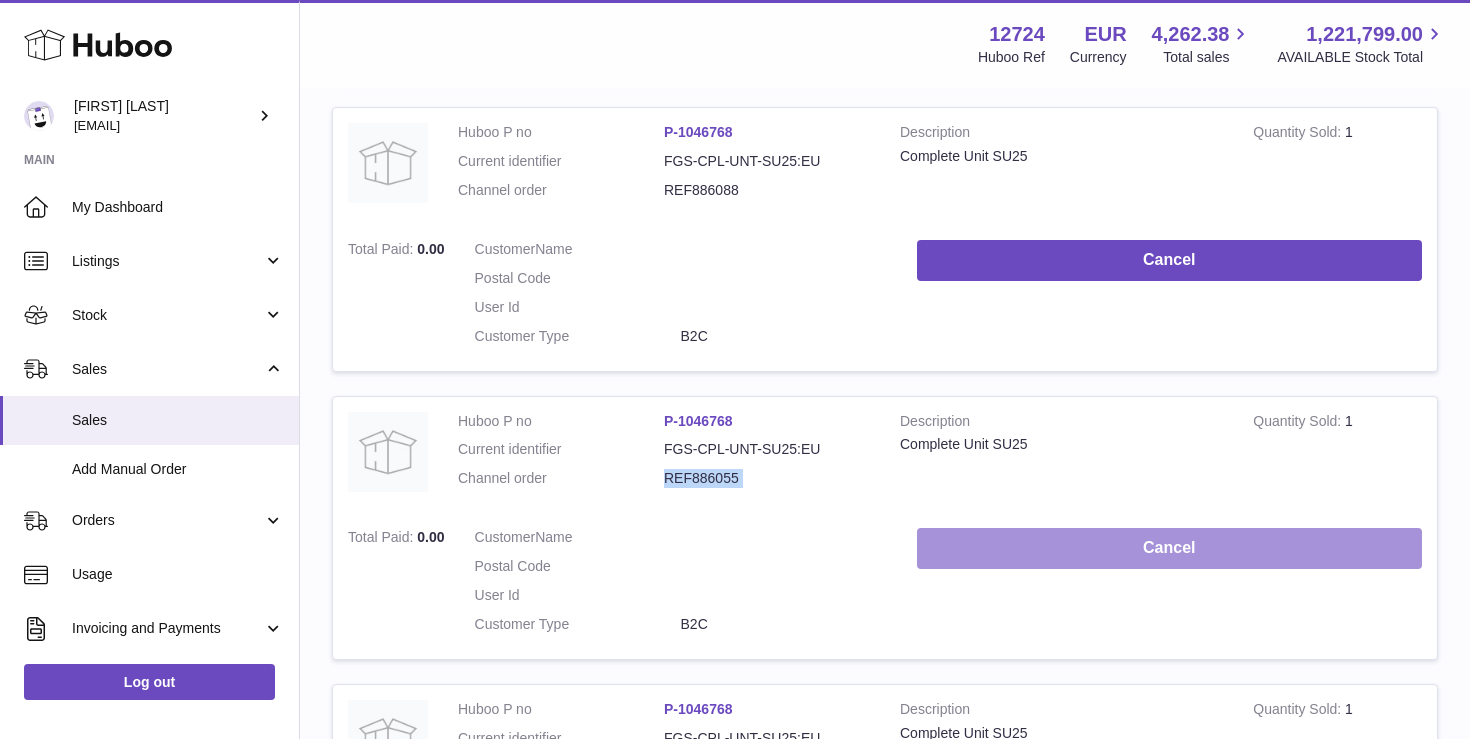 scroll, scrollTop: 8924, scrollLeft: 0, axis: vertical 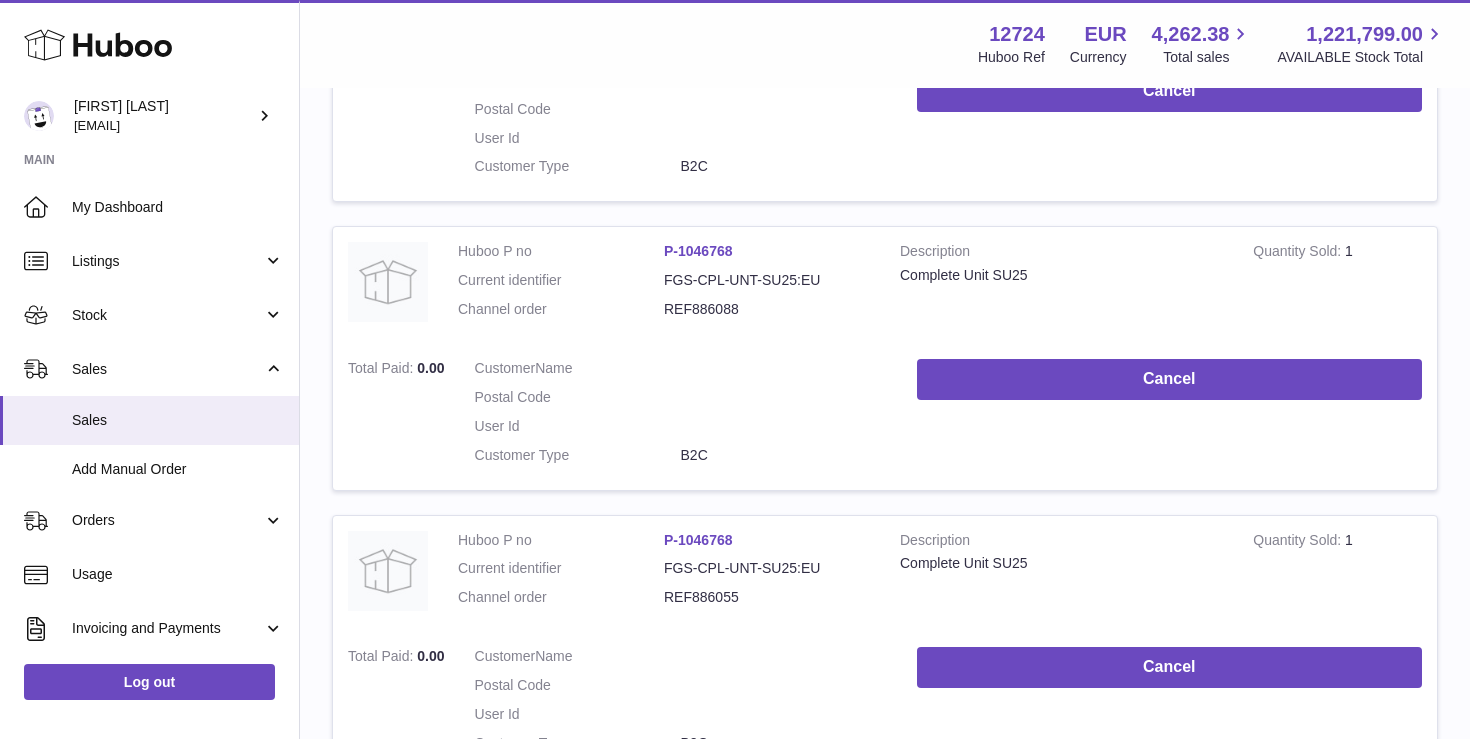 click on "REF886088" at bounding box center (767, 309) 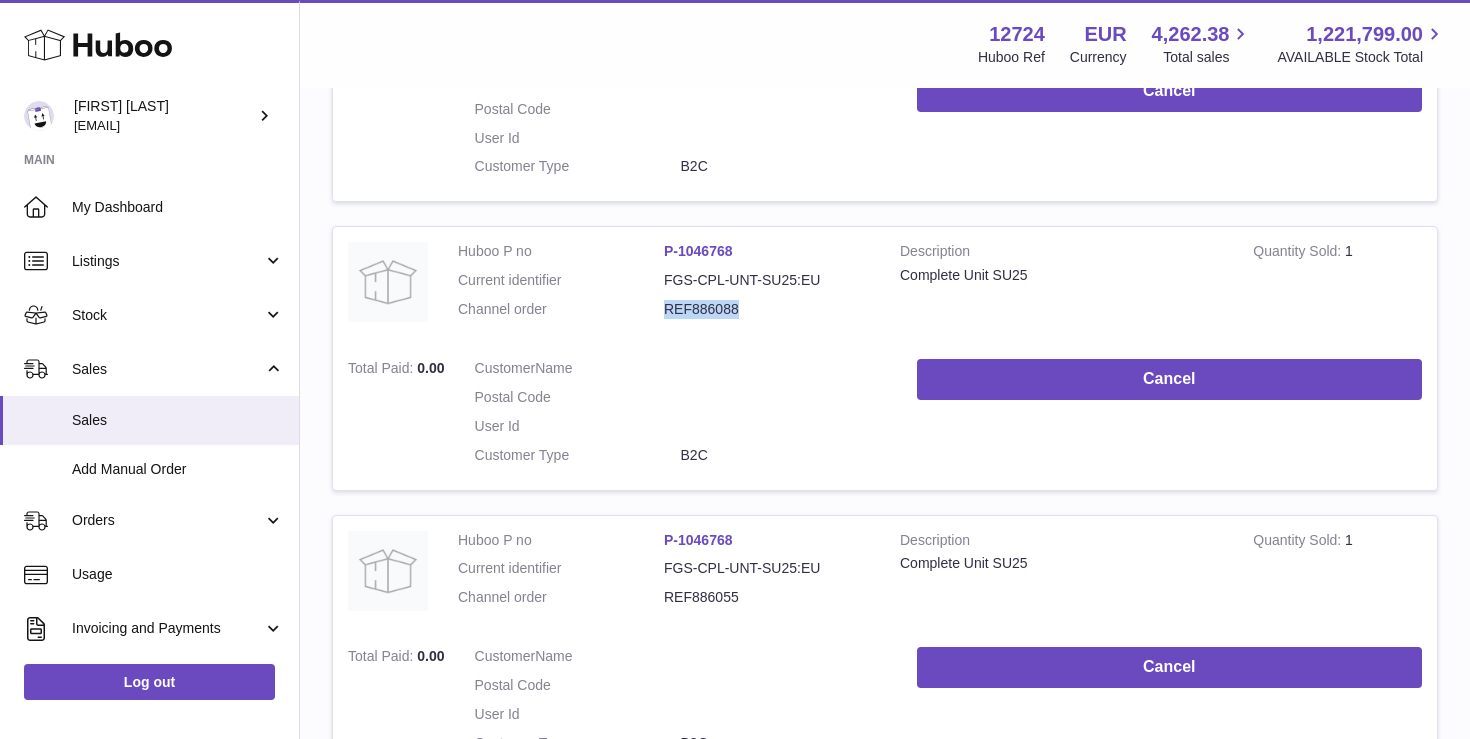 click on "REF886088" at bounding box center [767, 309] 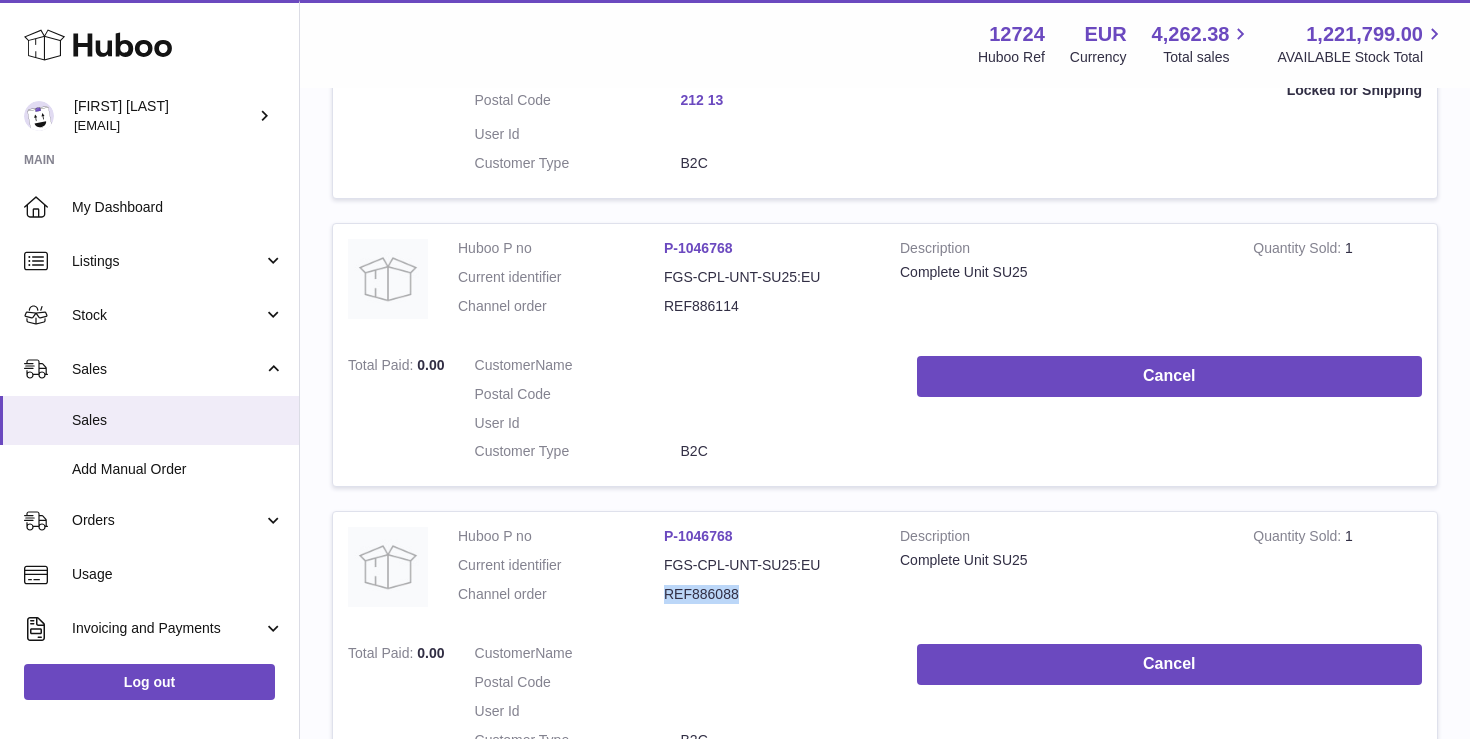 scroll, scrollTop: 8634, scrollLeft: 0, axis: vertical 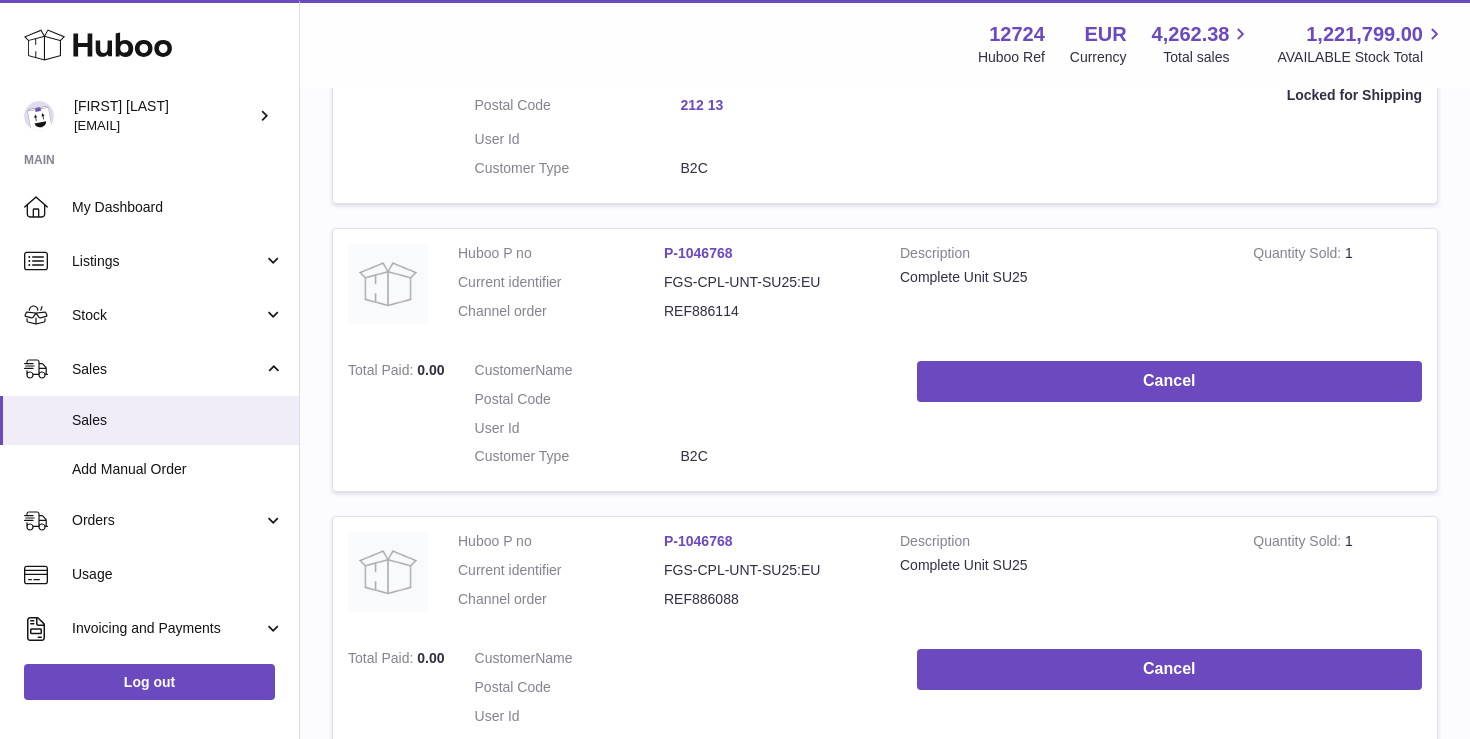 click on "REF886114" at bounding box center [767, 311] 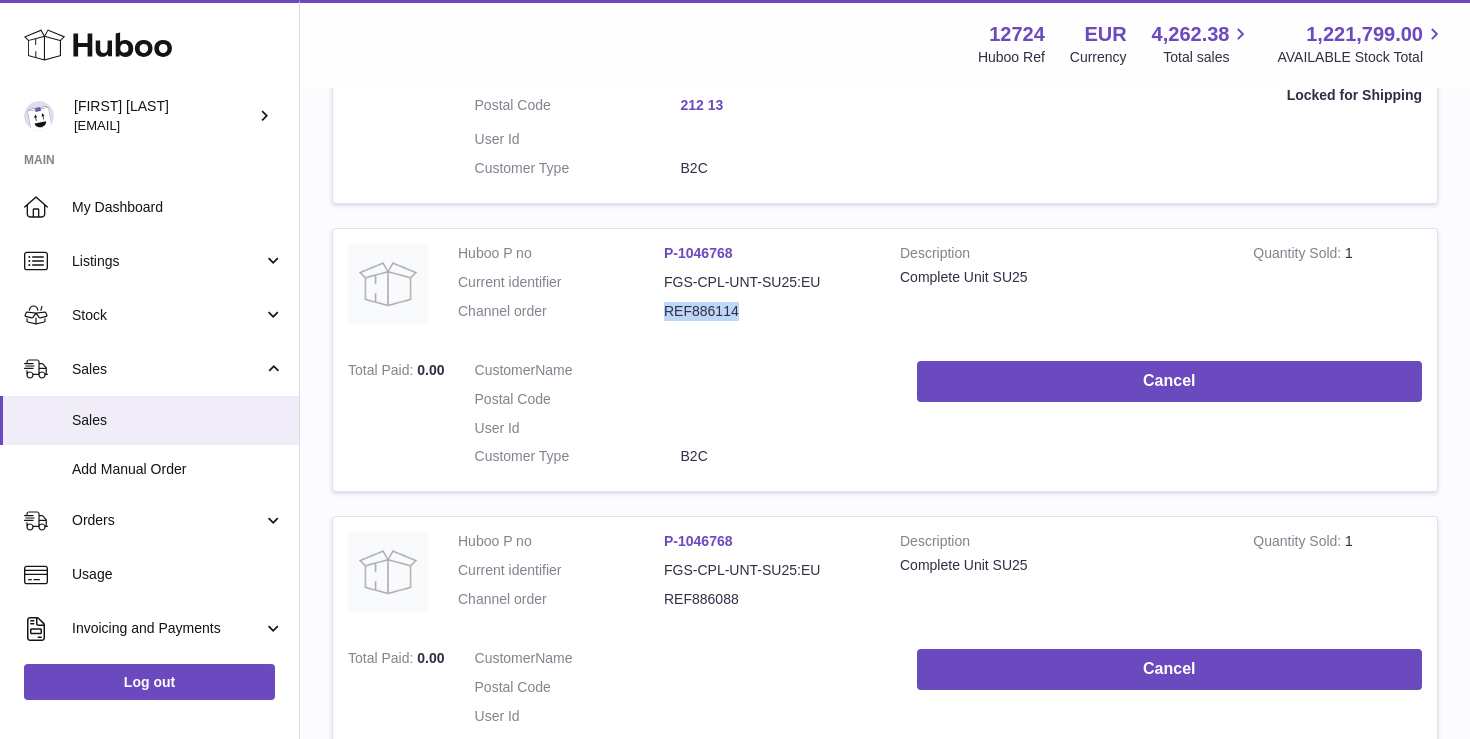 click on "REF886114" at bounding box center (767, 311) 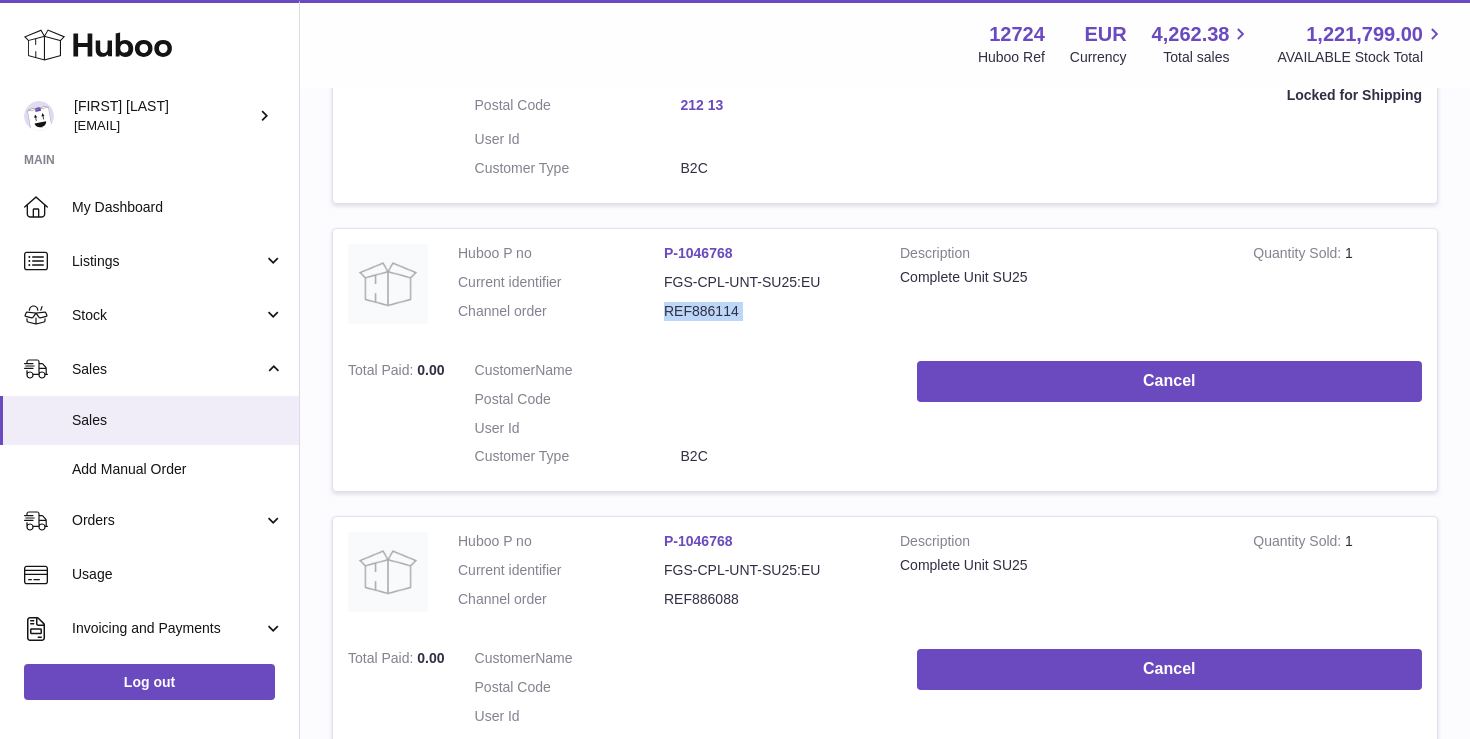 copy on "REF886114" 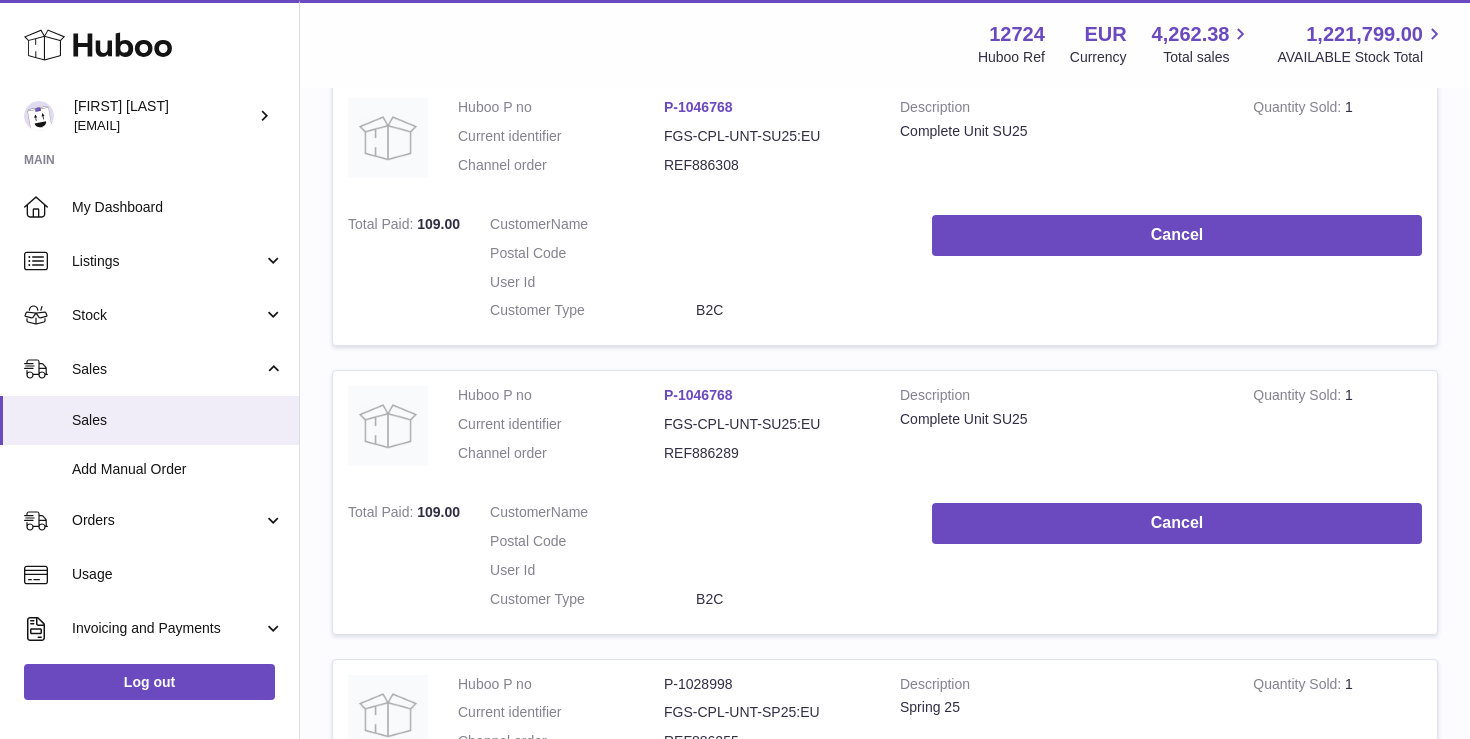 scroll, scrollTop: 7212, scrollLeft: 0, axis: vertical 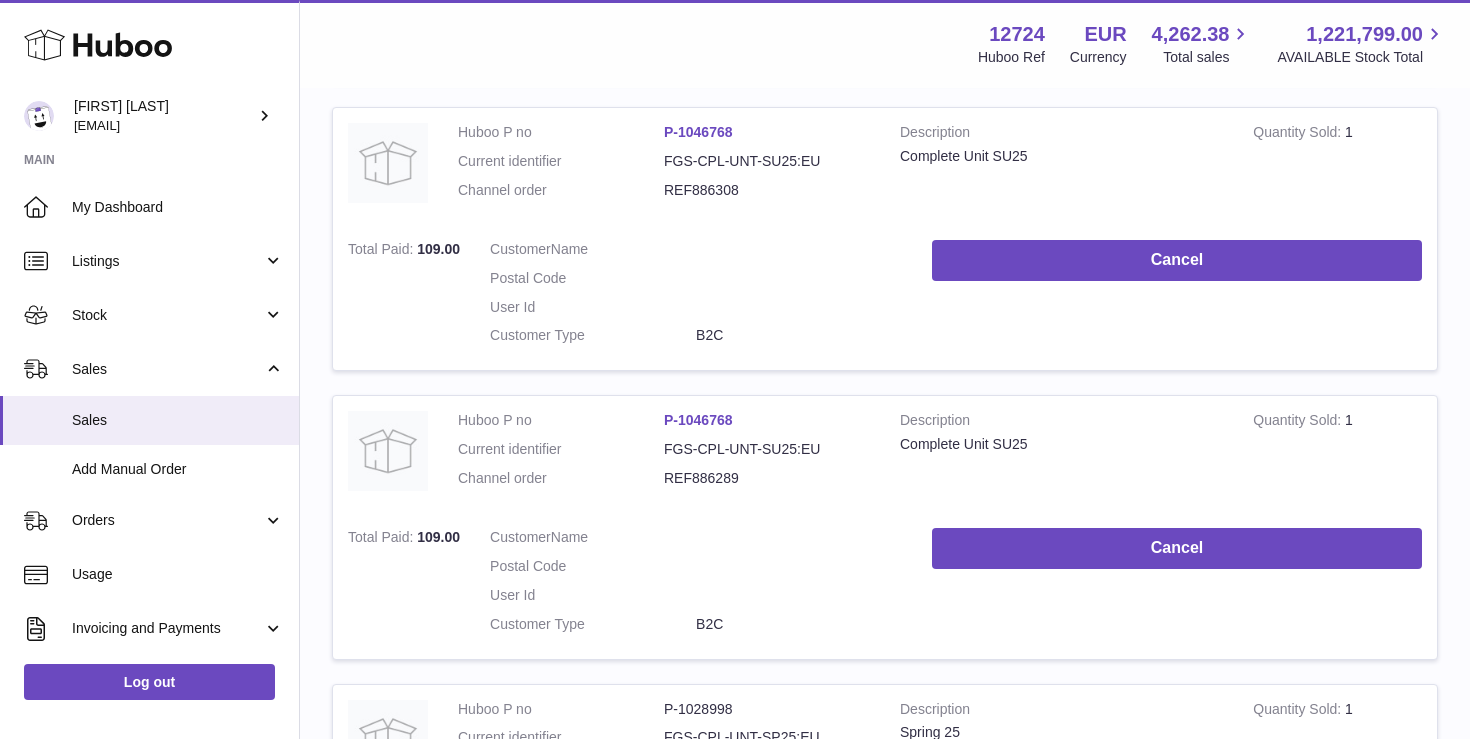 click on "REF886289" at bounding box center (767, 478) 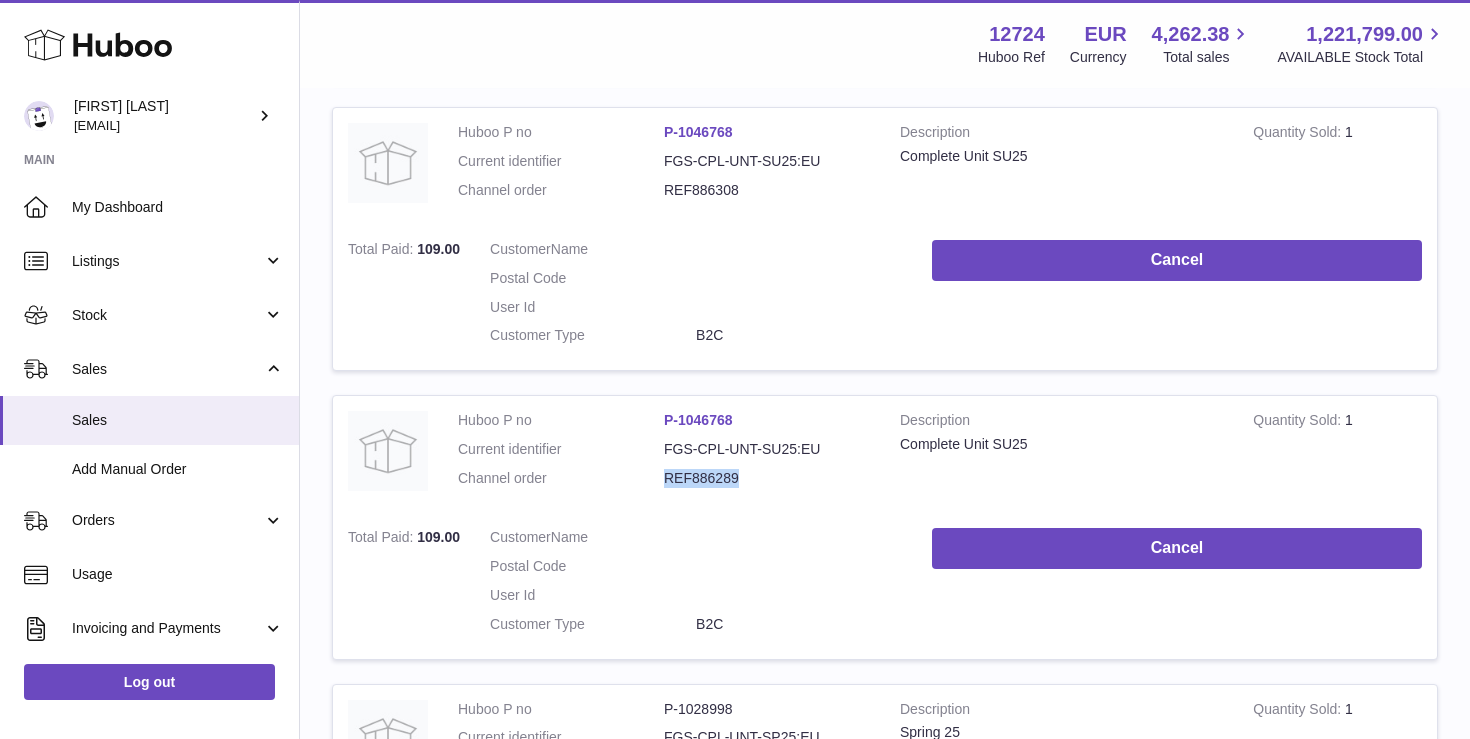 click on "REF886289" at bounding box center (767, 478) 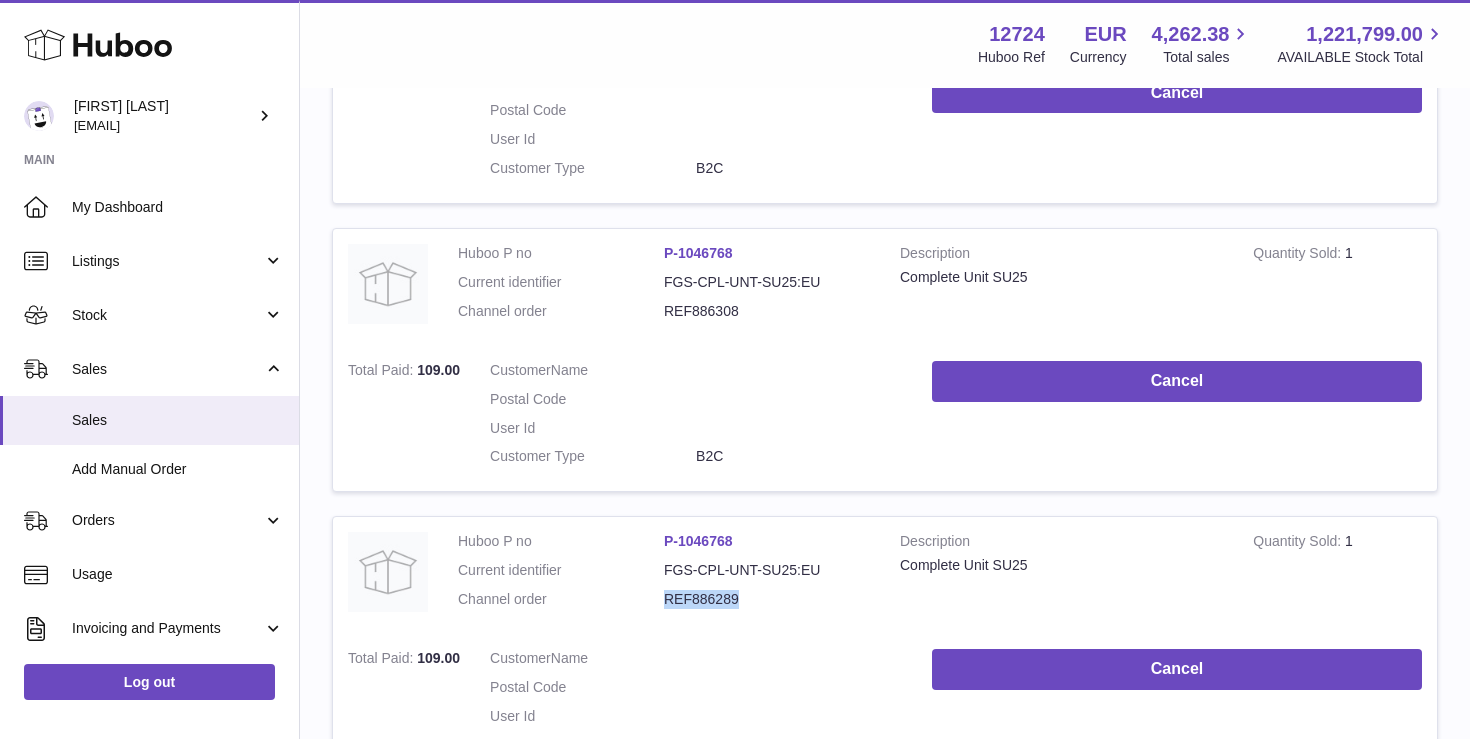 scroll, scrollTop: 7065, scrollLeft: 0, axis: vertical 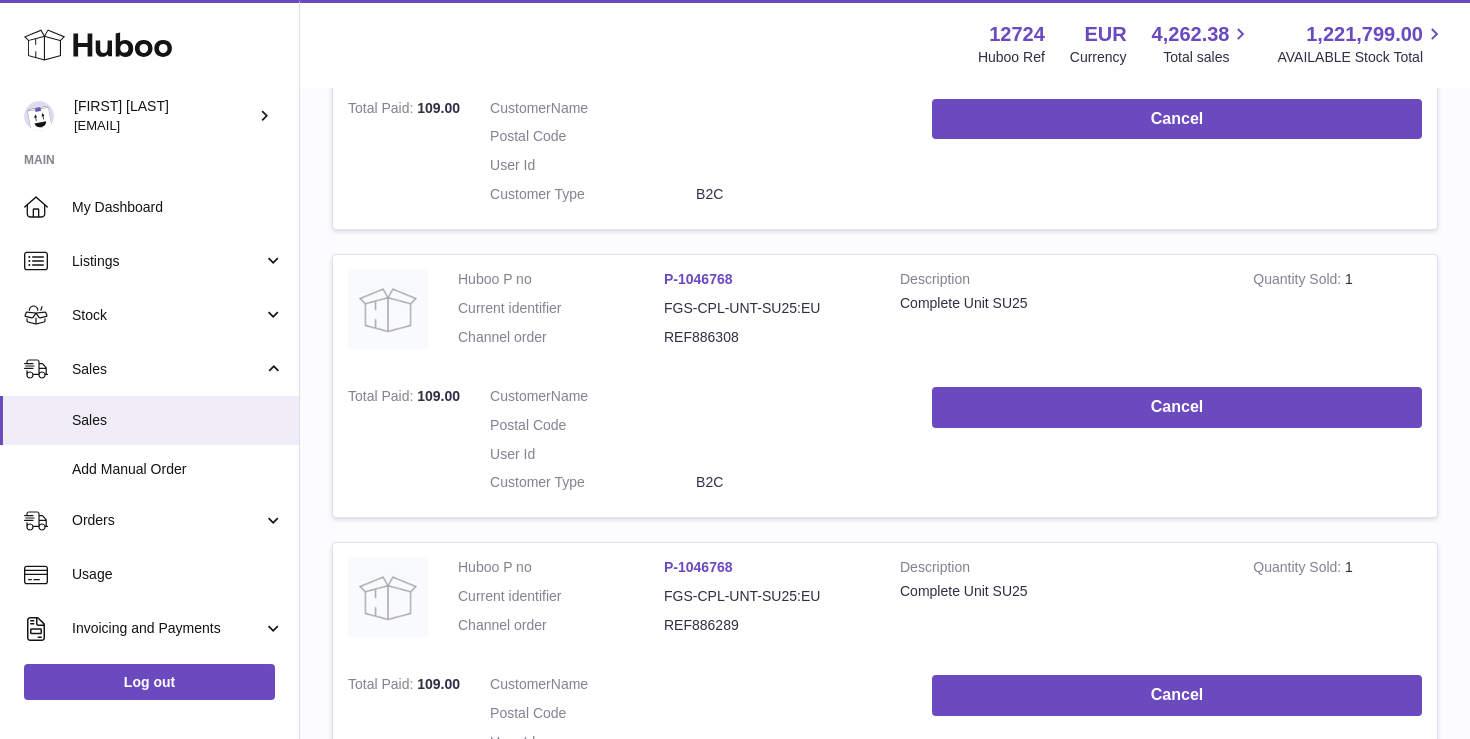 click on "REF886308" at bounding box center [767, 337] 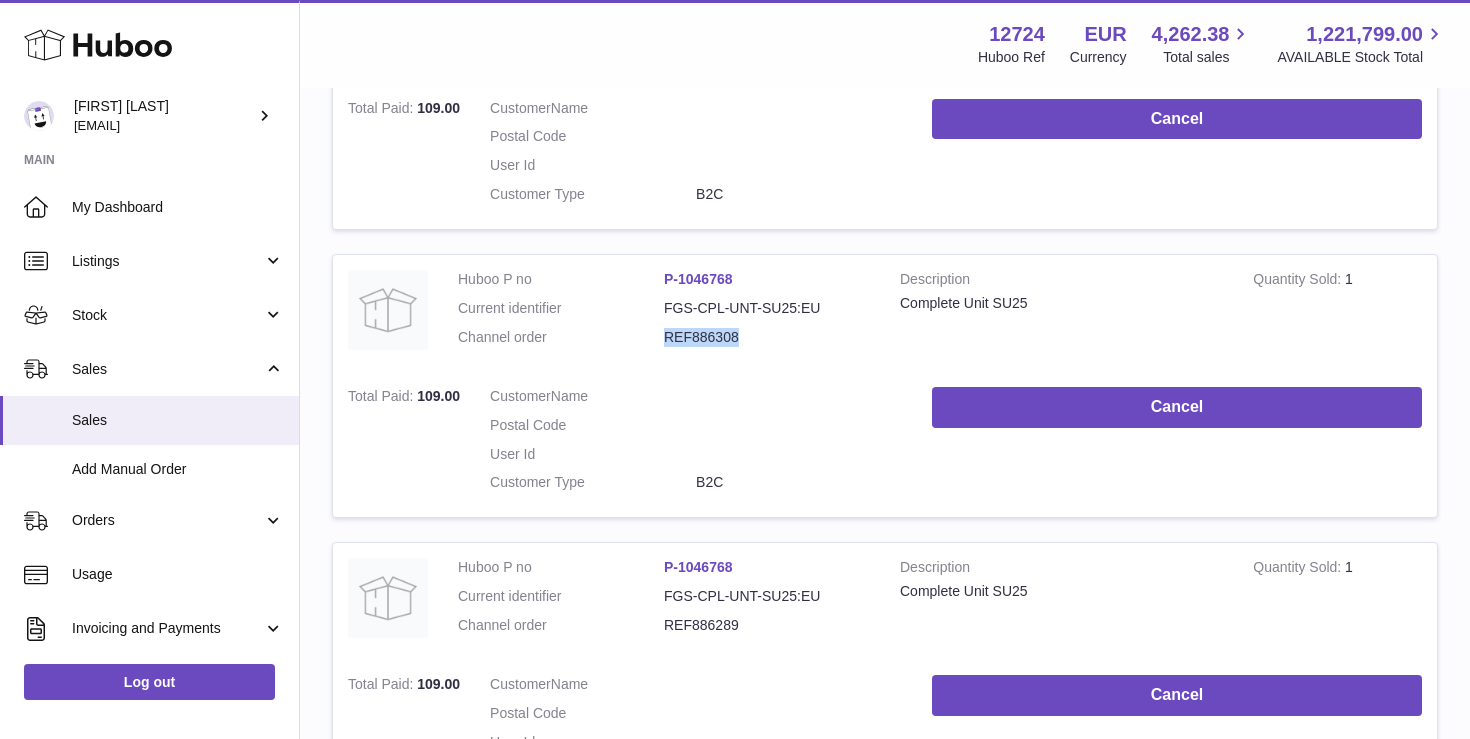 click on "REF886308" at bounding box center [767, 337] 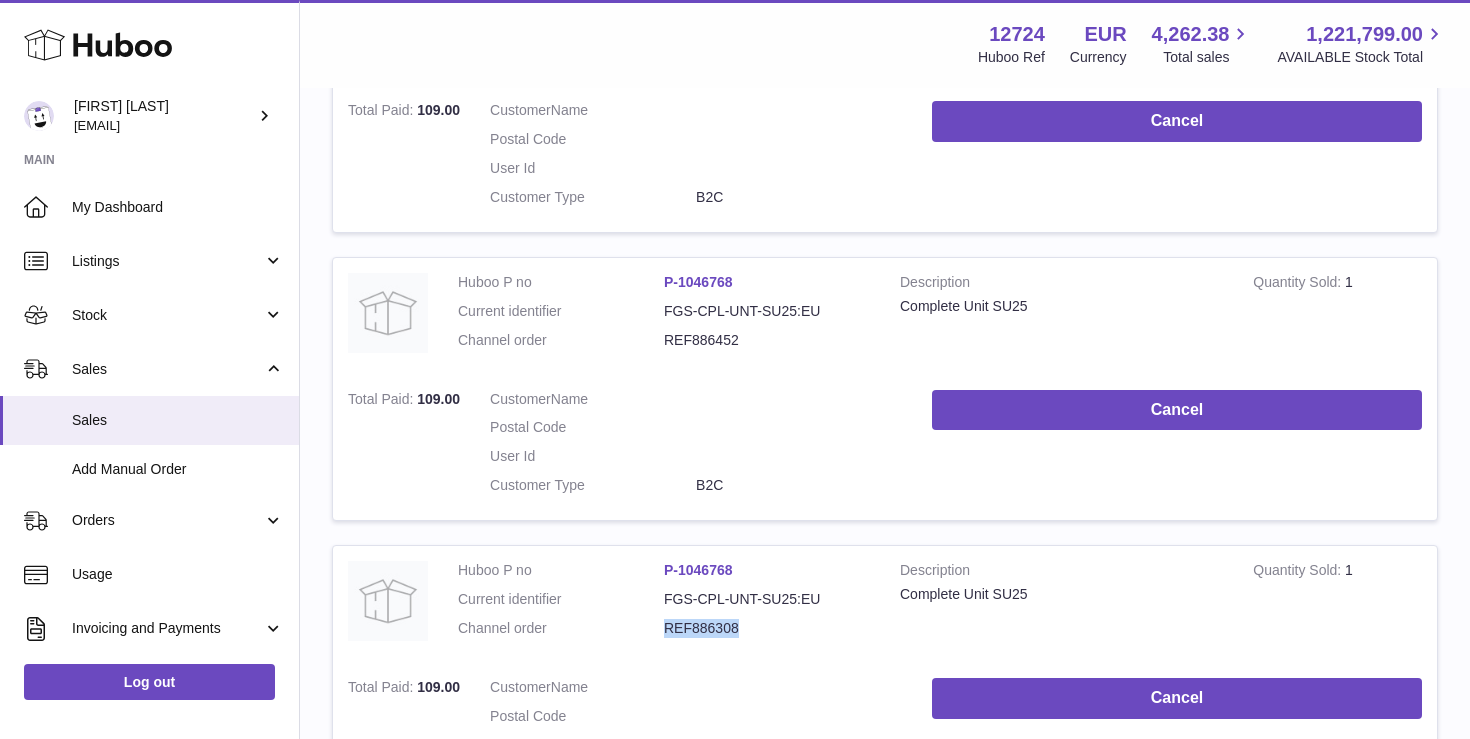 scroll, scrollTop: 6772, scrollLeft: 0, axis: vertical 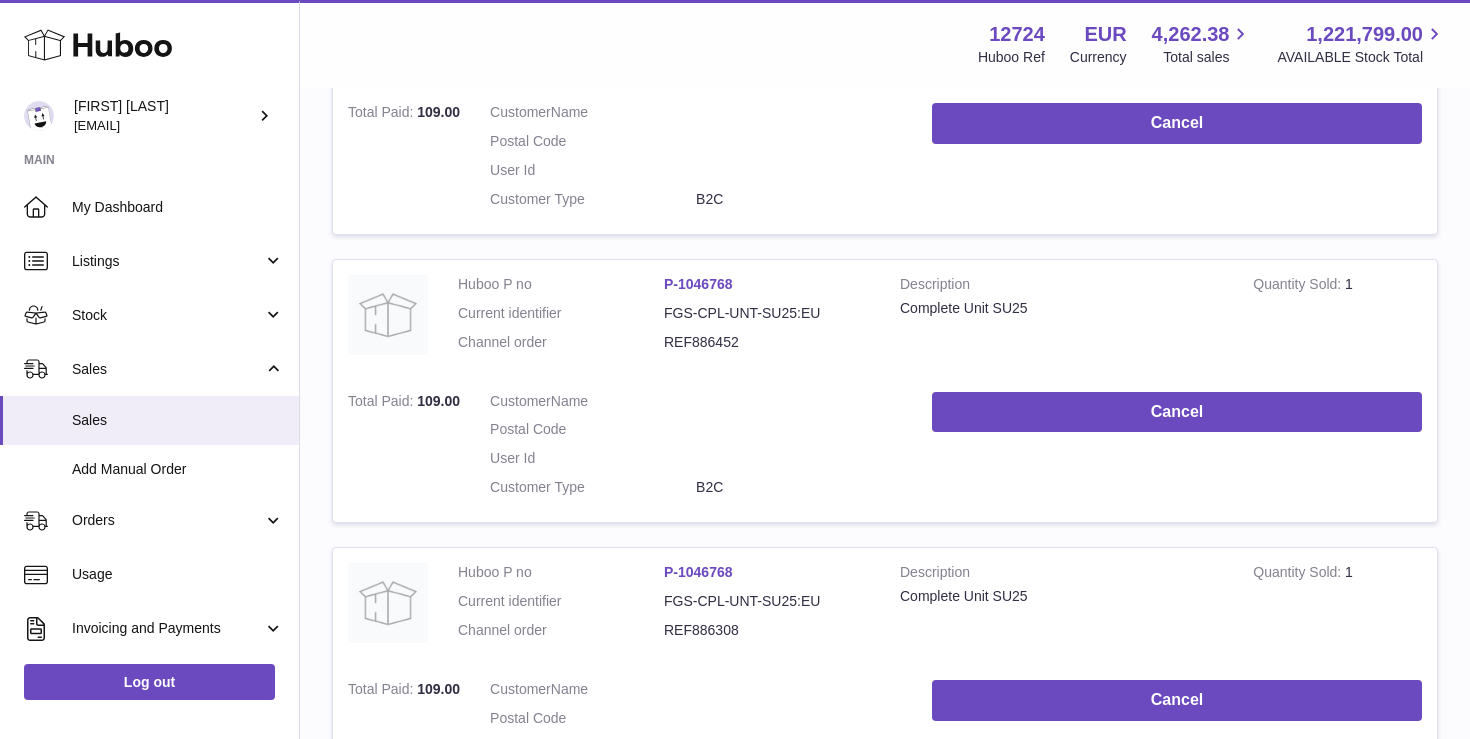 click on "REF886452" at bounding box center [767, 342] 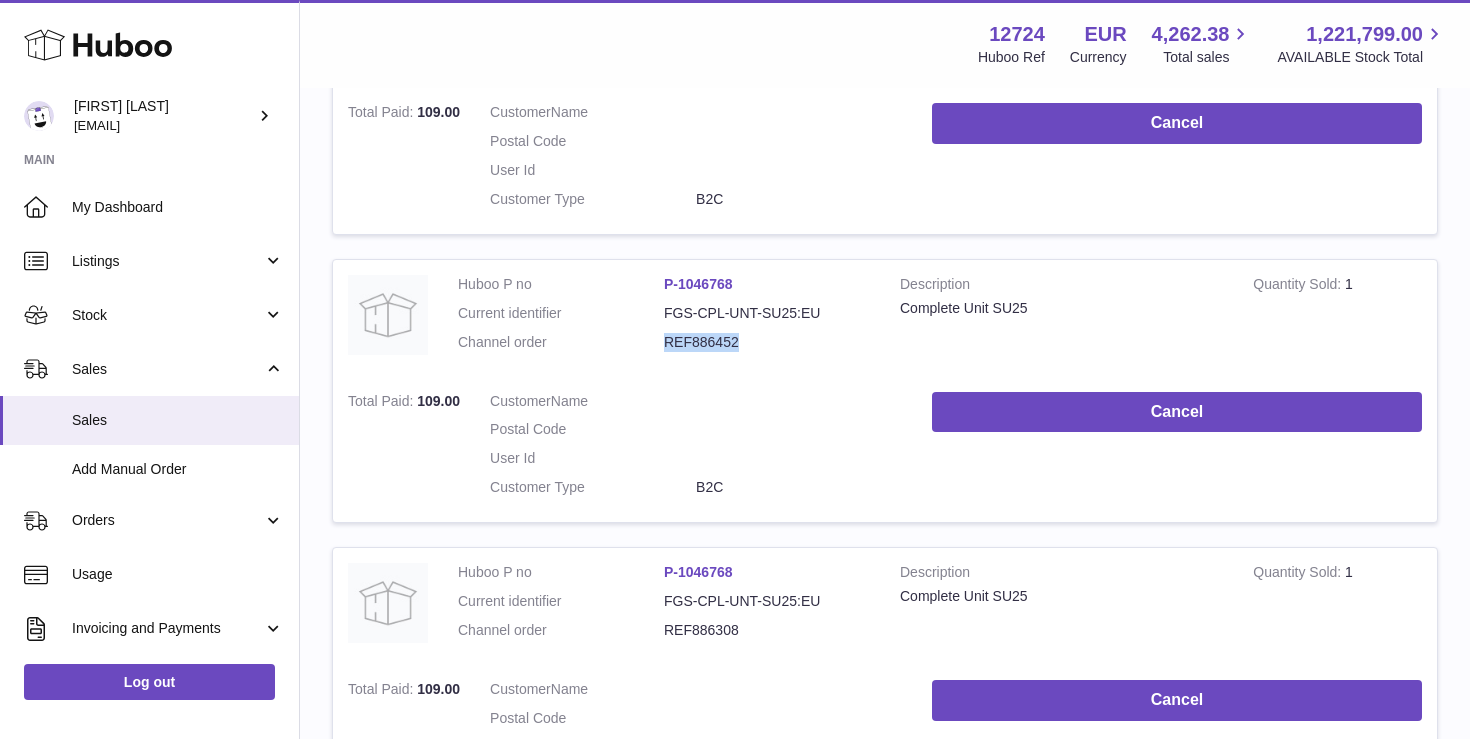 click on "REF886452" at bounding box center [767, 342] 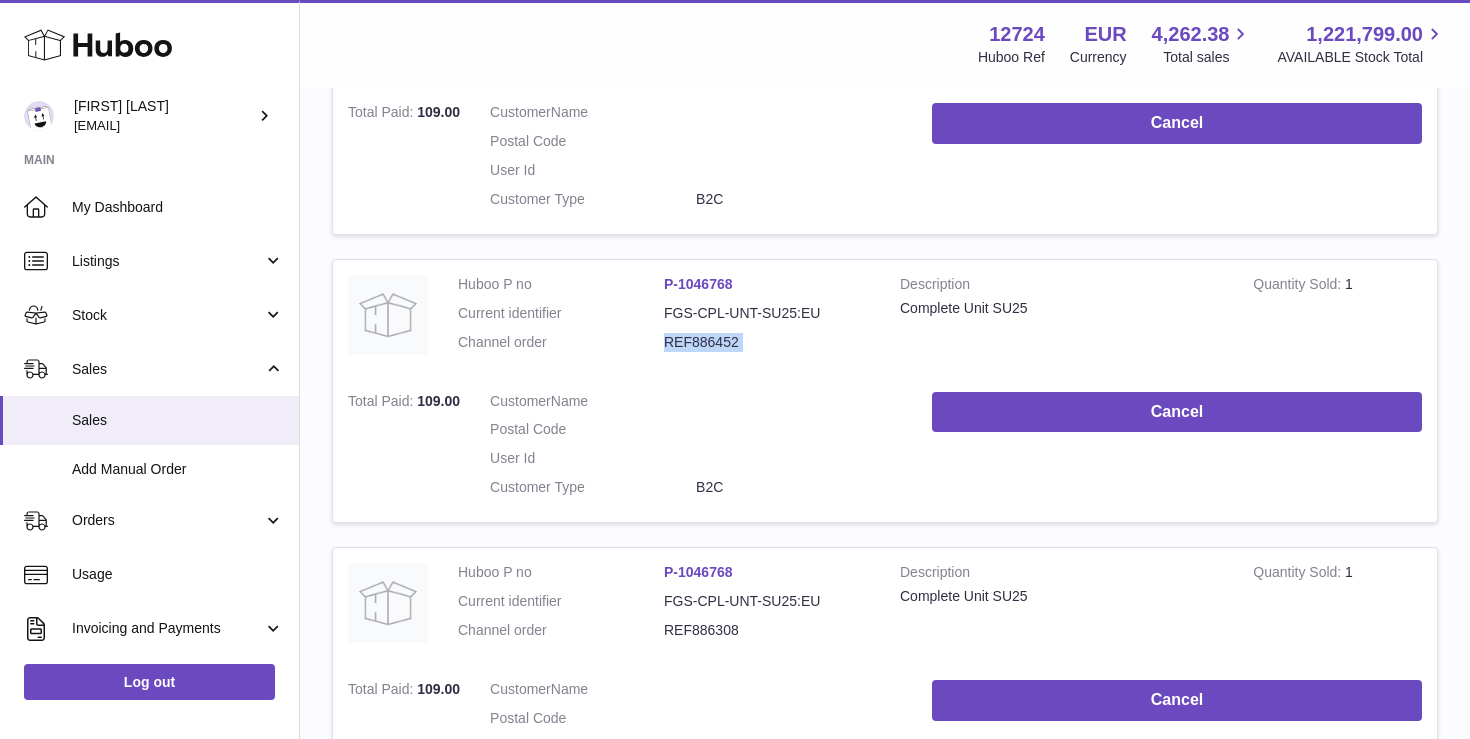 click on "REF886452" at bounding box center (767, 342) 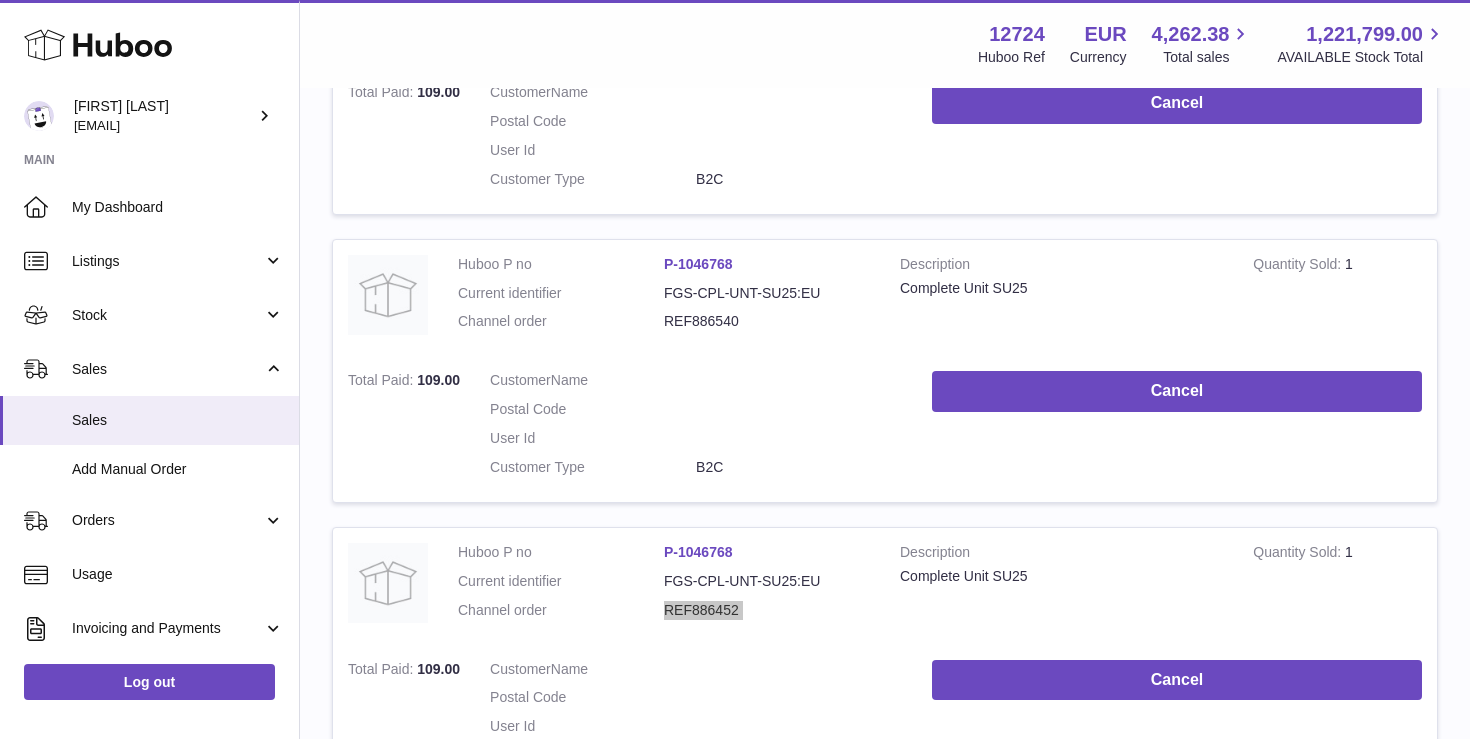 scroll, scrollTop: 6497, scrollLeft: 0, axis: vertical 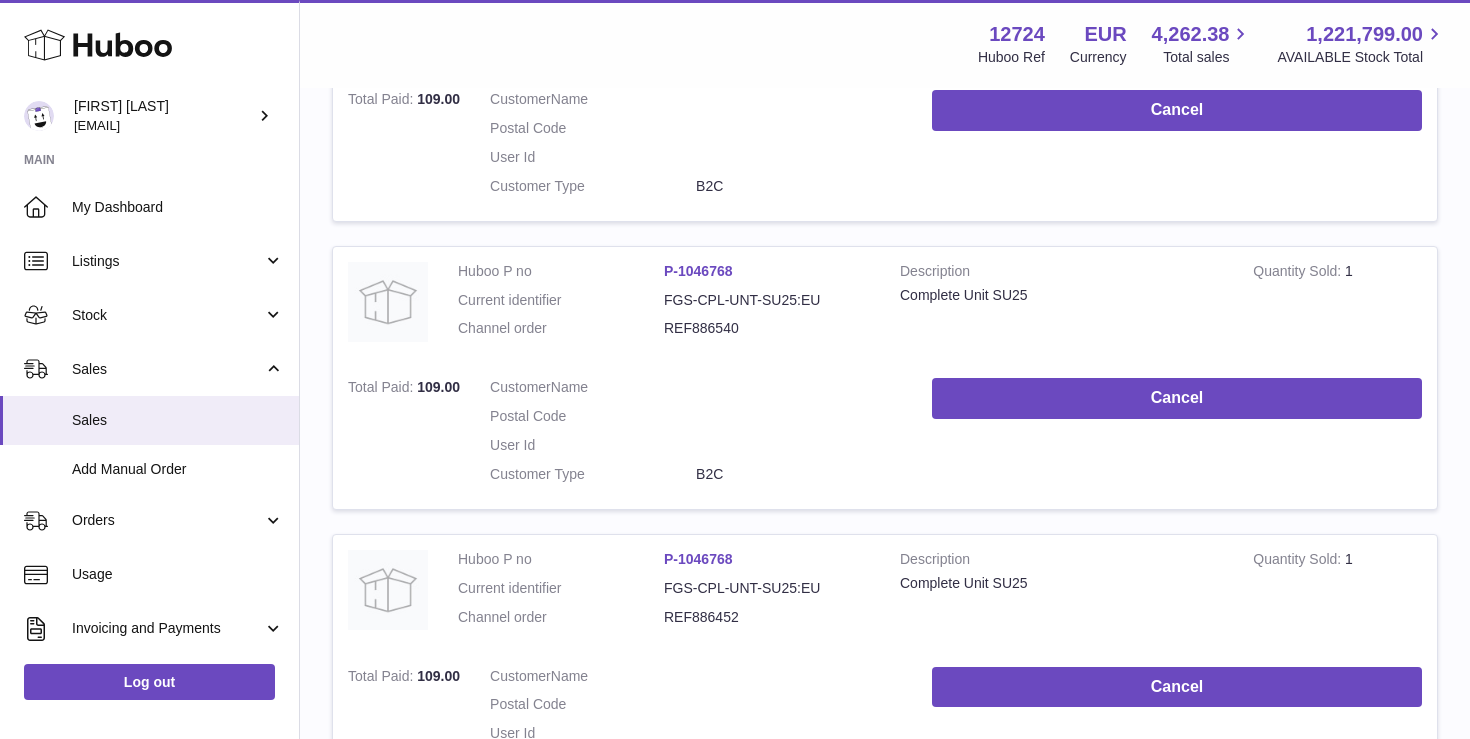 click on "REF886540" at bounding box center [767, 328] 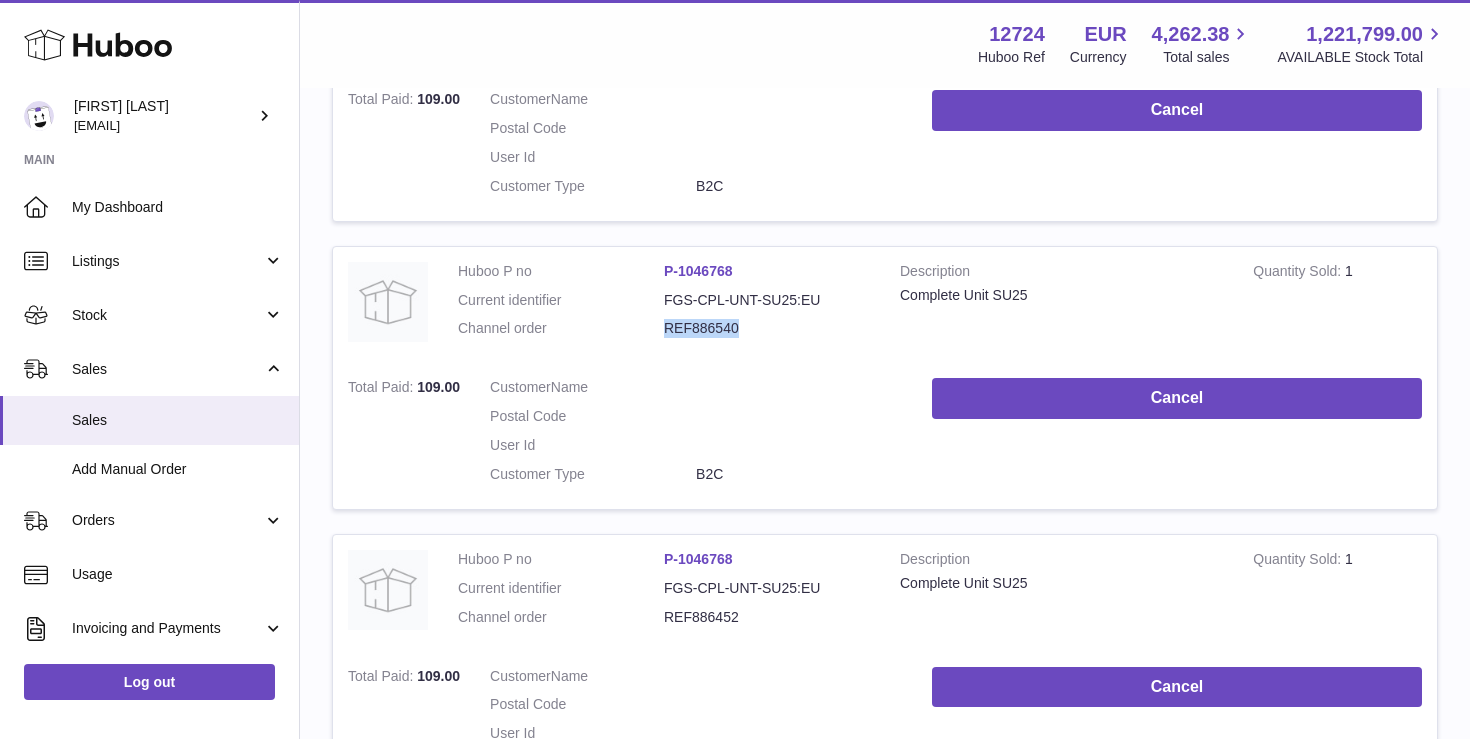 click on "REF886540" at bounding box center [767, 328] 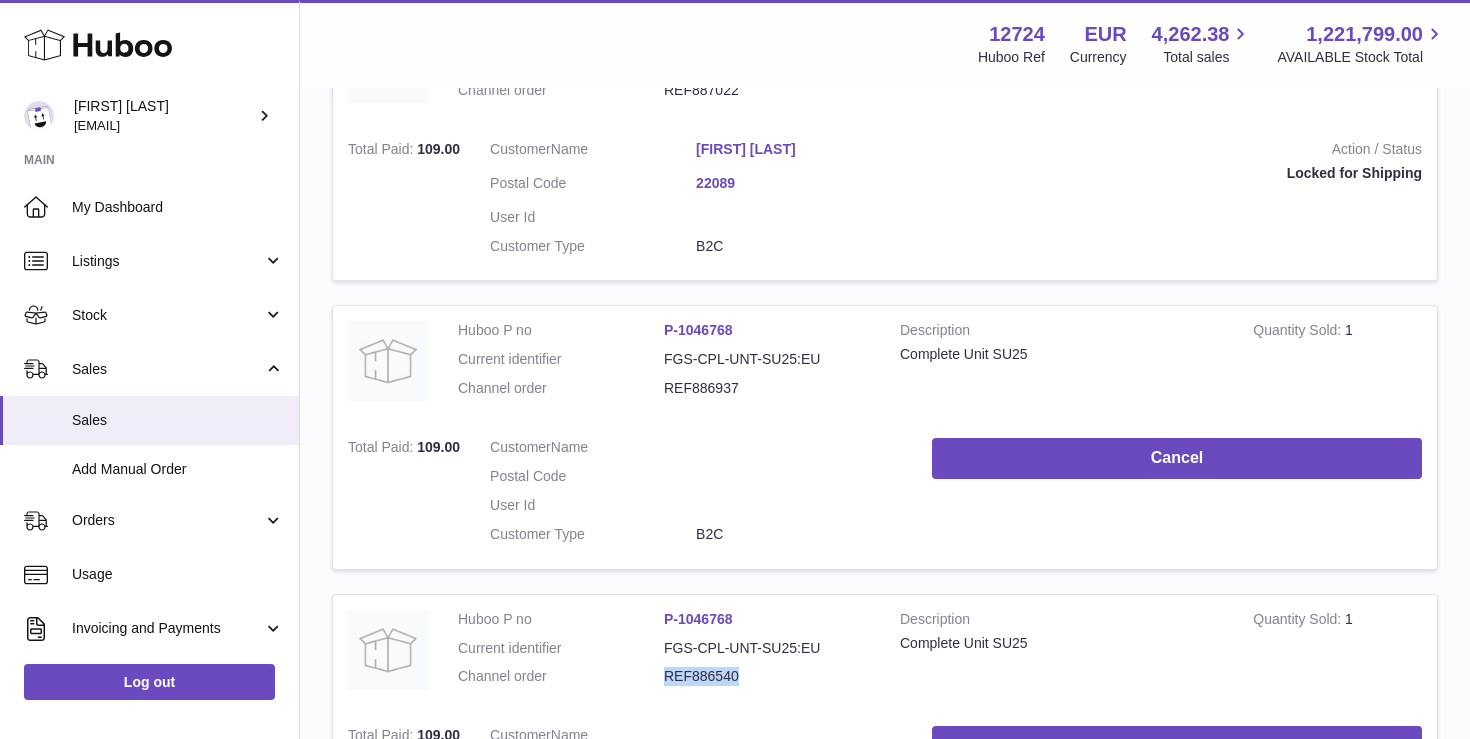 scroll, scrollTop: 6137, scrollLeft: 0, axis: vertical 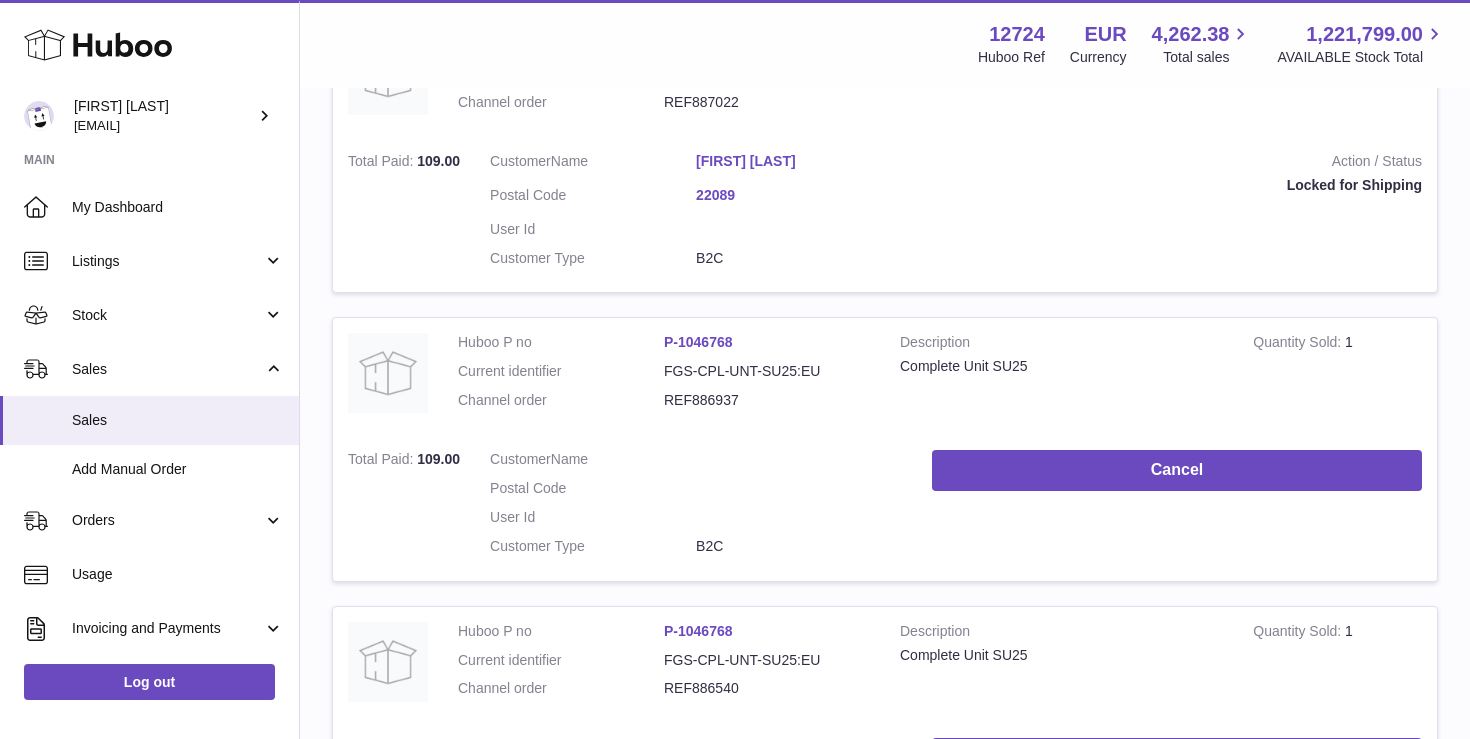 click on "Huboo P no
P-1046768
Current identifier   FGS-CPL-UNT-SU25:EU
Channel order
REF886937" at bounding box center [664, 376] 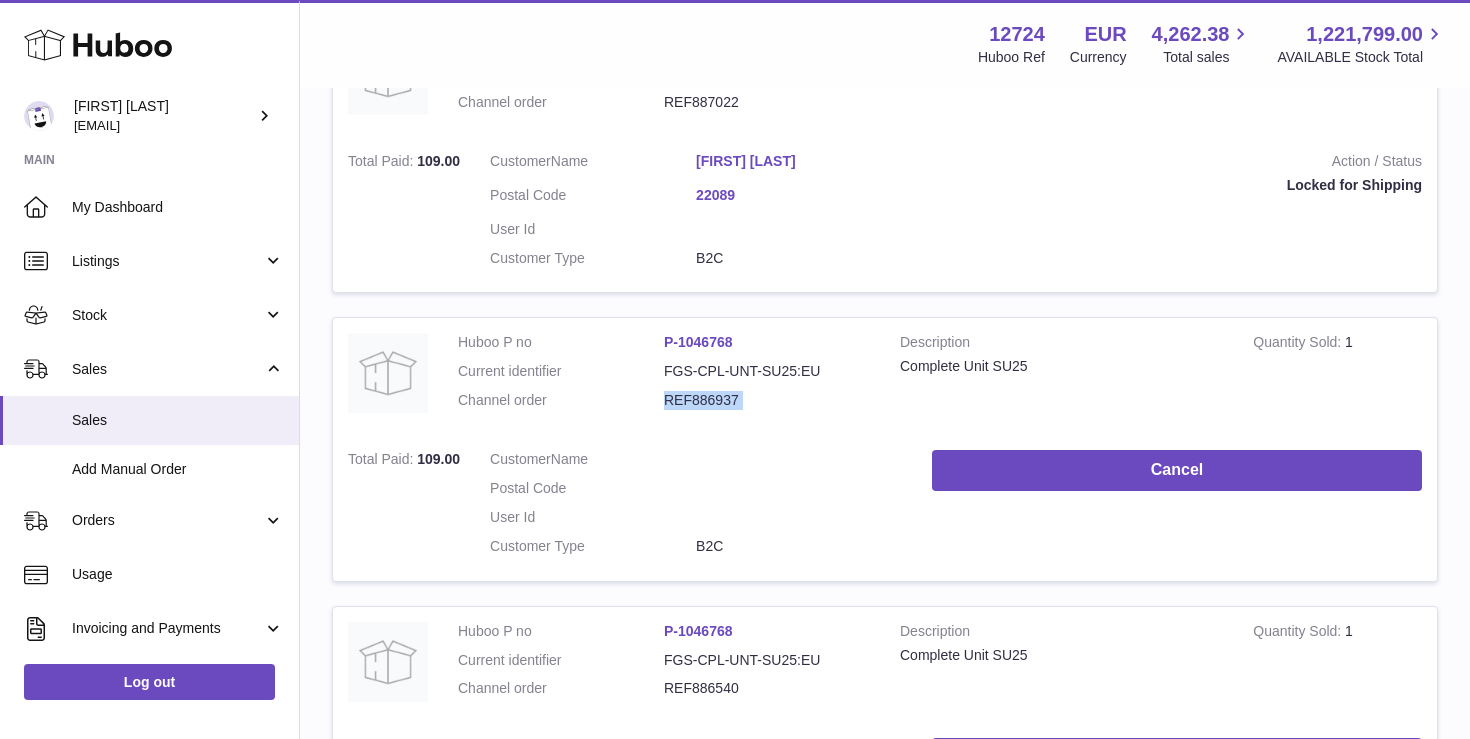 click on "REF886937" at bounding box center [767, 400] 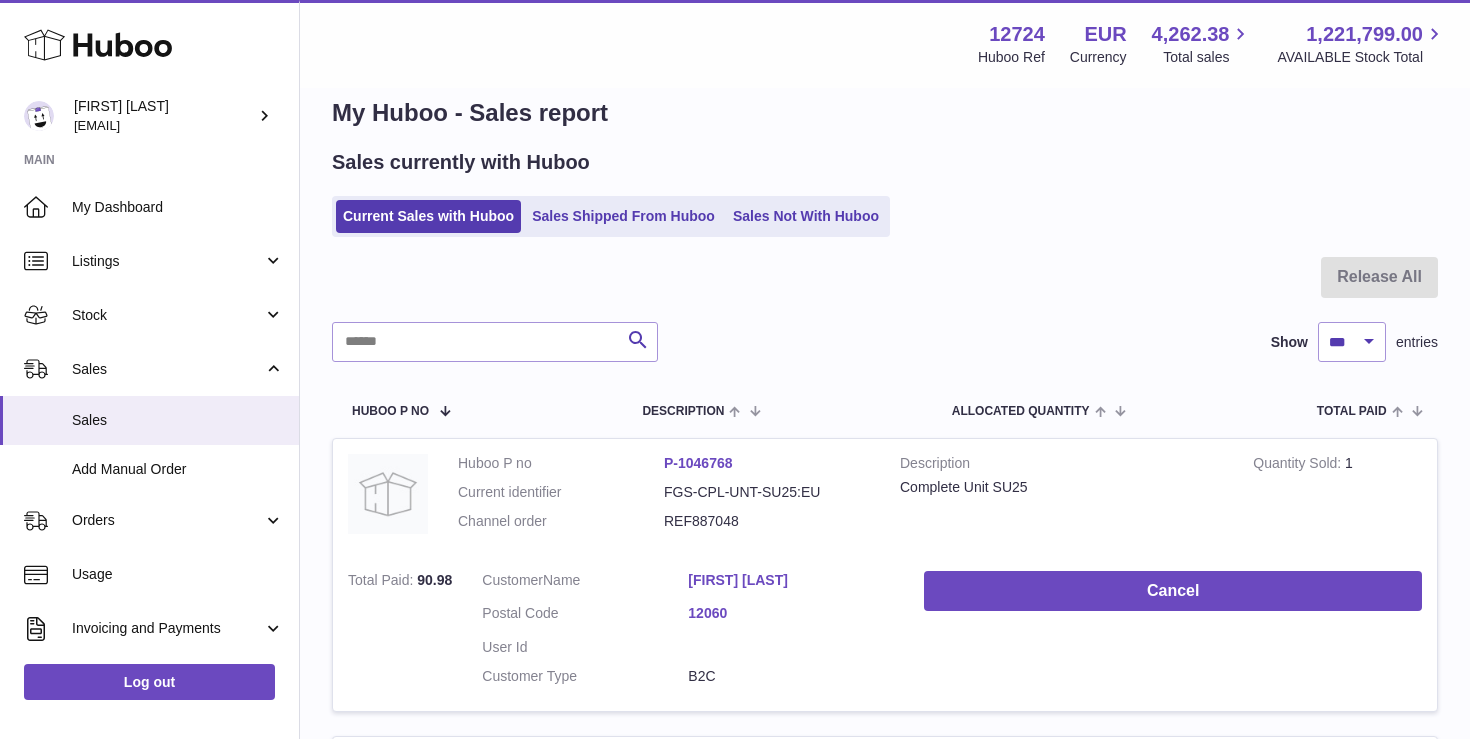 scroll, scrollTop: 0, scrollLeft: 0, axis: both 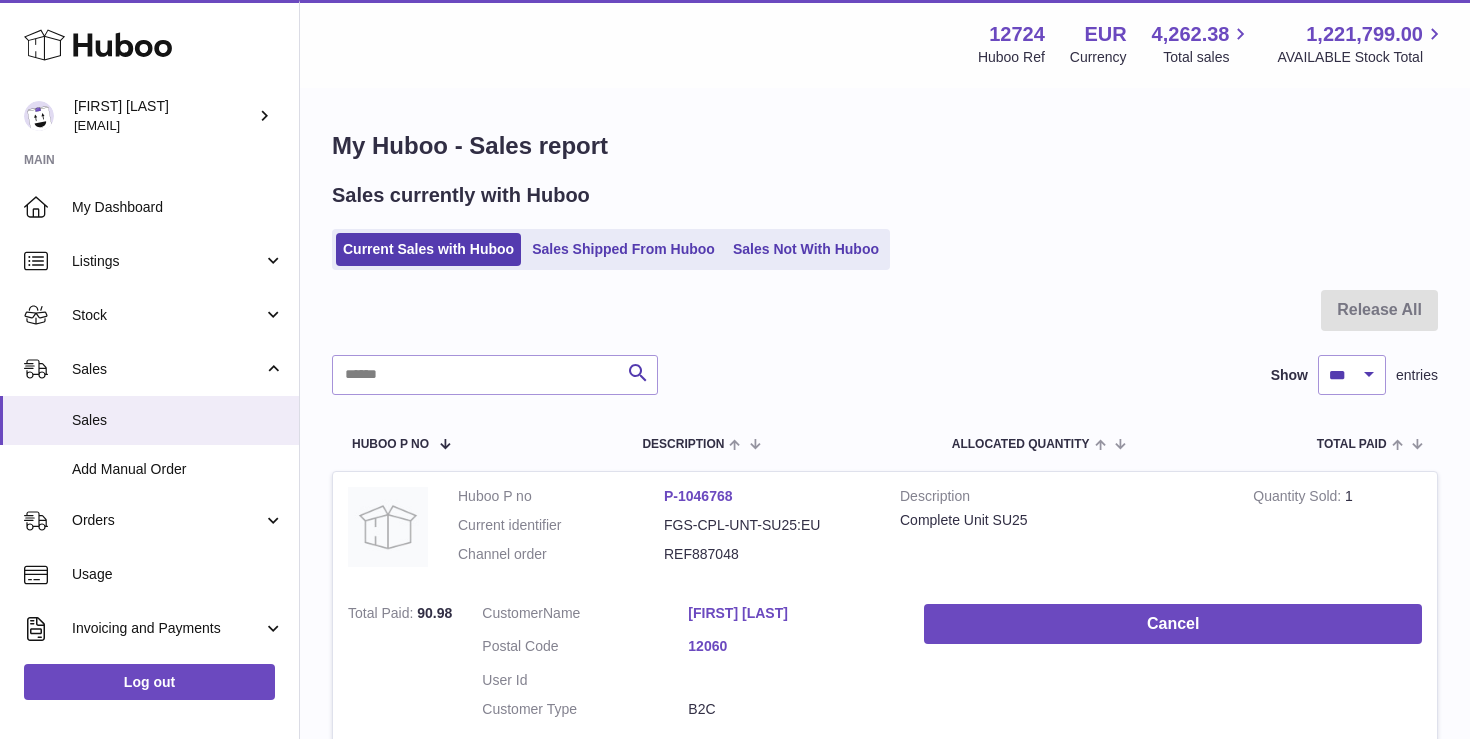 click on "REF887048" at bounding box center [767, 554] 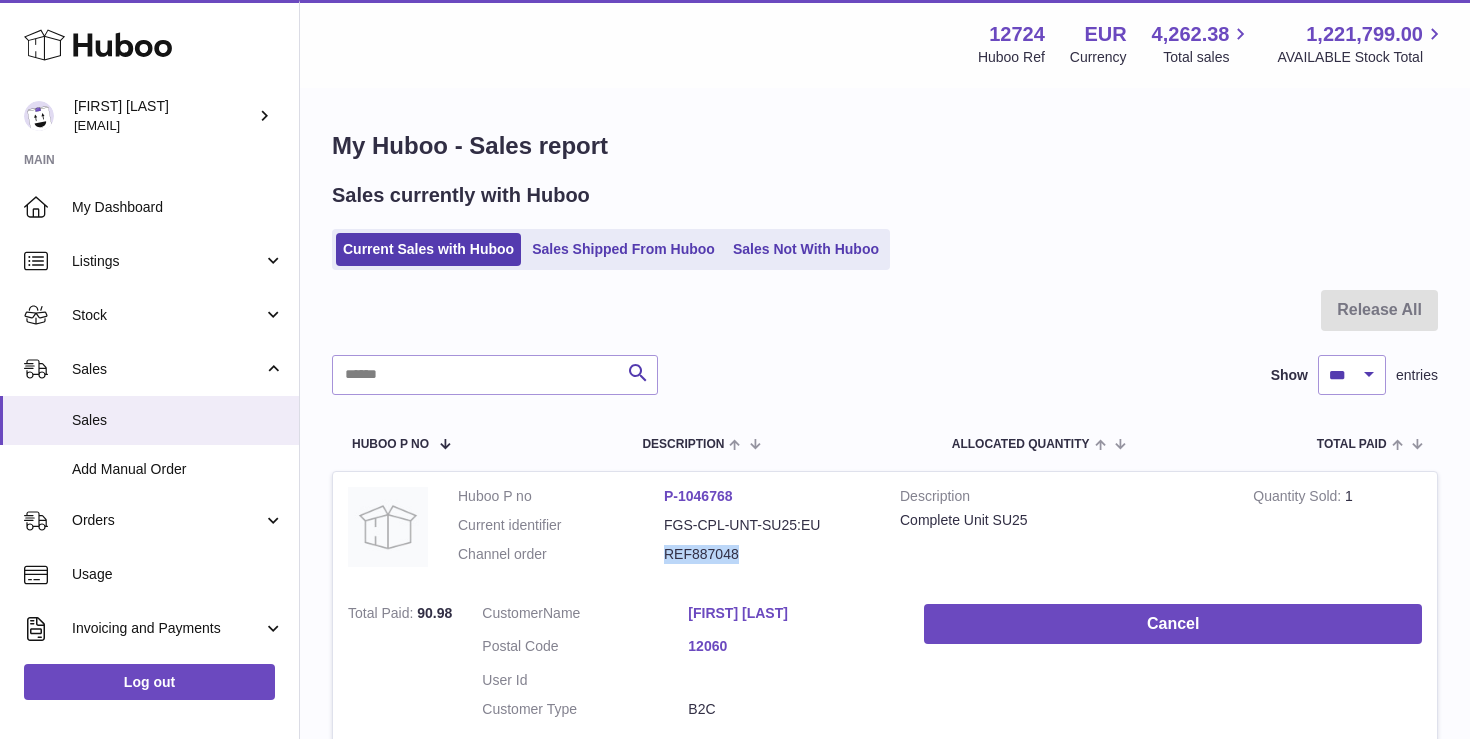 click on "REF887048" at bounding box center [767, 554] 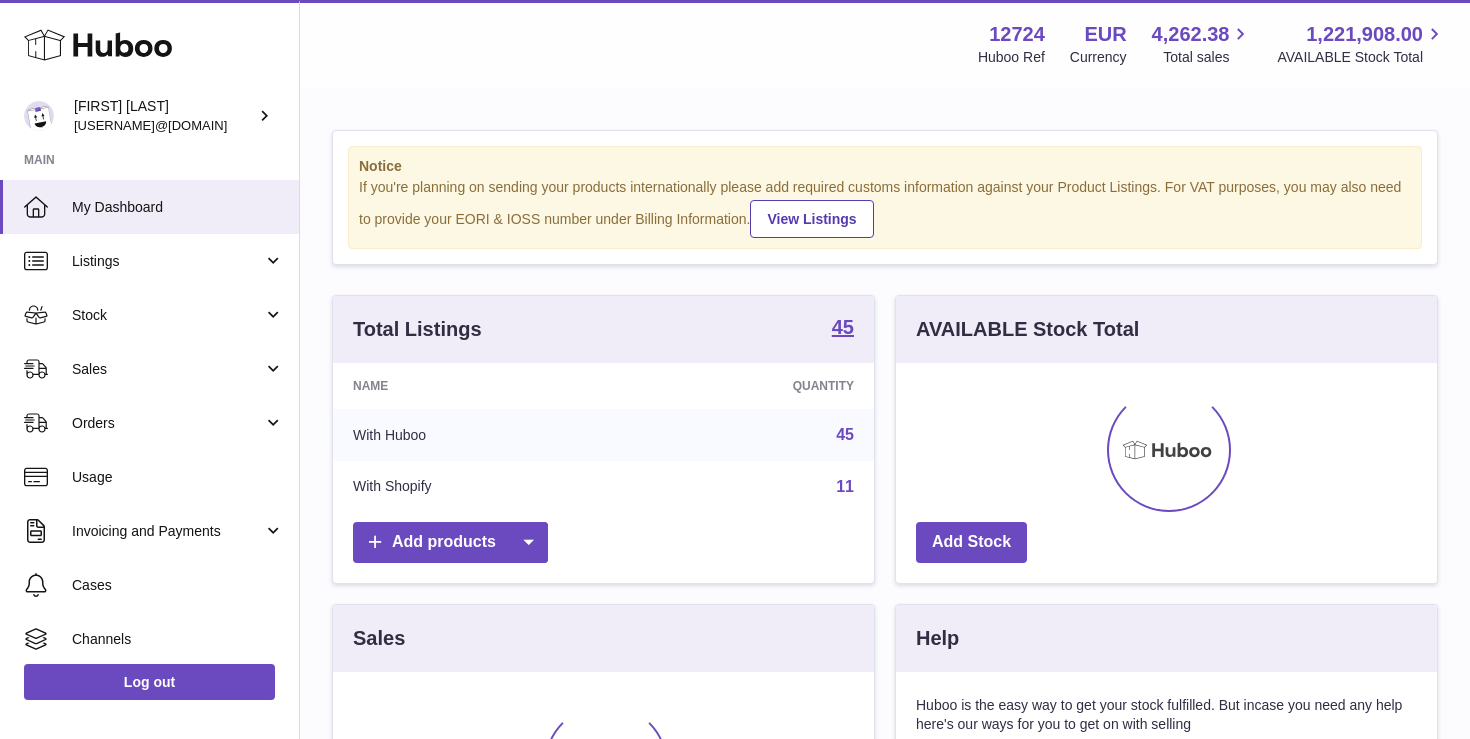 scroll, scrollTop: 0, scrollLeft: 0, axis: both 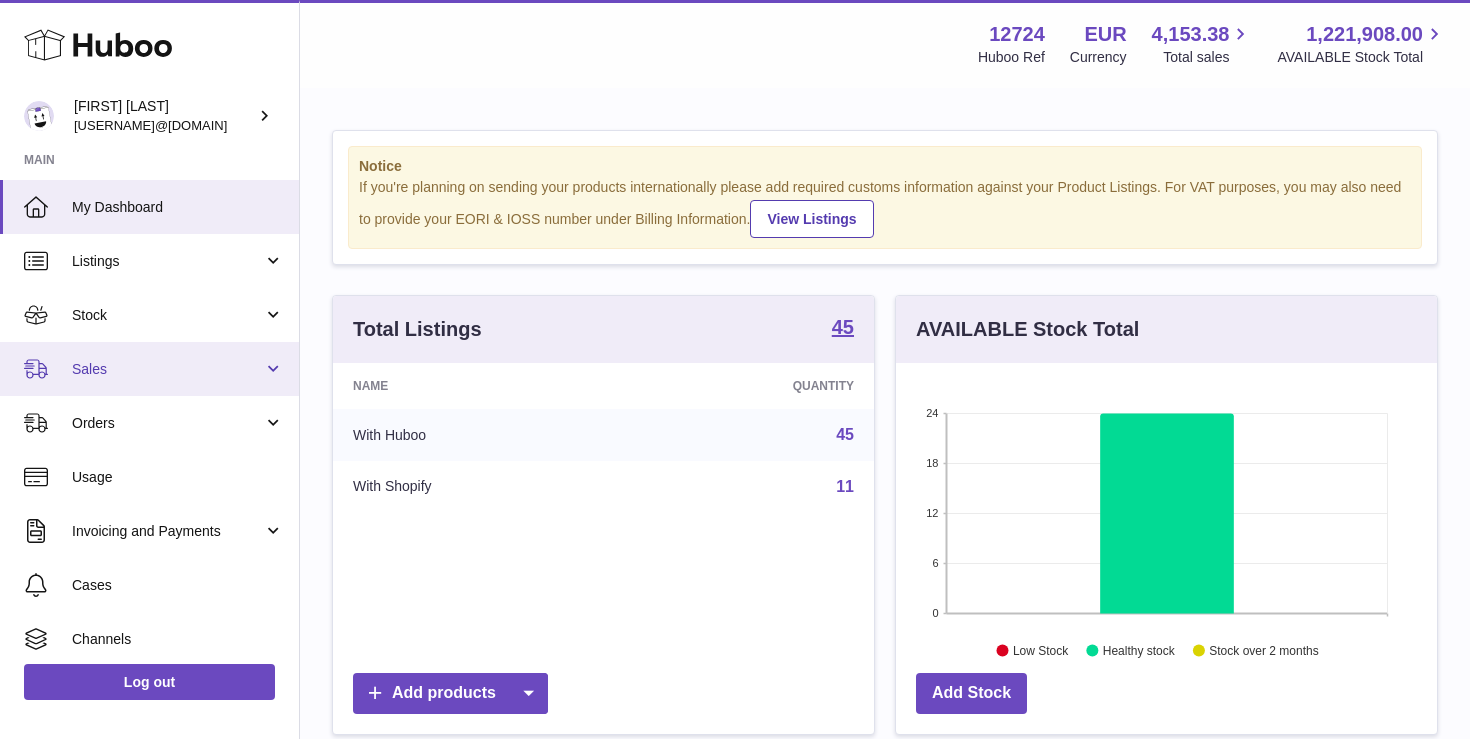 click on "Sales" at bounding box center [167, 369] 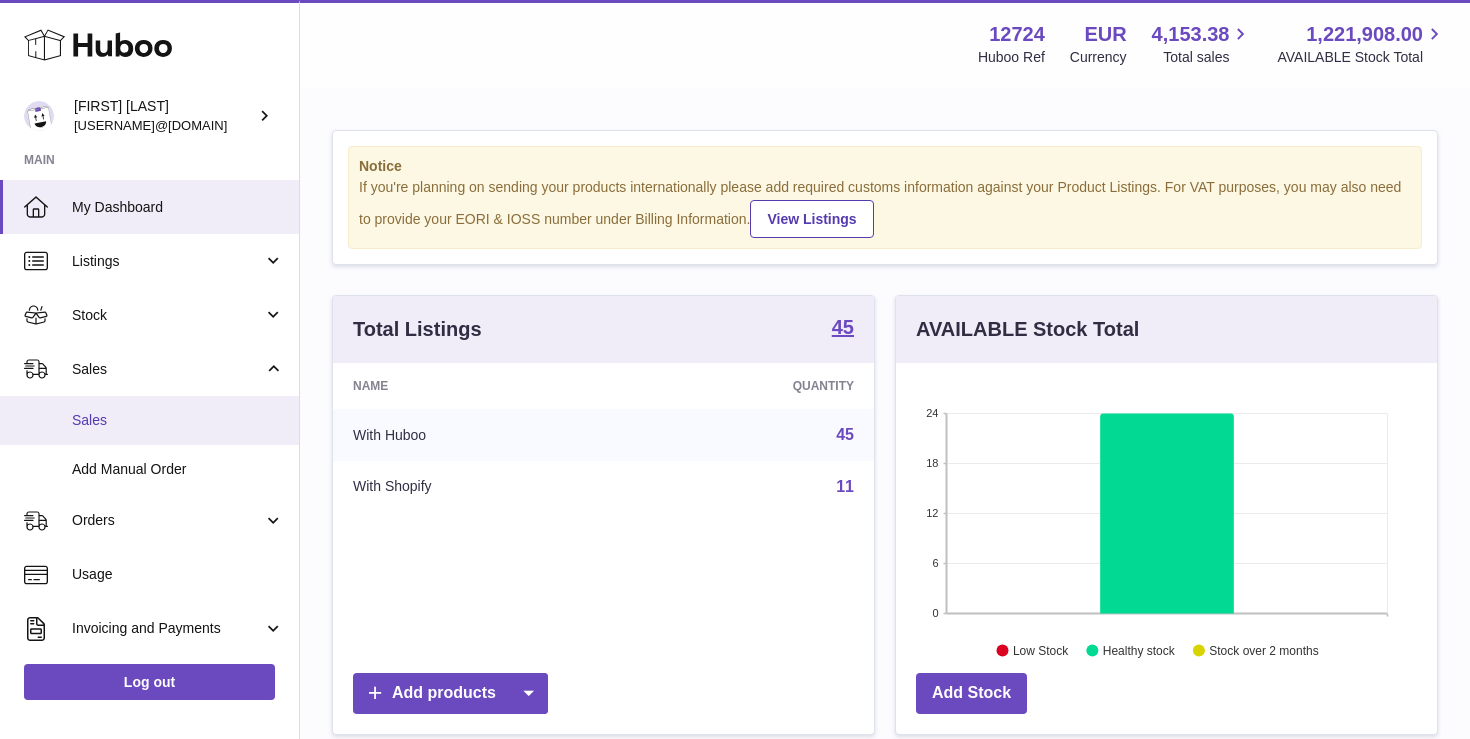 click on "Sales" at bounding box center [178, 420] 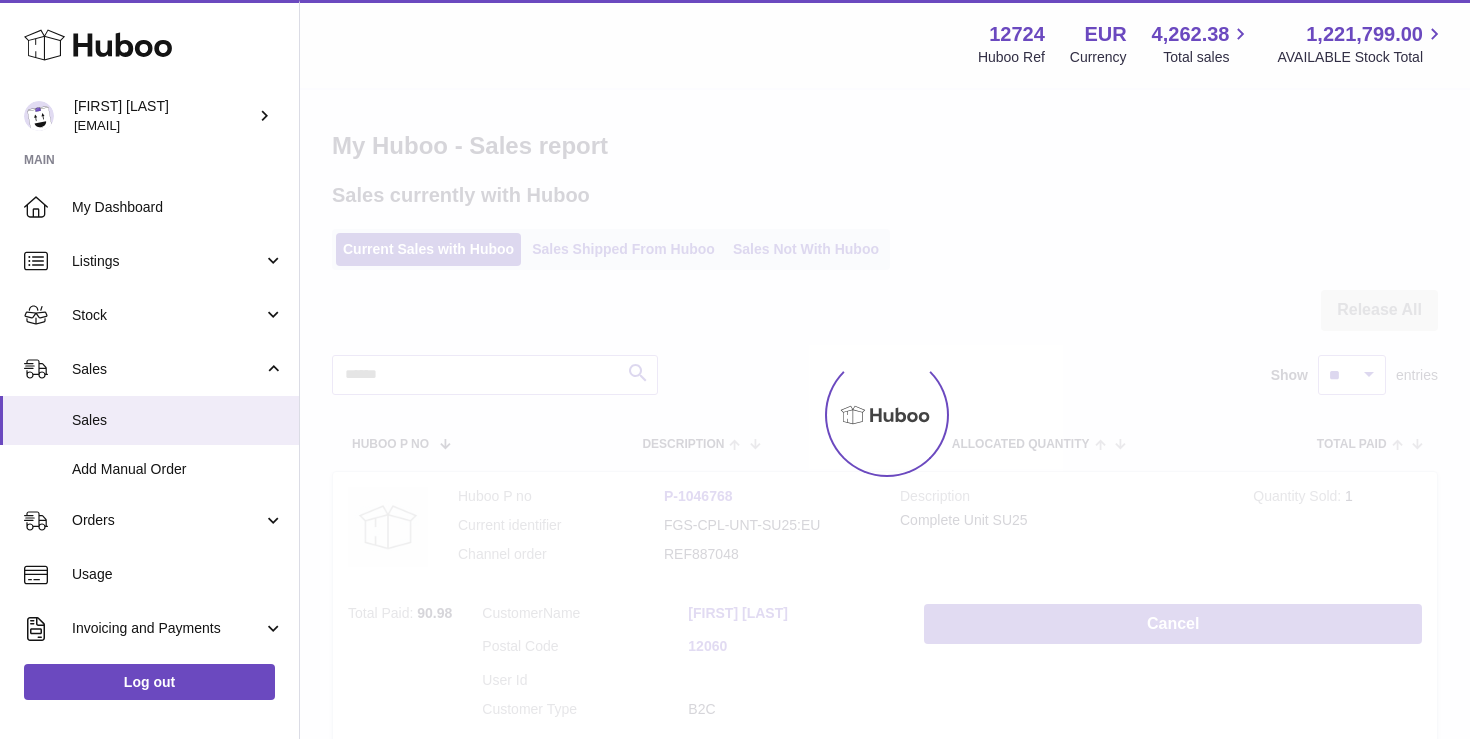 scroll, scrollTop: 0, scrollLeft: 0, axis: both 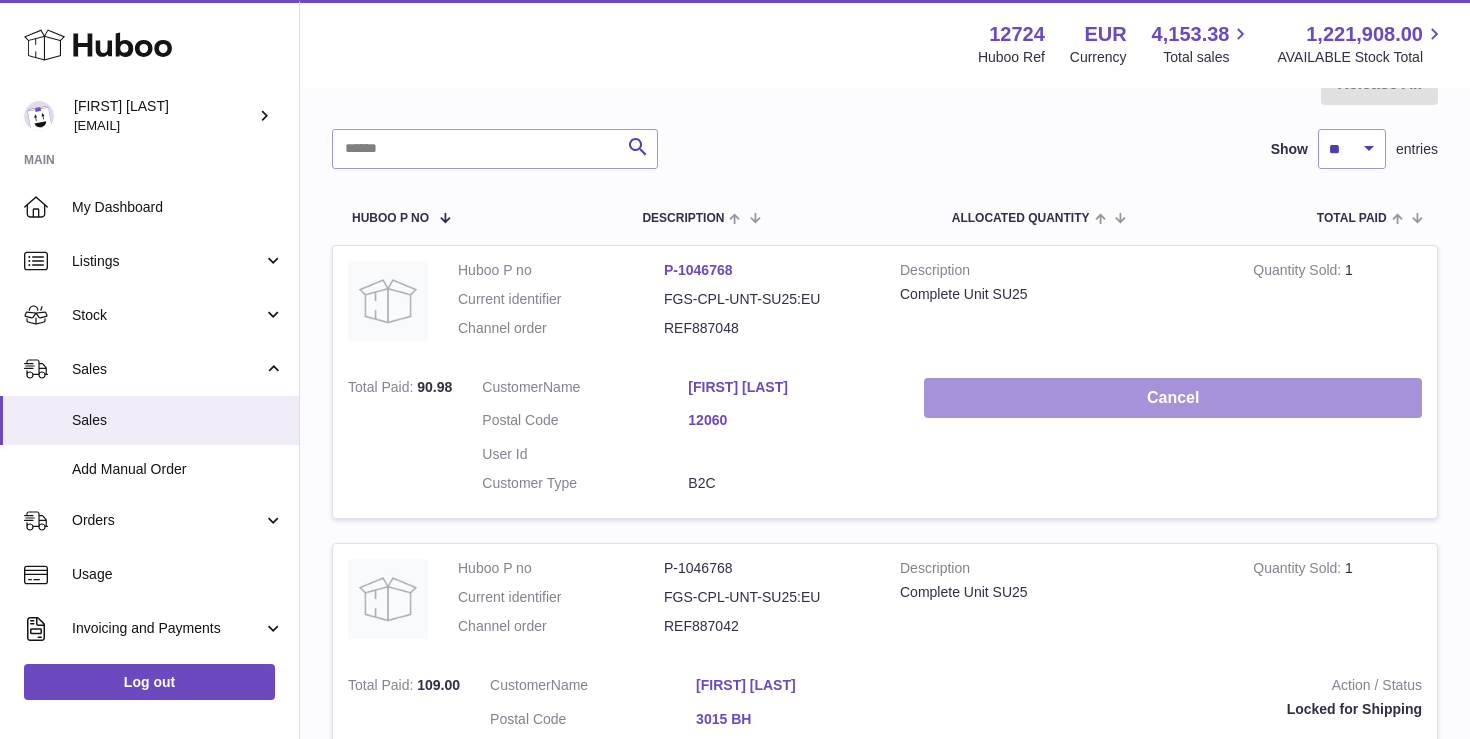 click on "Cancel" at bounding box center [1173, 398] 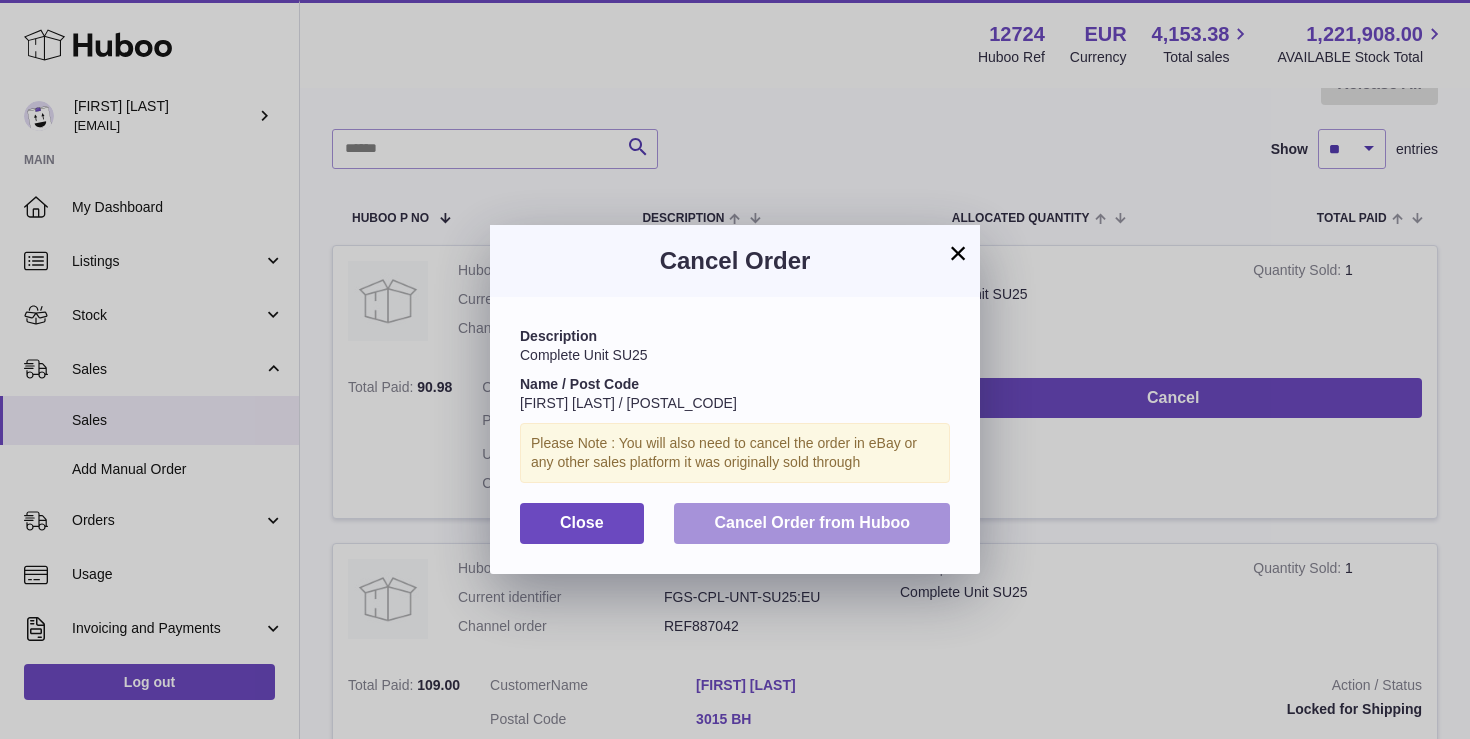 click on "Cancel Order from Huboo" at bounding box center (812, 522) 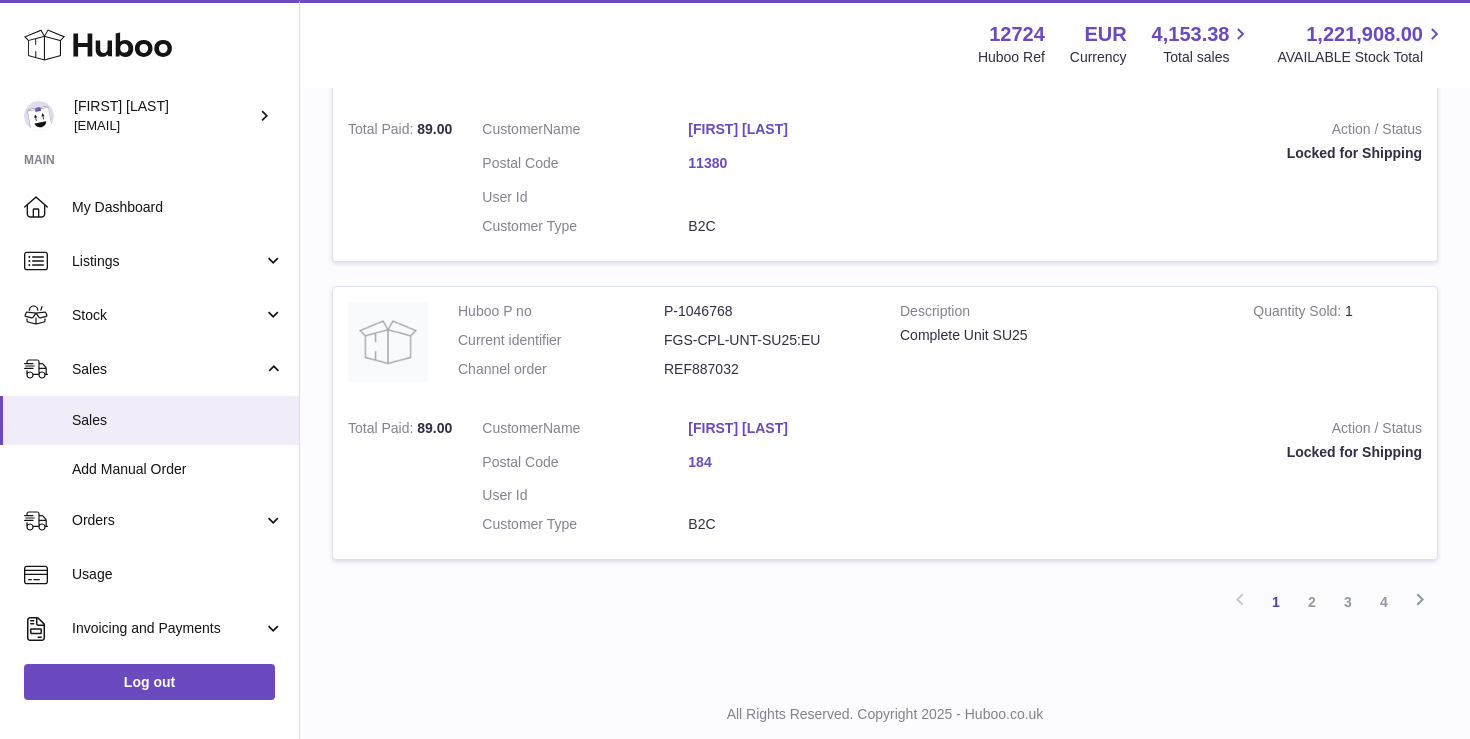 scroll, scrollTop: 2923, scrollLeft: 0, axis: vertical 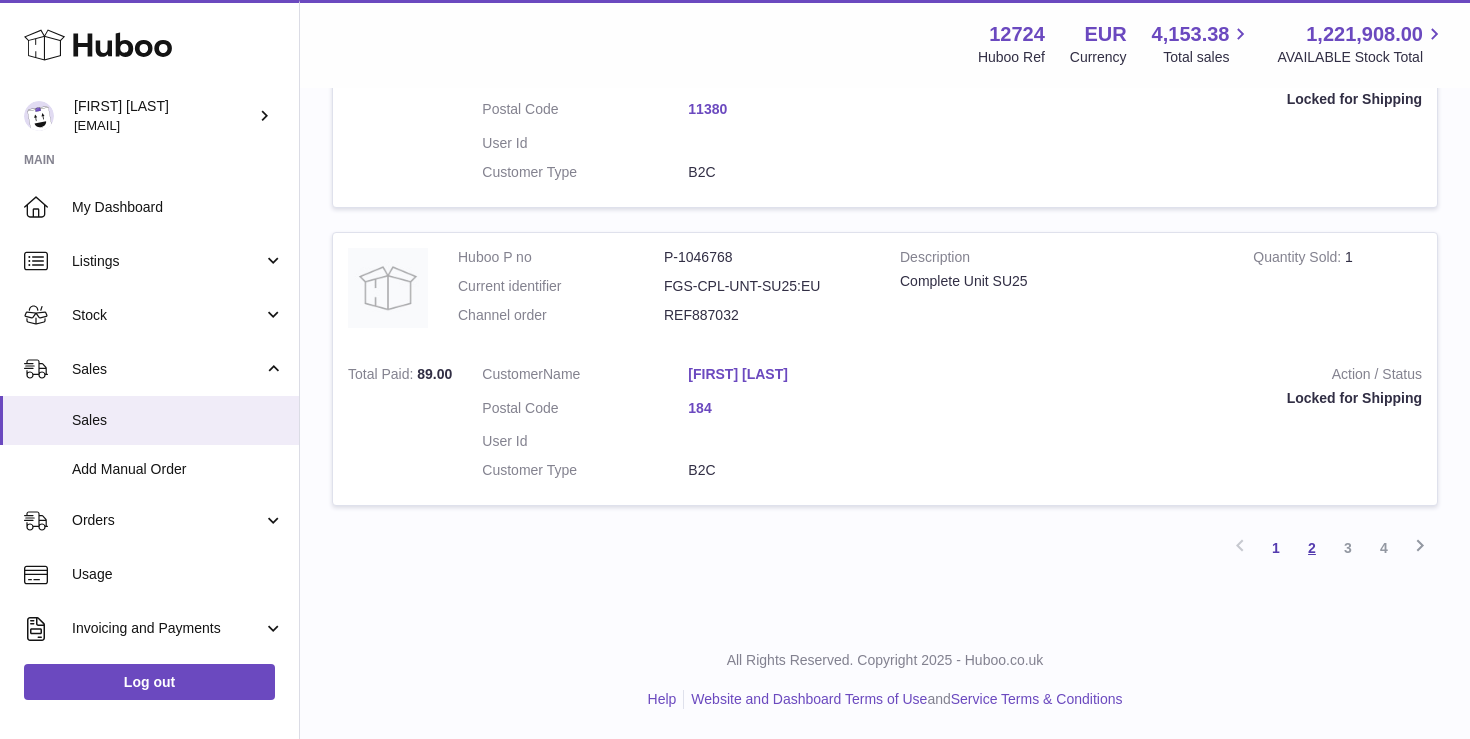 click on "2" at bounding box center [1312, 548] 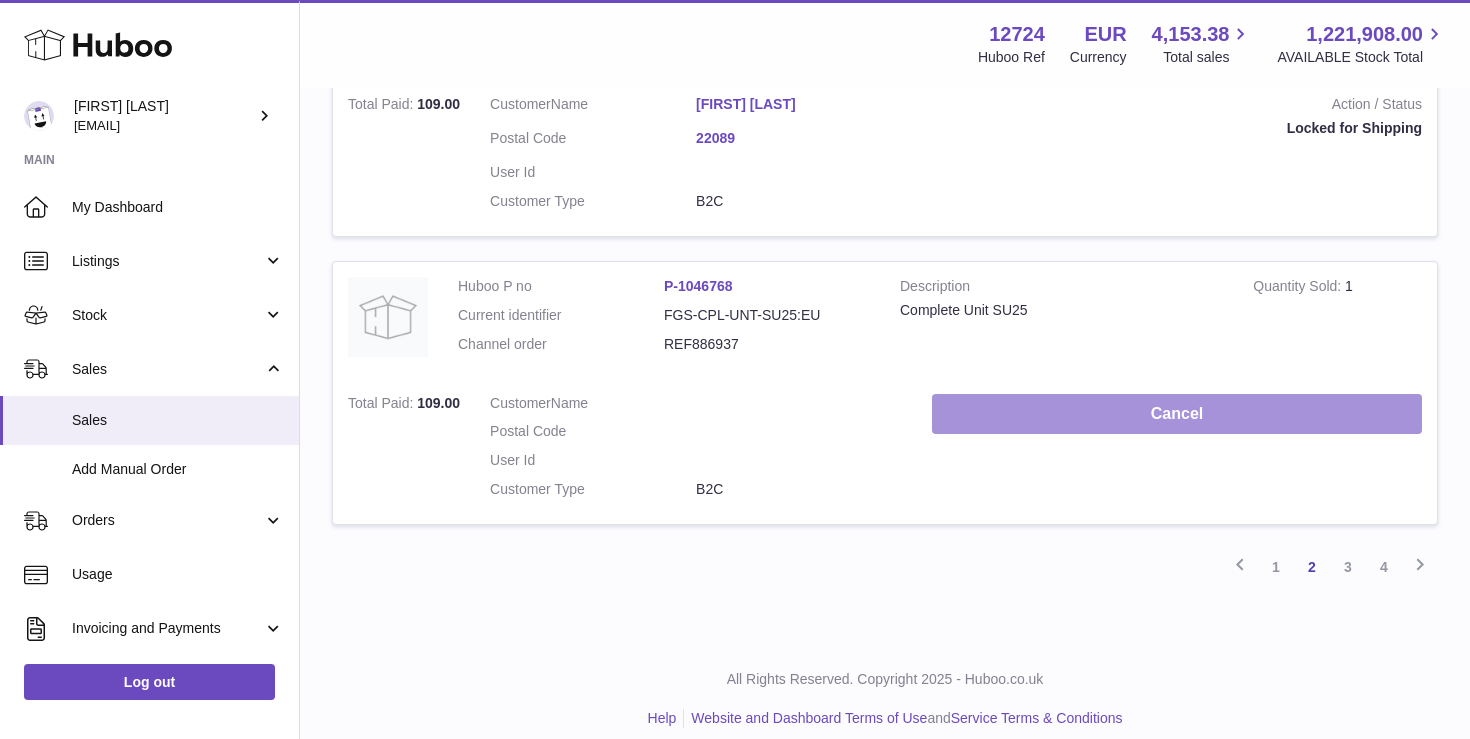 click on "Cancel" at bounding box center [1177, 414] 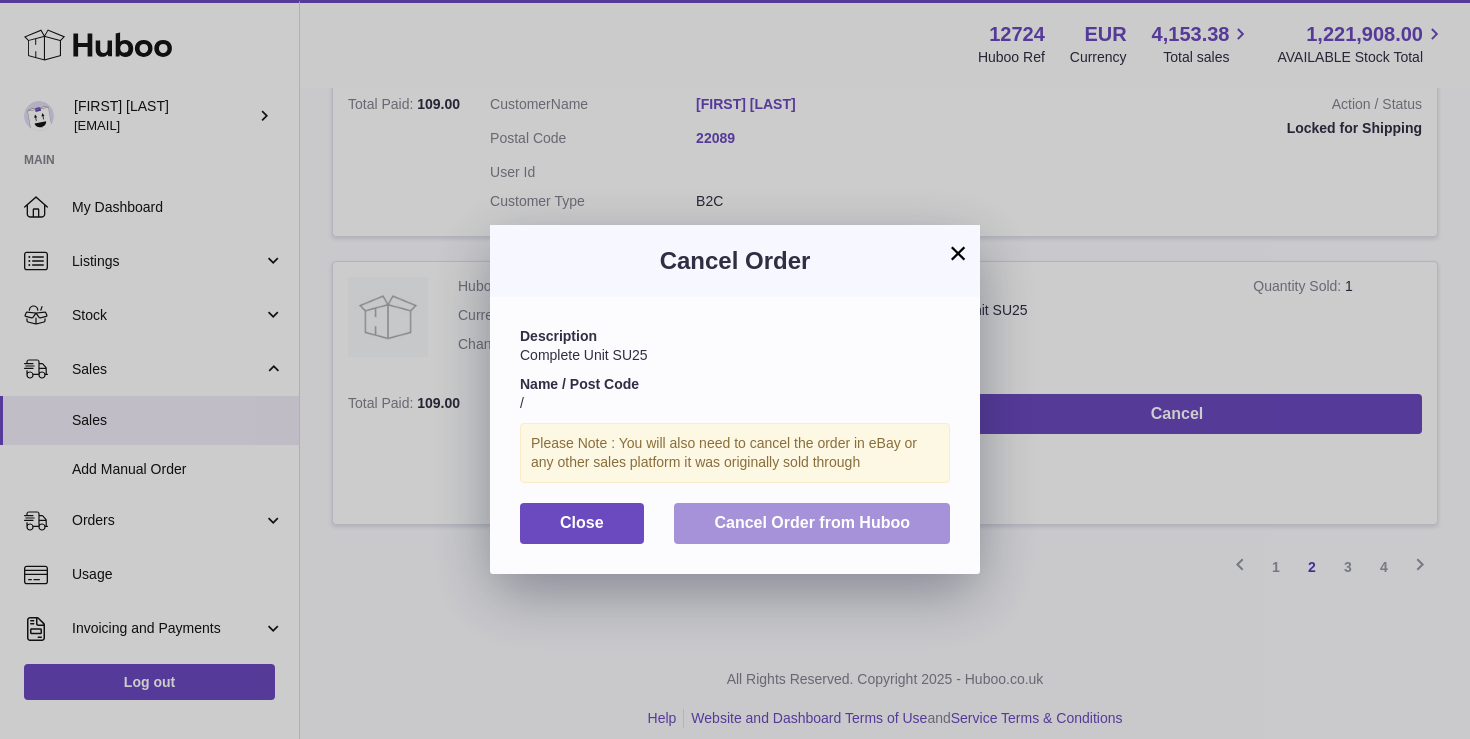 click on "Cancel Order from Huboo" at bounding box center [812, 522] 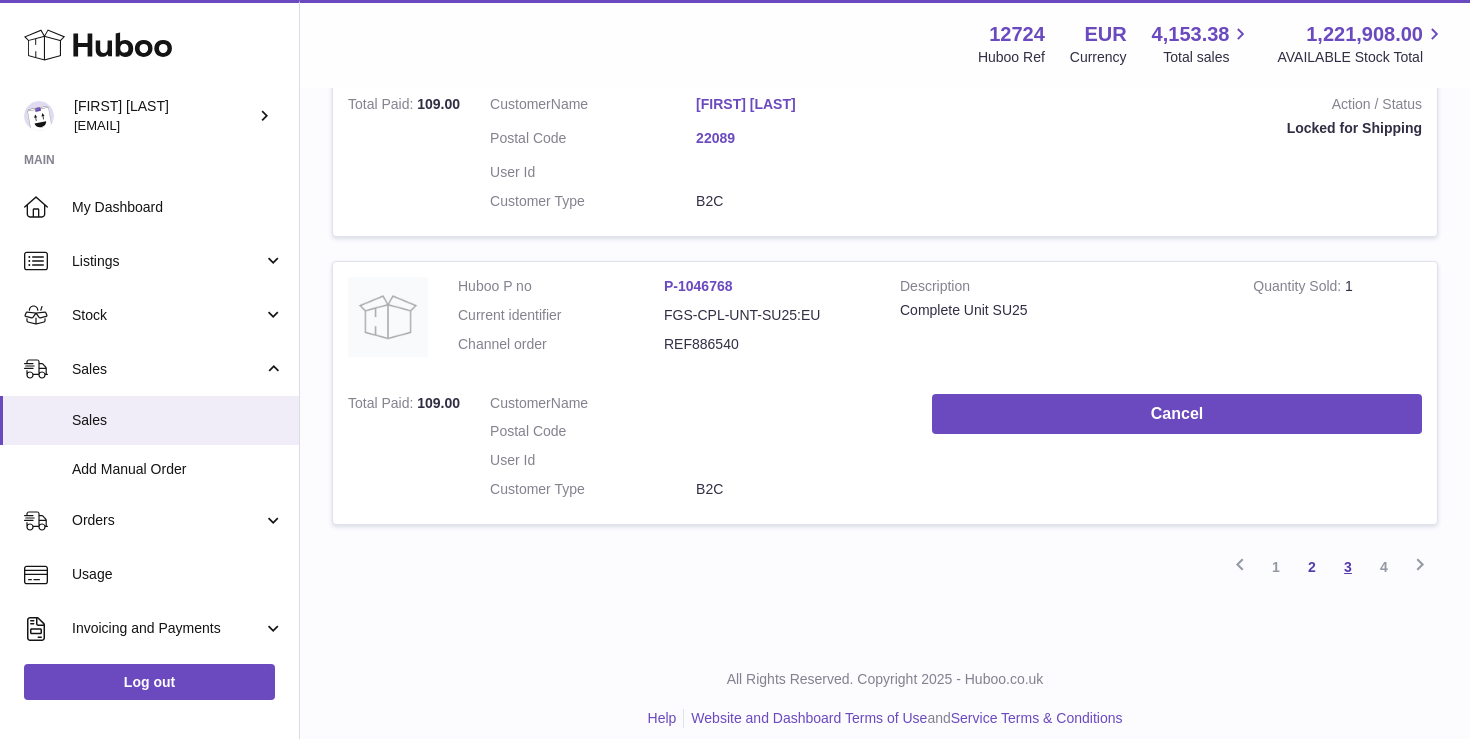 click on "3" at bounding box center (1348, 567) 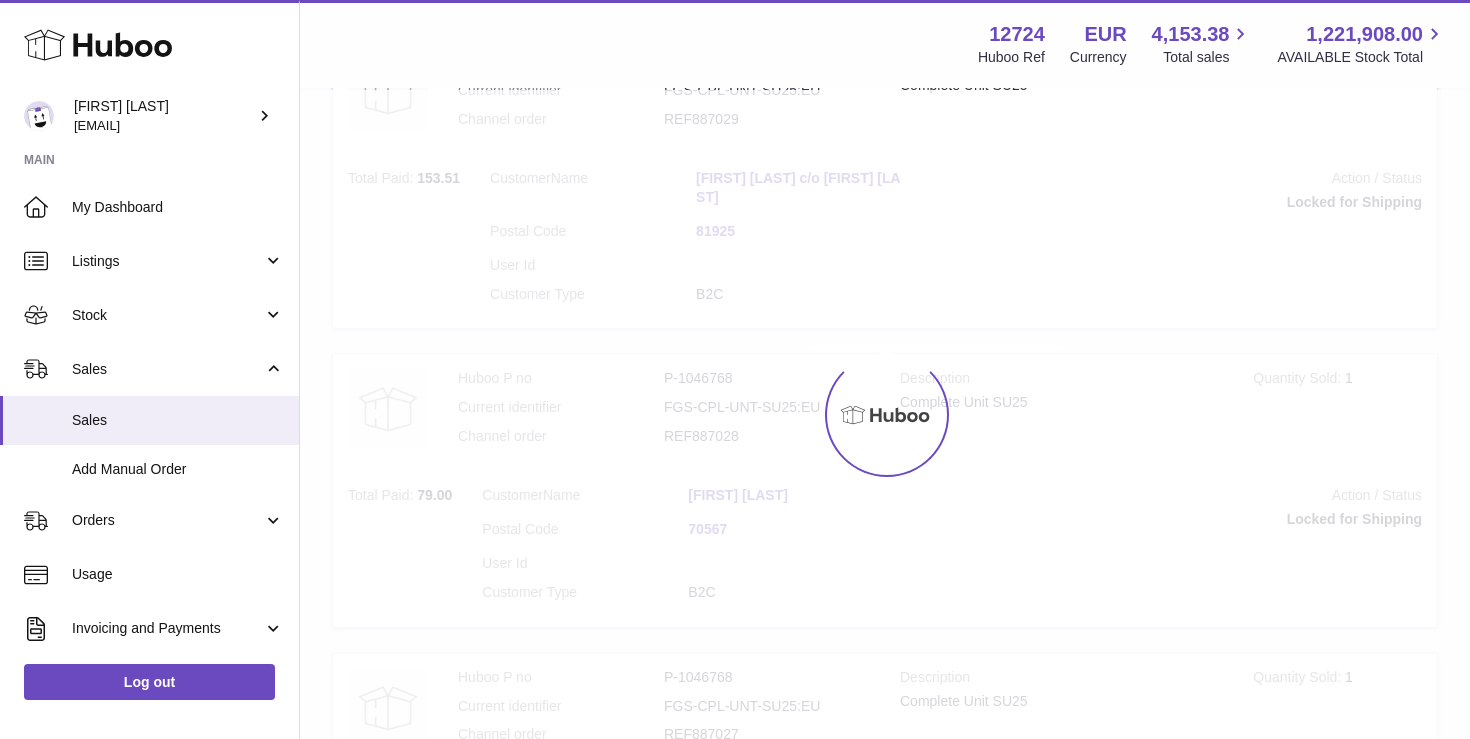 scroll, scrollTop: 90, scrollLeft: 0, axis: vertical 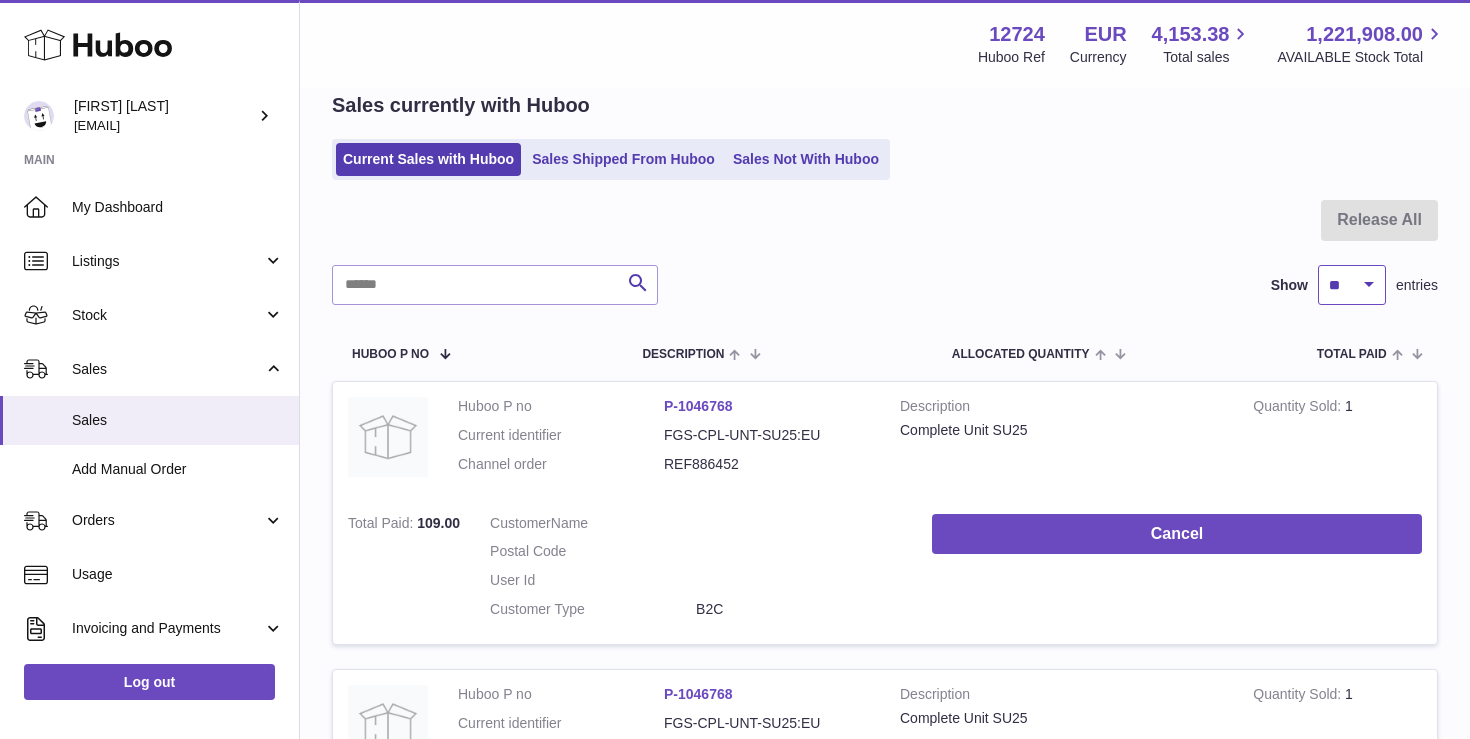 click on "** ** ** ***" at bounding box center [1352, 285] 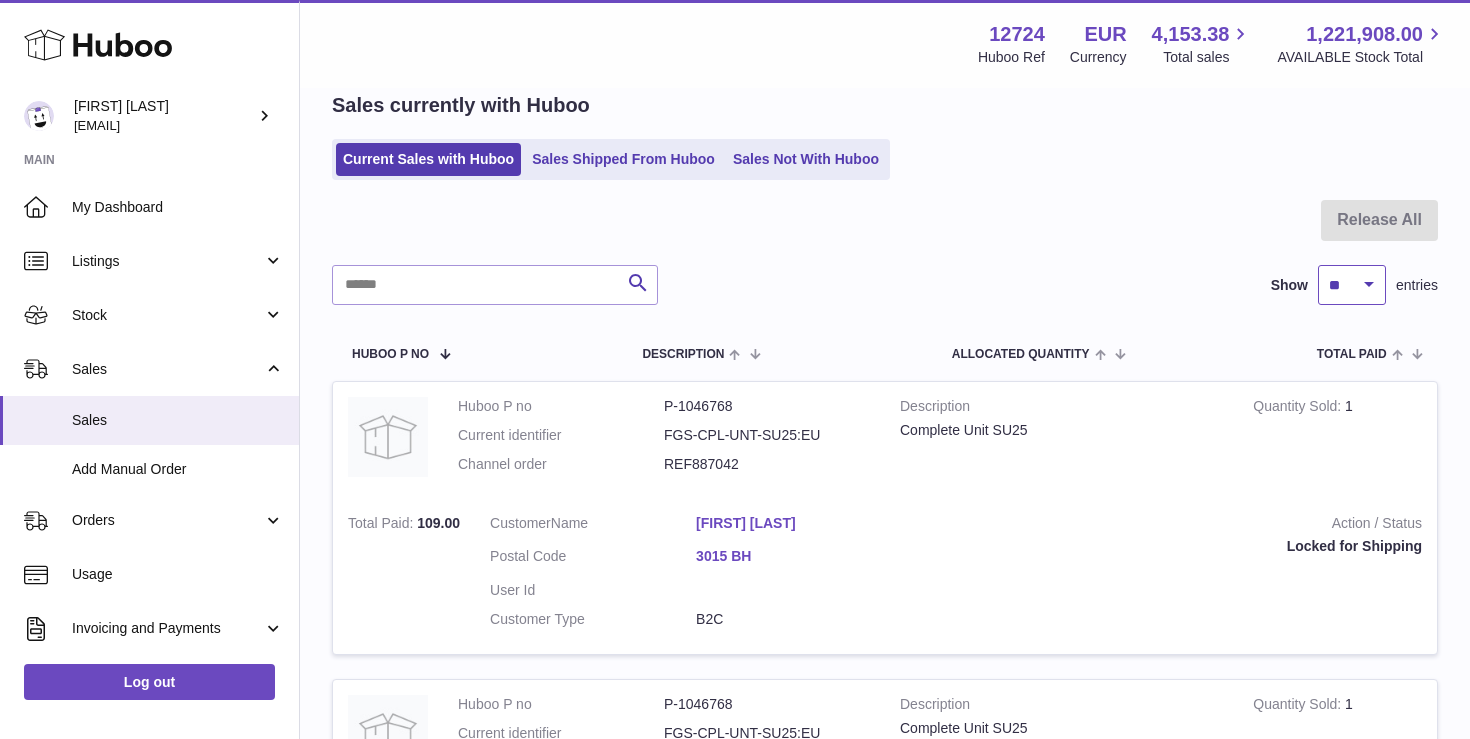 click on "** ** ** ***" at bounding box center [1352, 285] 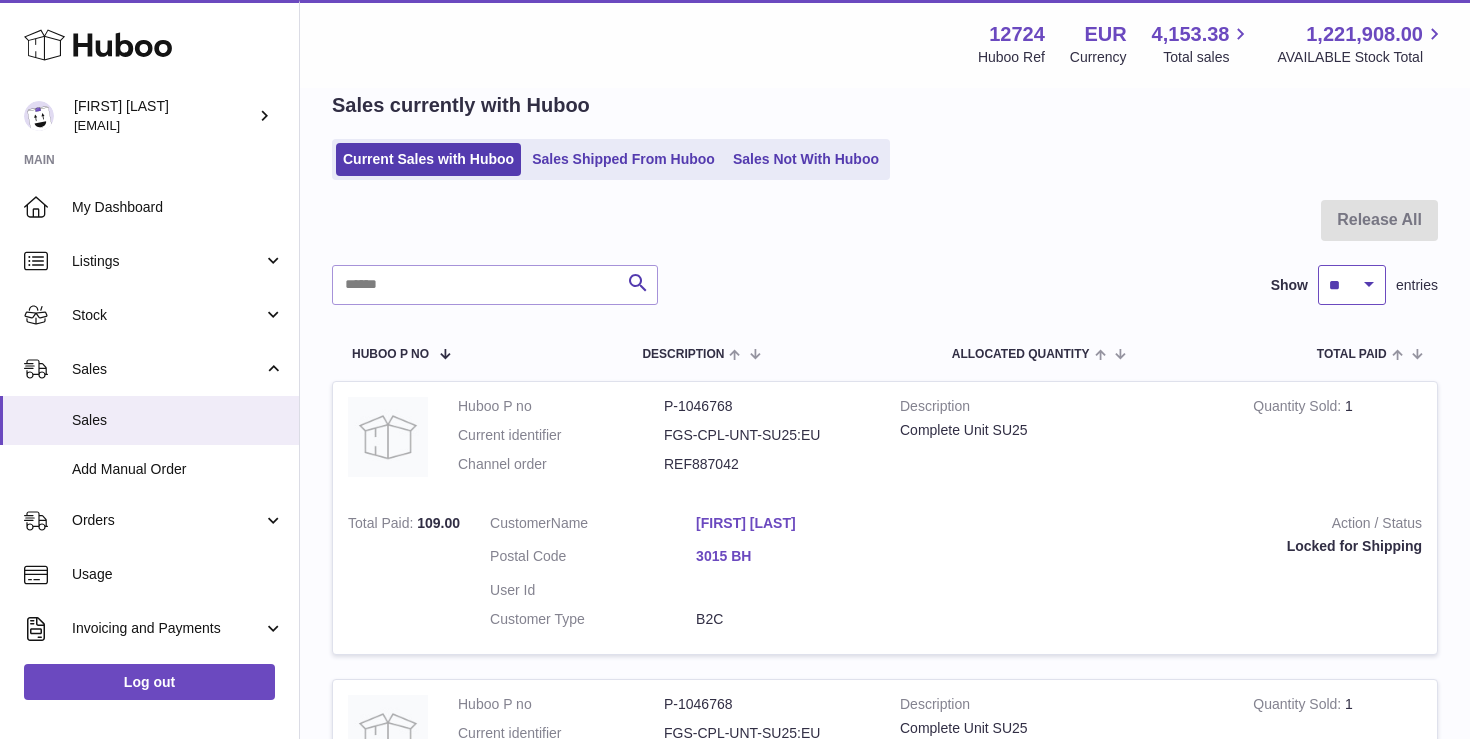 select on "***" 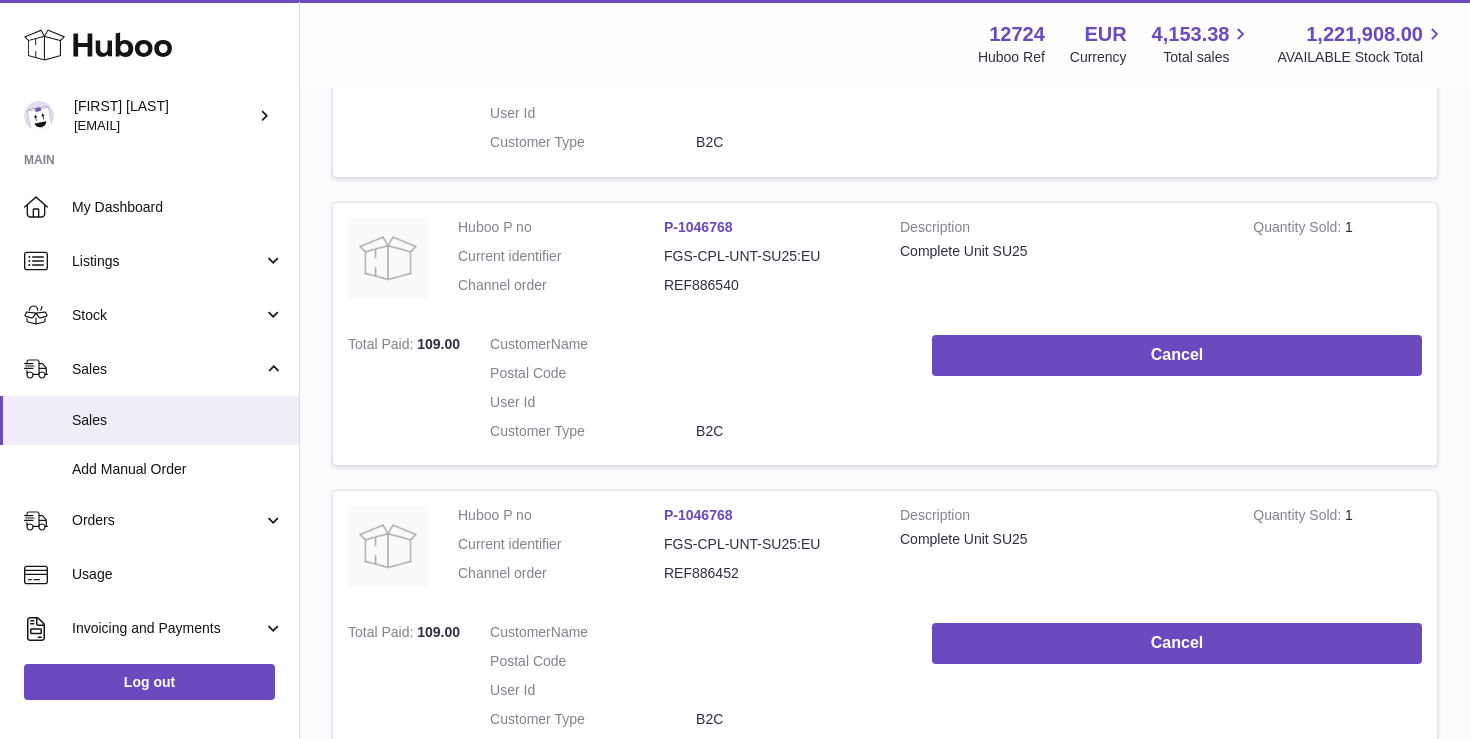 scroll, scrollTop: 5968, scrollLeft: 0, axis: vertical 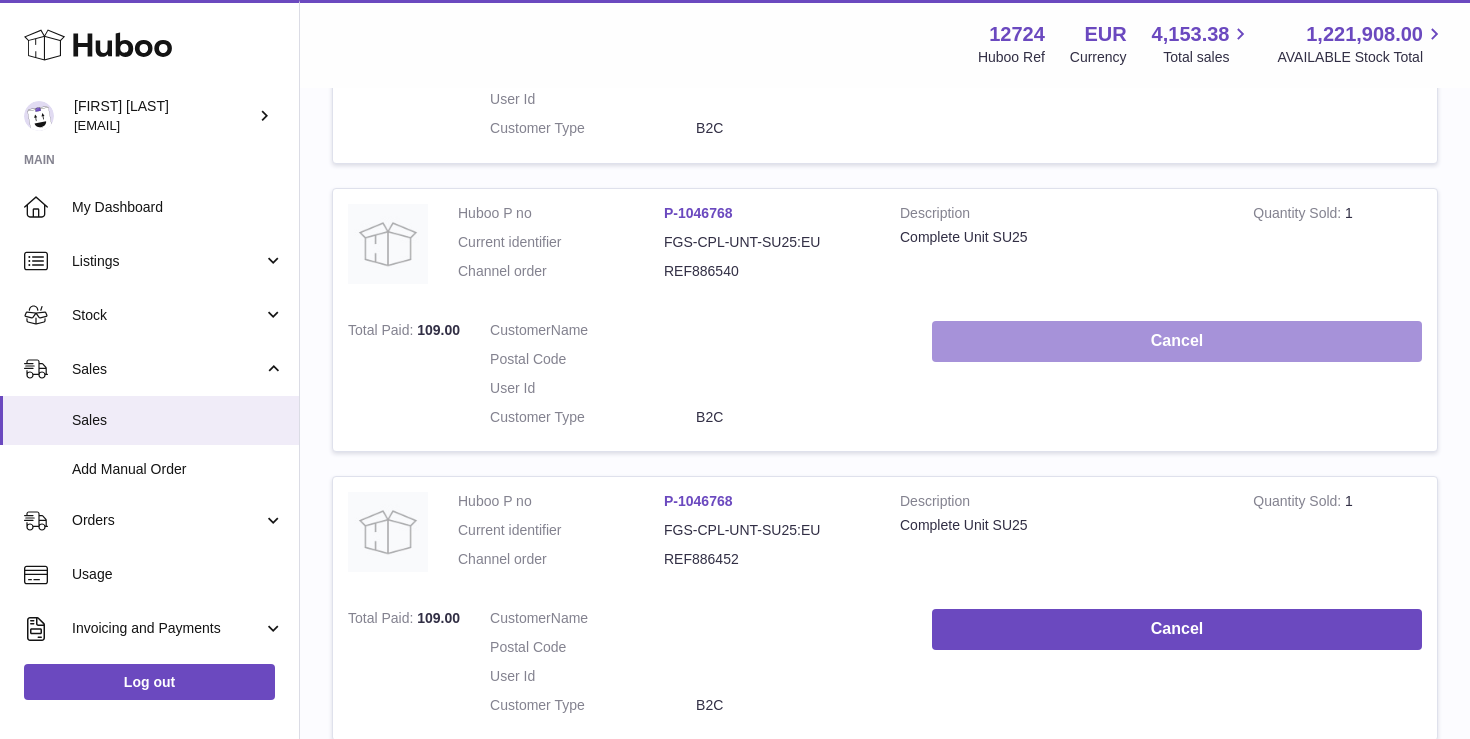 click on "Cancel" at bounding box center [1177, 341] 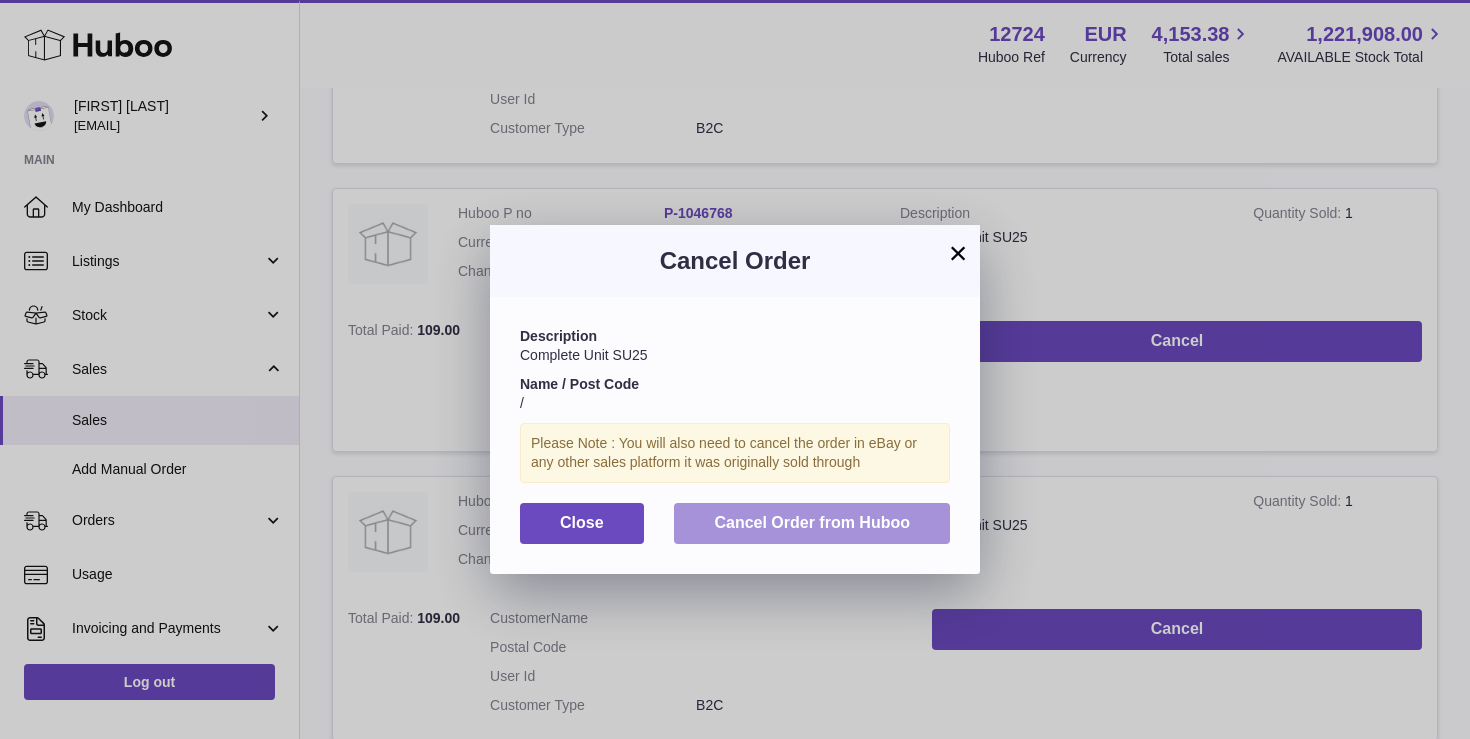 click on "Cancel Order from Huboo" at bounding box center (812, 523) 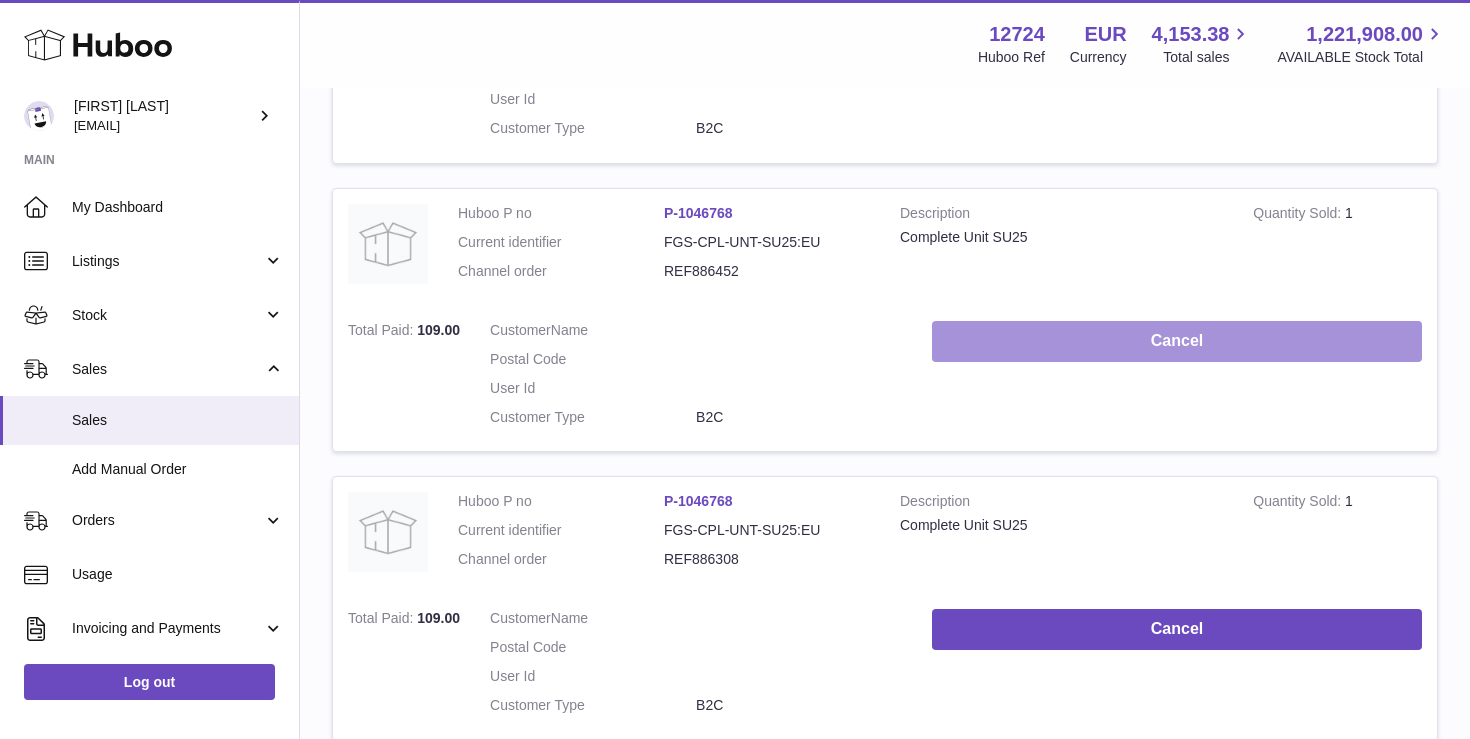 click on "Cancel" at bounding box center [1177, 341] 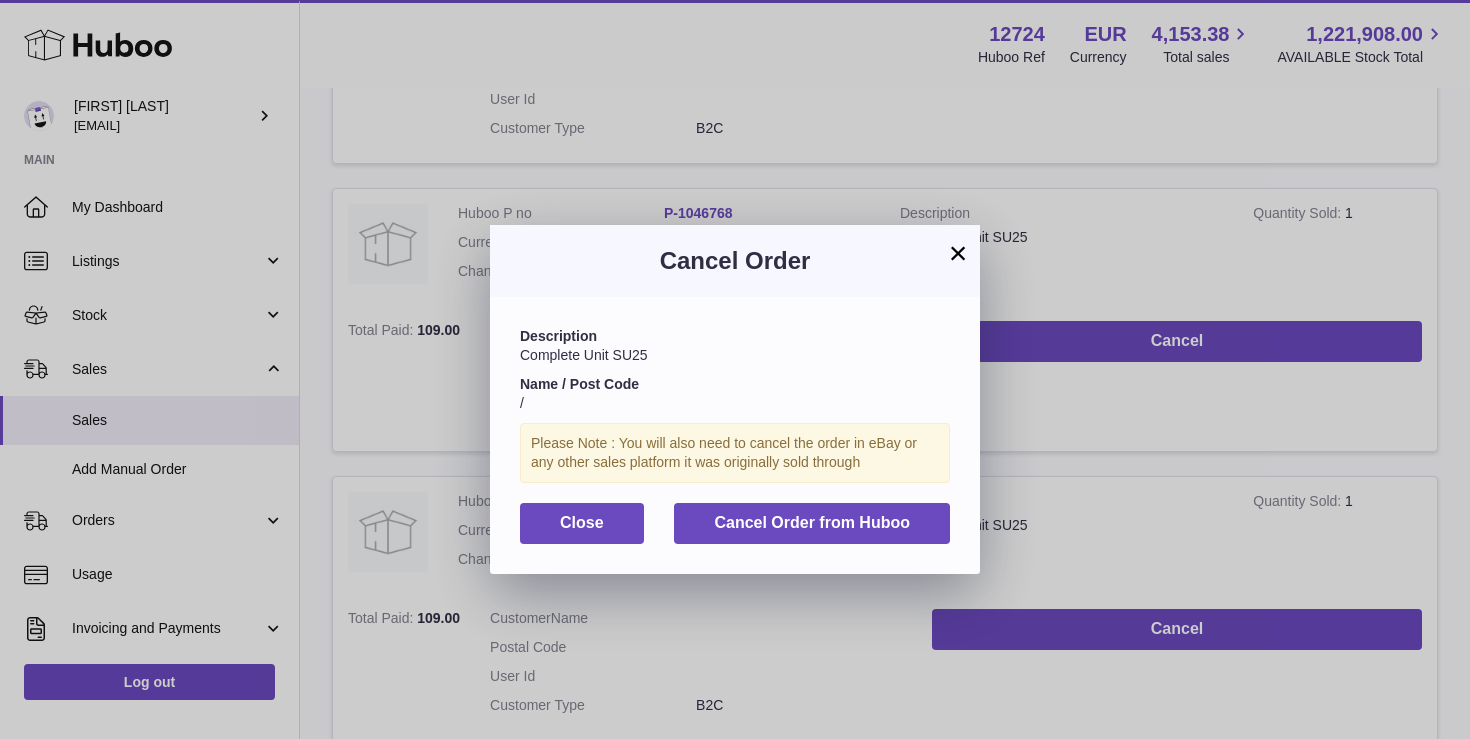 click on "Description   Complete Unit SU25   Name / Post Code    /
Please Note : You will also need to cancel the order in eBay or any other sales platform it was originally sold through
Close   Cancel Order from Huboo" at bounding box center (735, 435) 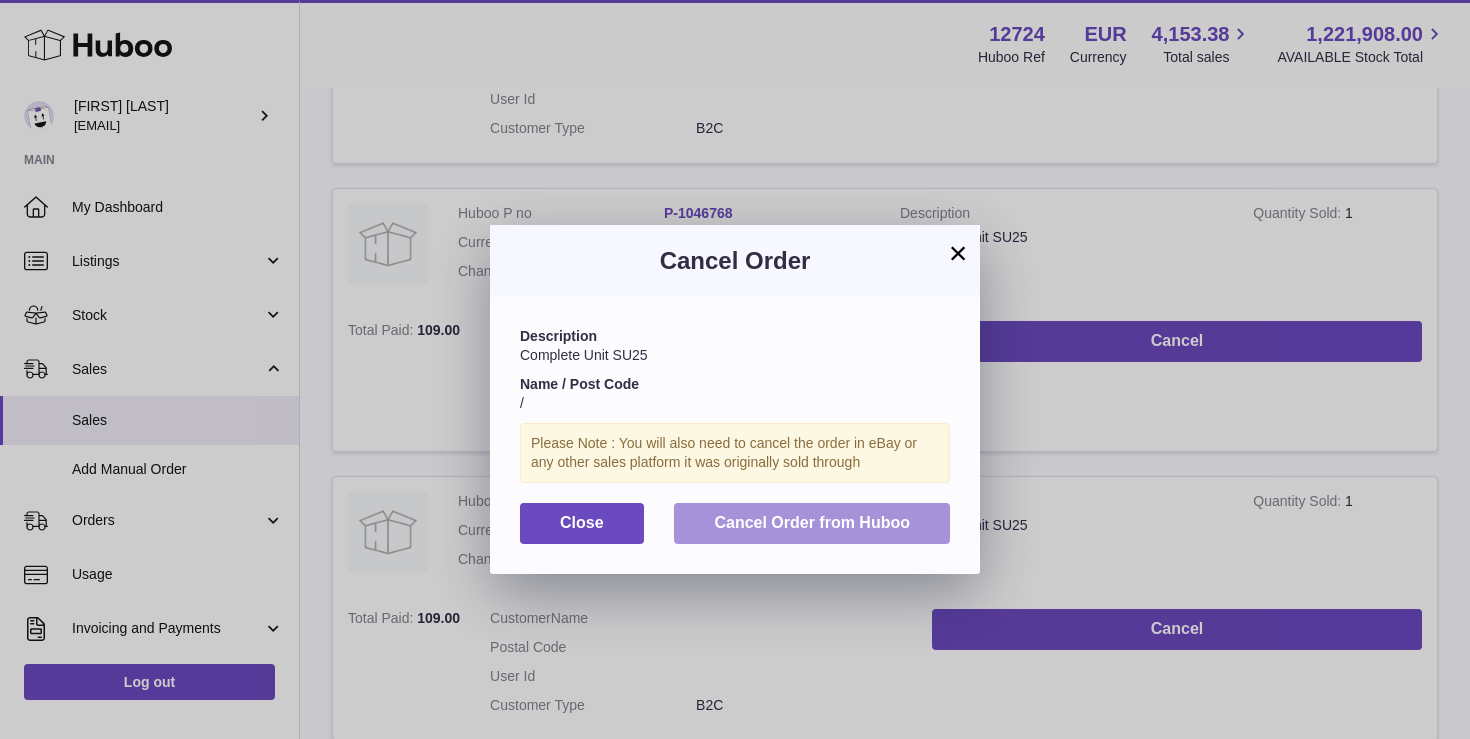 click on "Cancel Order from Huboo" at bounding box center (812, 523) 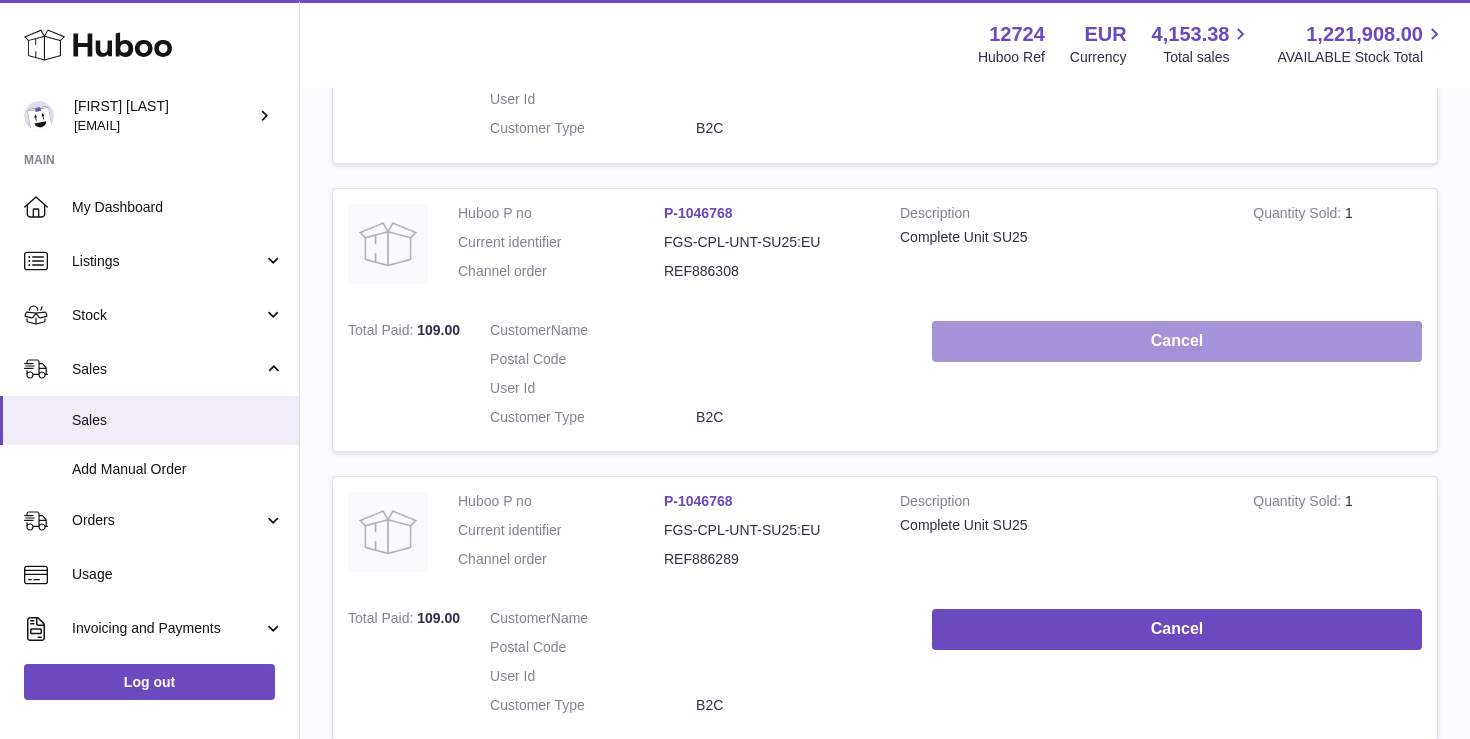 click on "Cancel" at bounding box center [1177, 341] 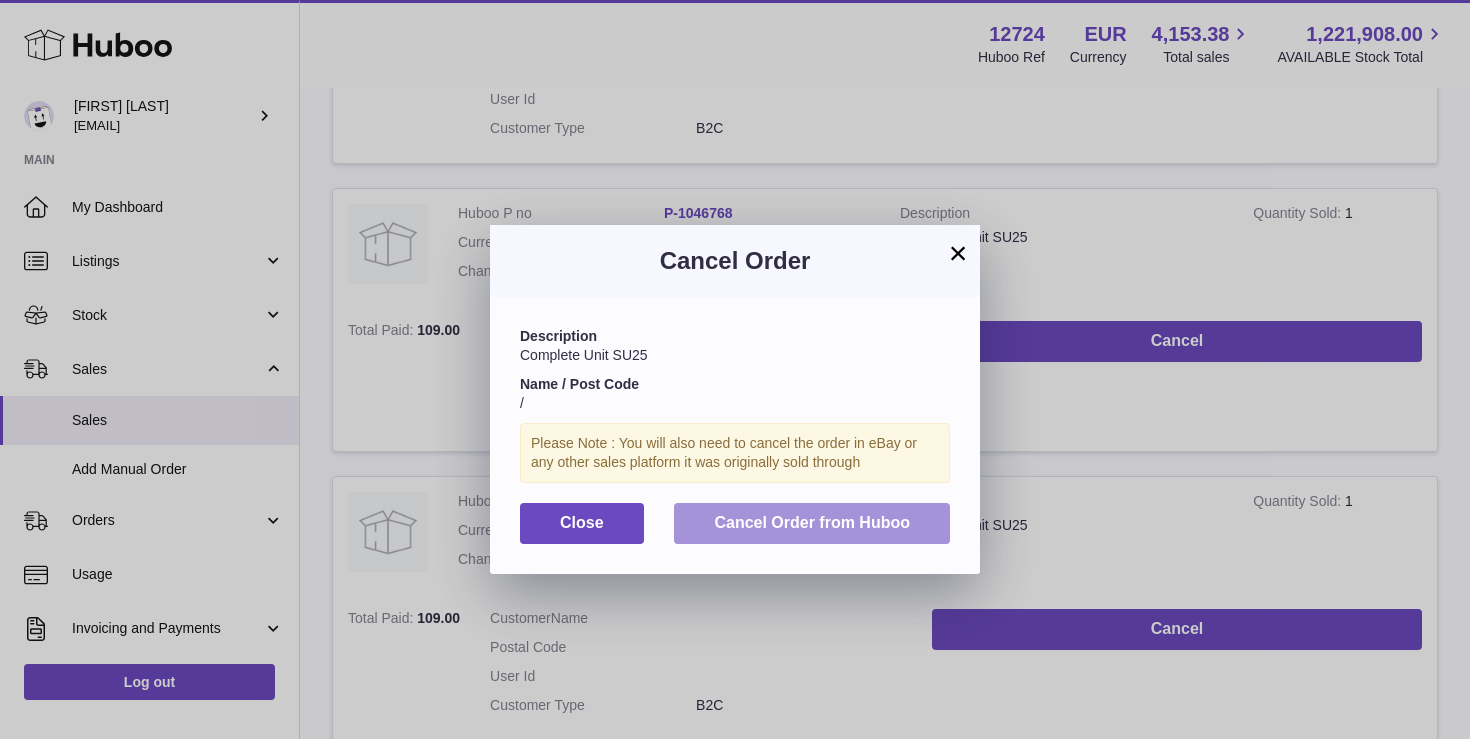 click on "Cancel Order from Huboo" at bounding box center (812, 522) 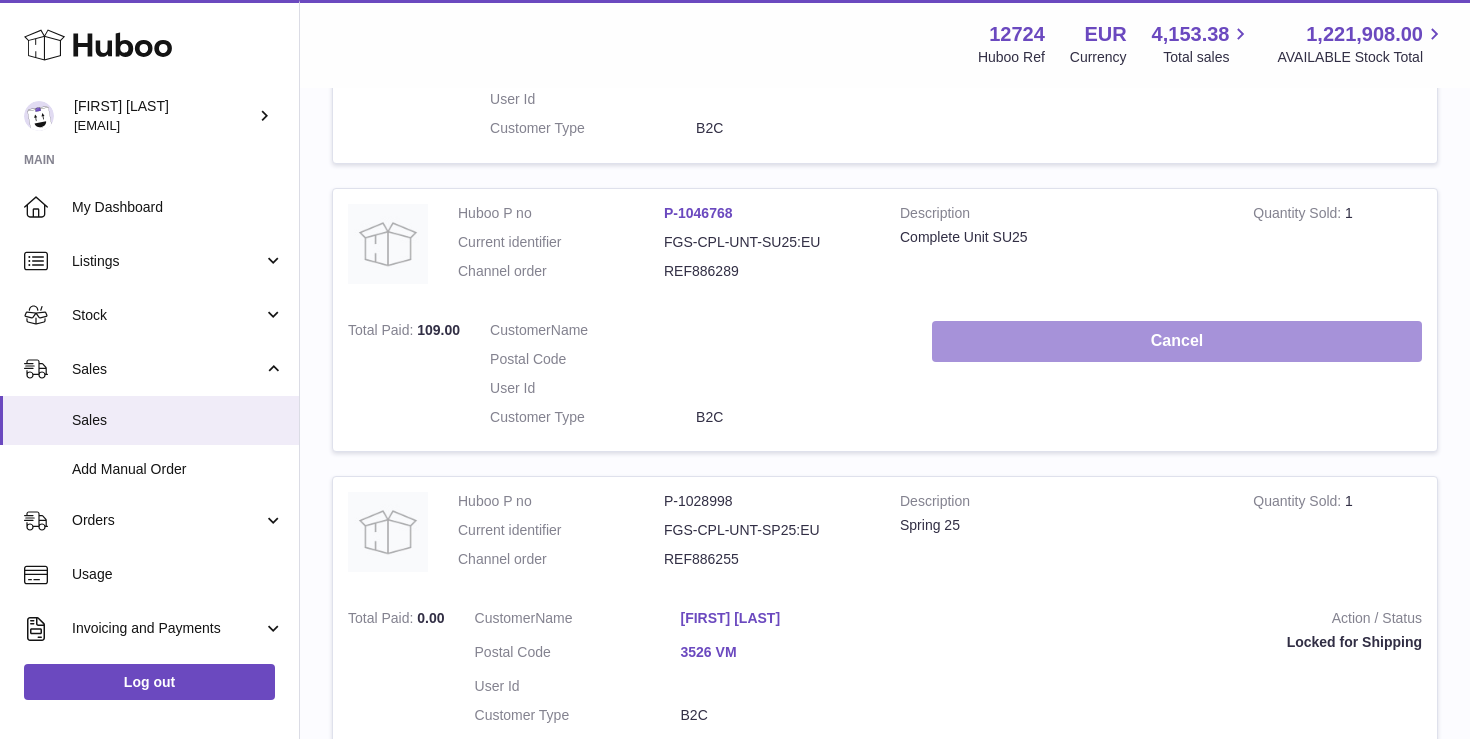 click on "Cancel" at bounding box center (1177, 341) 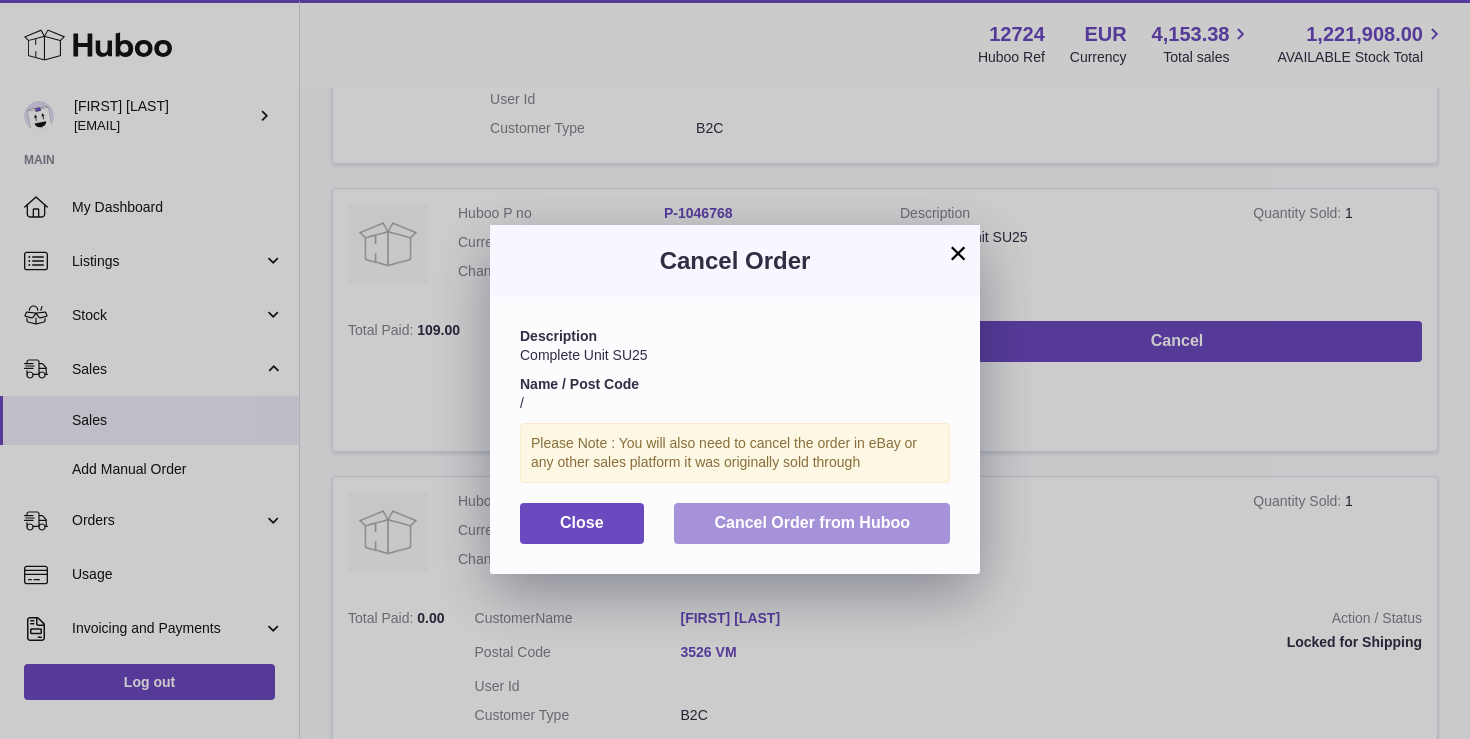 click on "Cancel Order from Huboo" at bounding box center [812, 522] 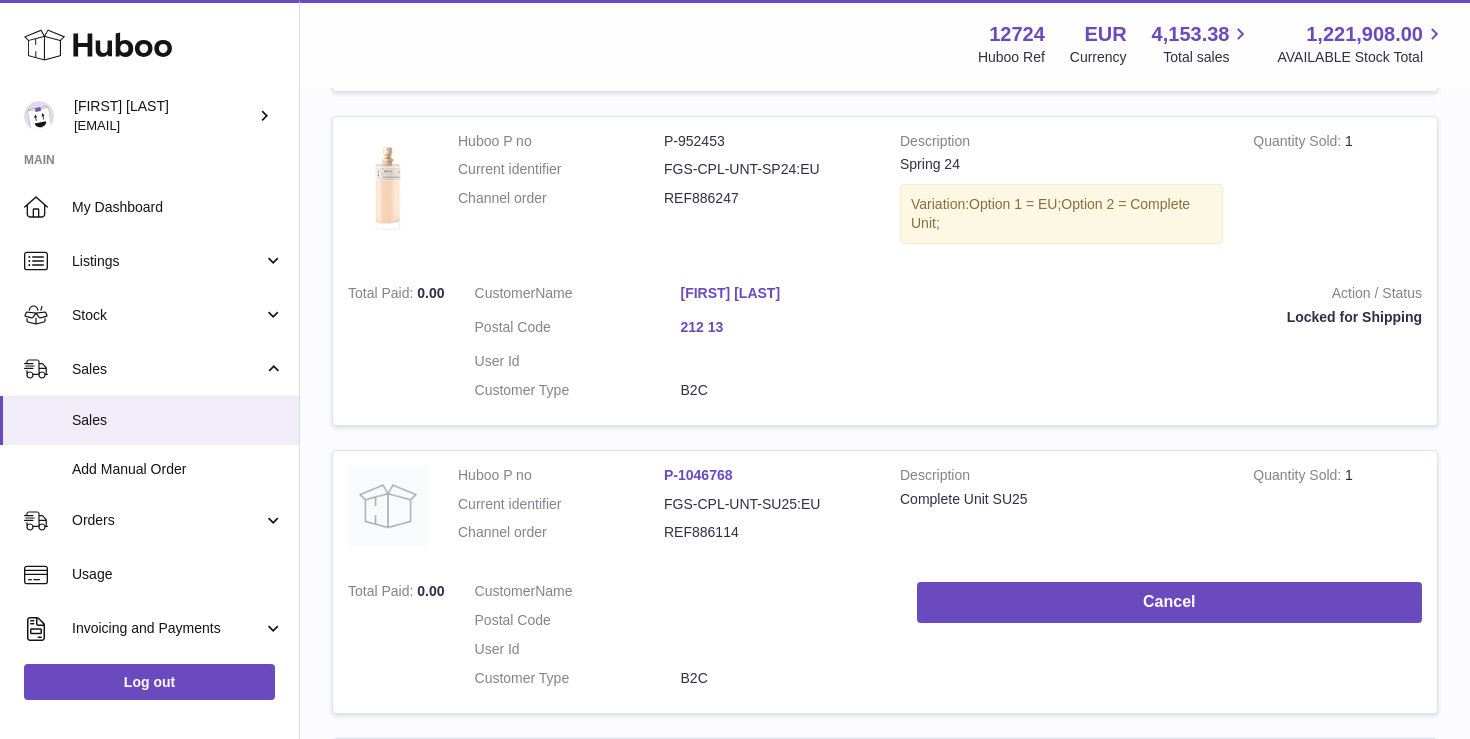 scroll, scrollTop: 6662, scrollLeft: 0, axis: vertical 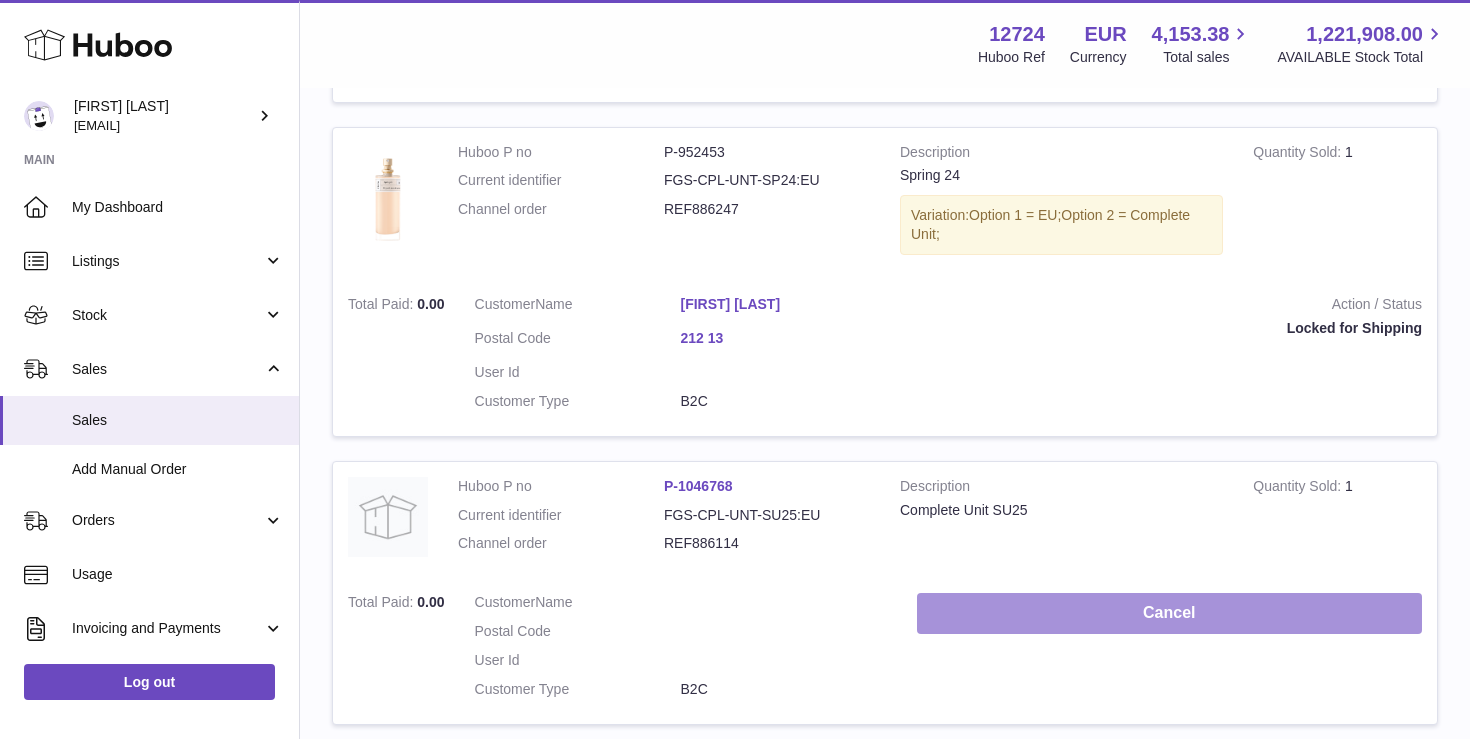 click on "Cancel" at bounding box center (1169, 613) 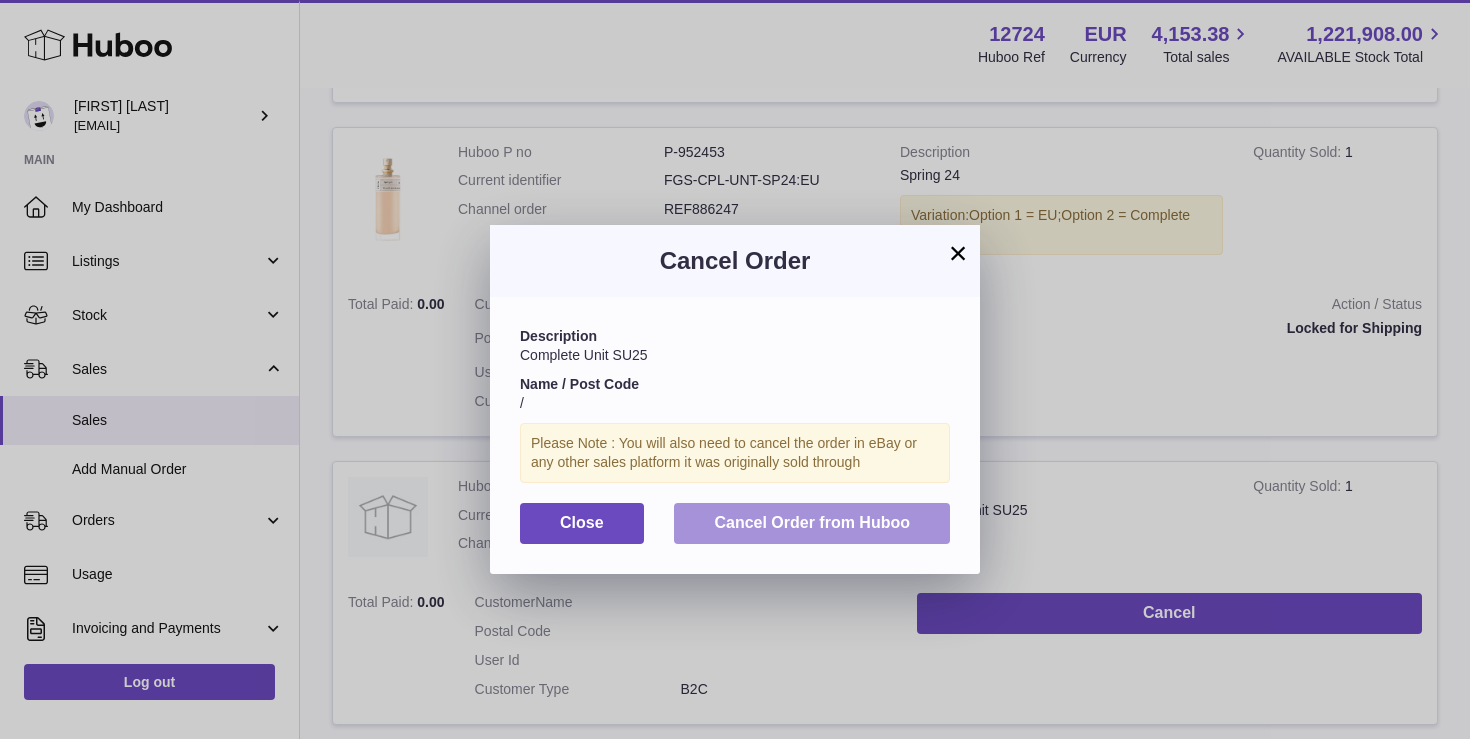 click on "Cancel Order from Huboo" at bounding box center [812, 523] 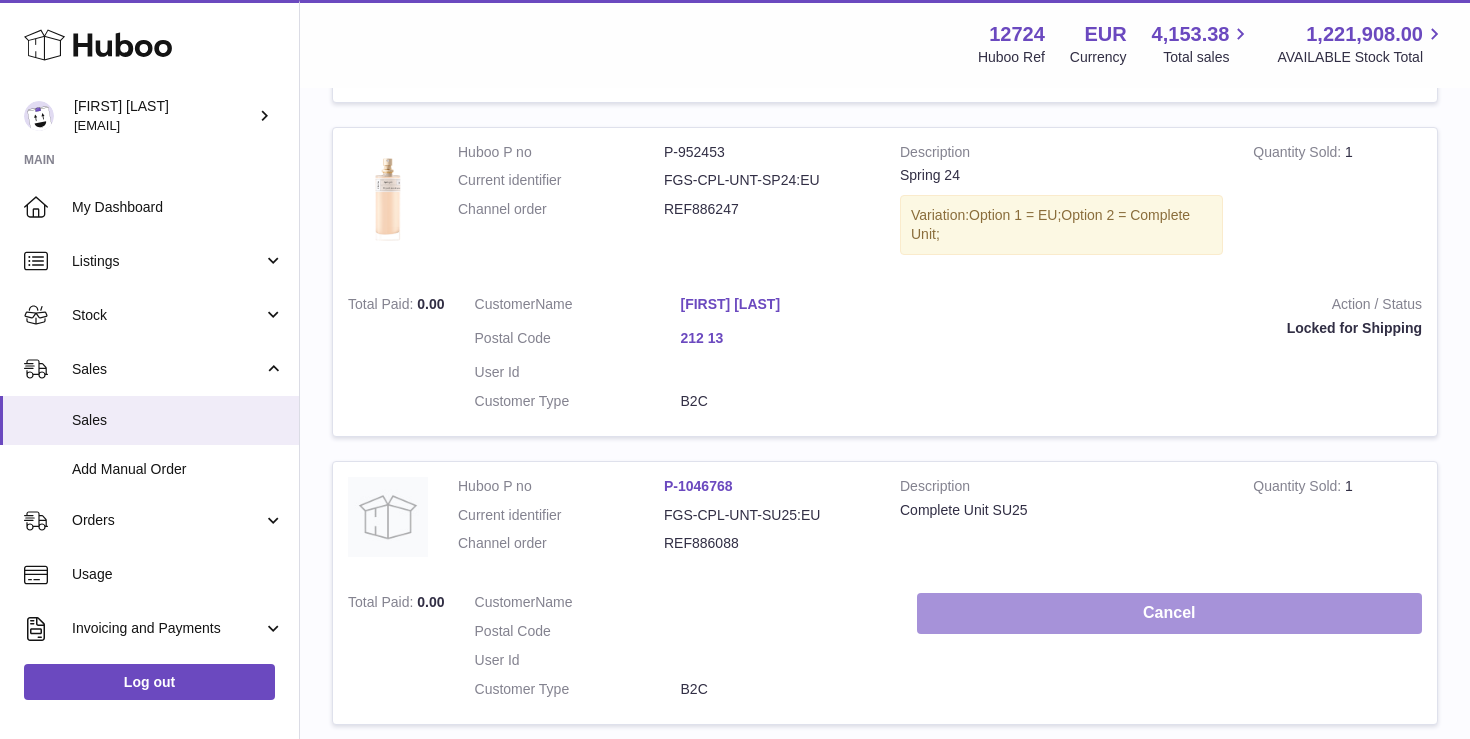 click on "Cancel" at bounding box center [1169, 613] 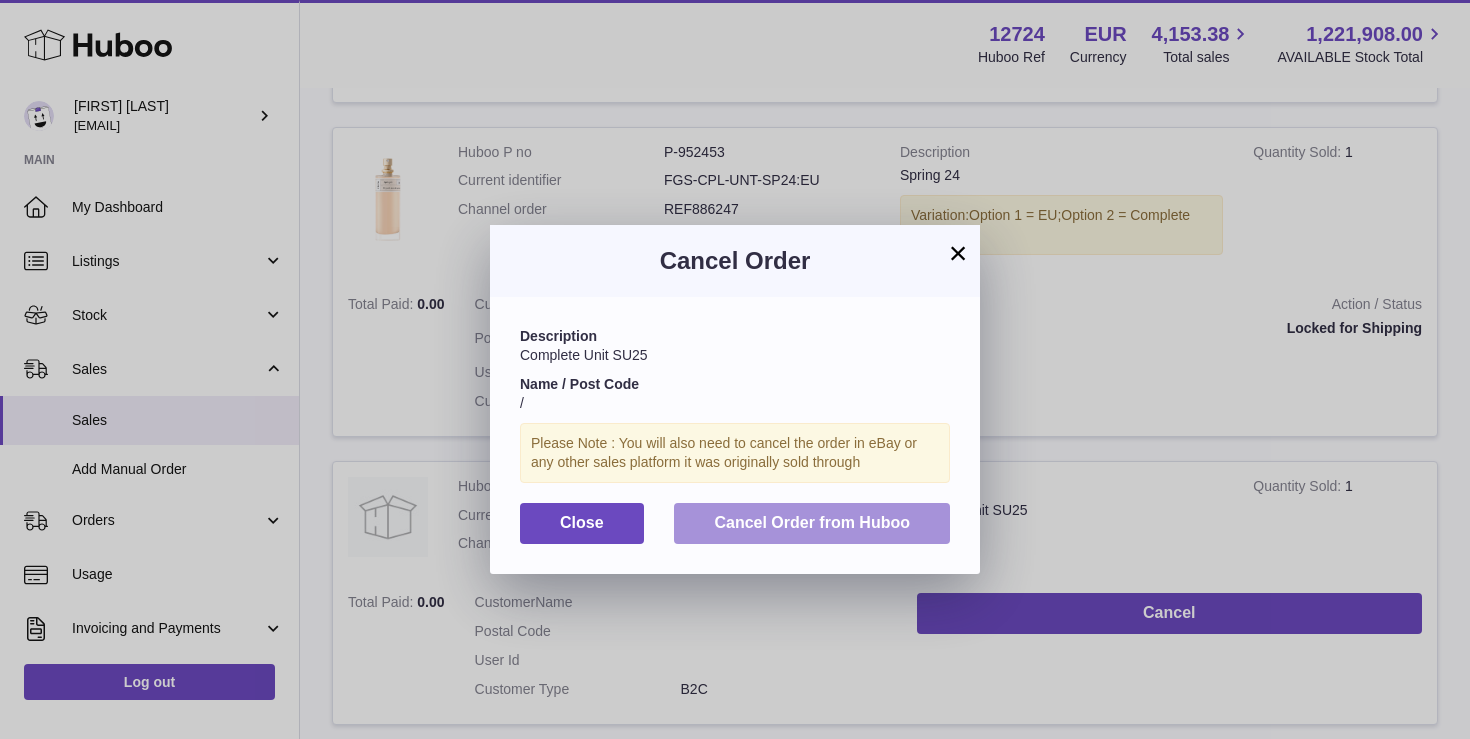 click on "Cancel Order from Huboo" at bounding box center [812, 522] 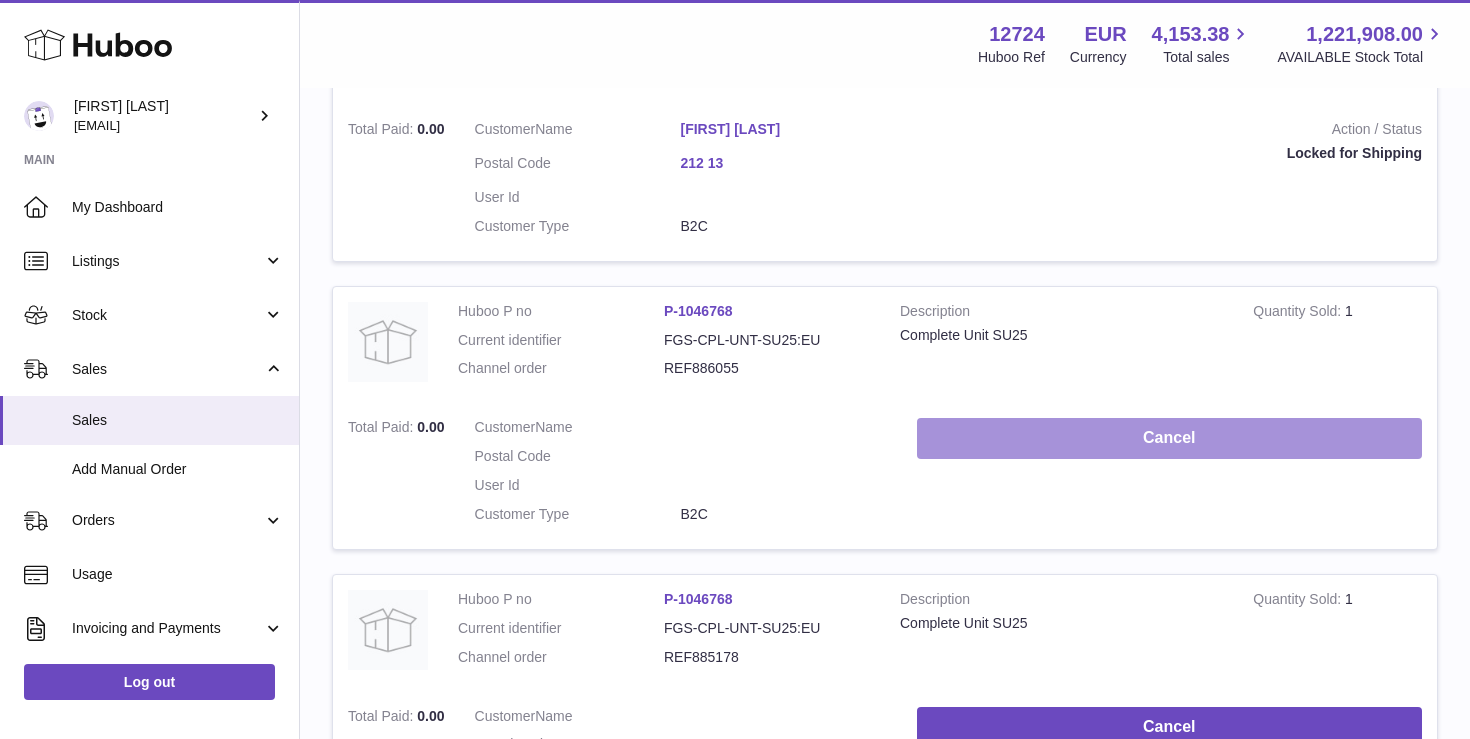 scroll, scrollTop: 6845, scrollLeft: 0, axis: vertical 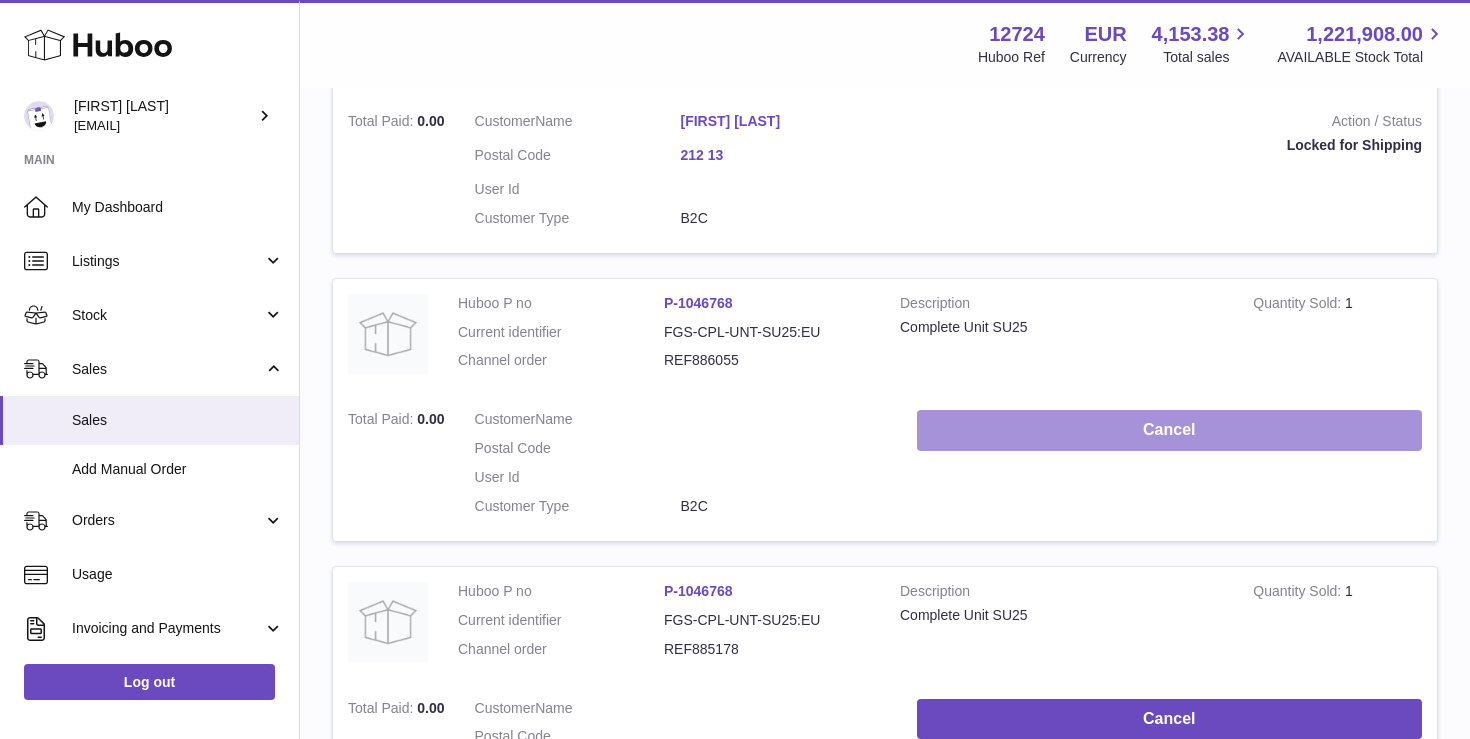 click on "Cancel" at bounding box center [1169, 430] 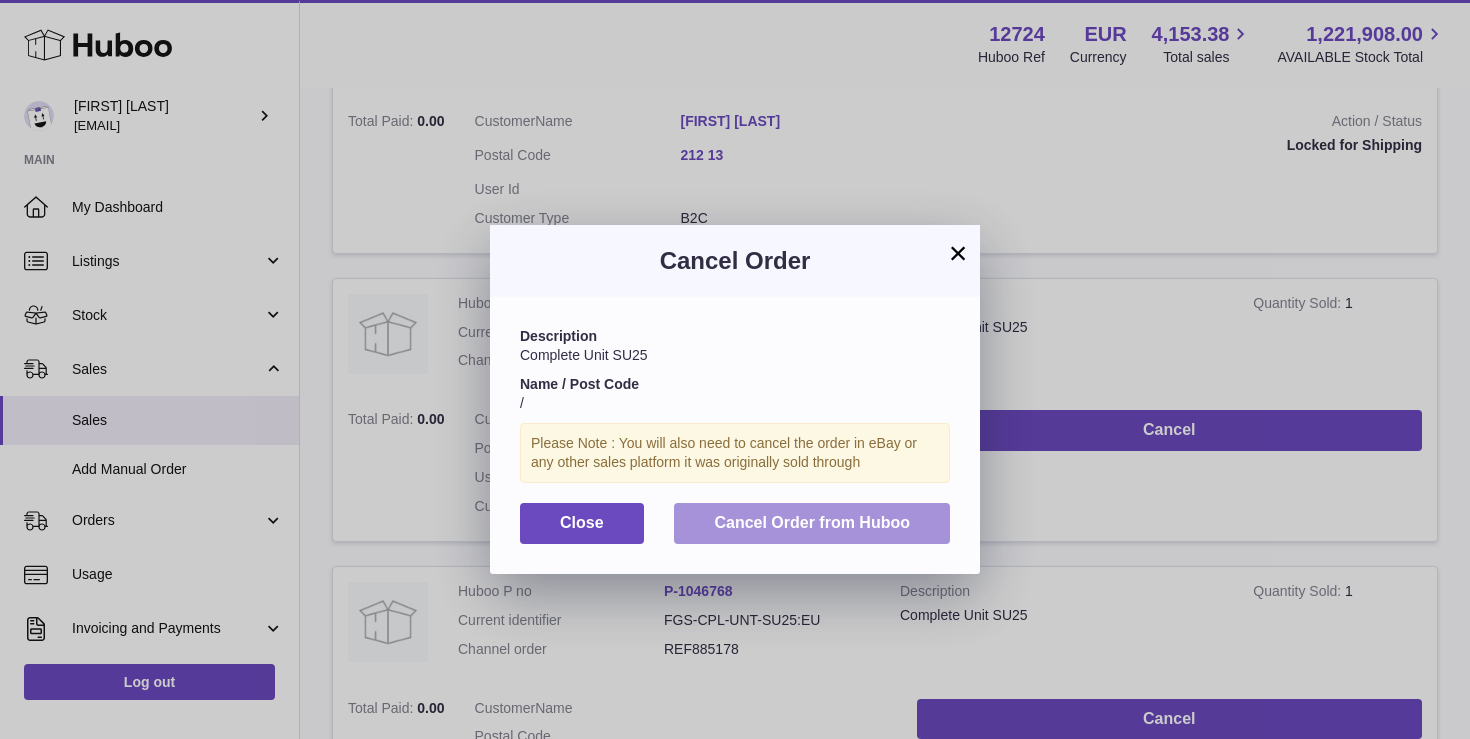 click on "Cancel Order from Huboo" at bounding box center [812, 522] 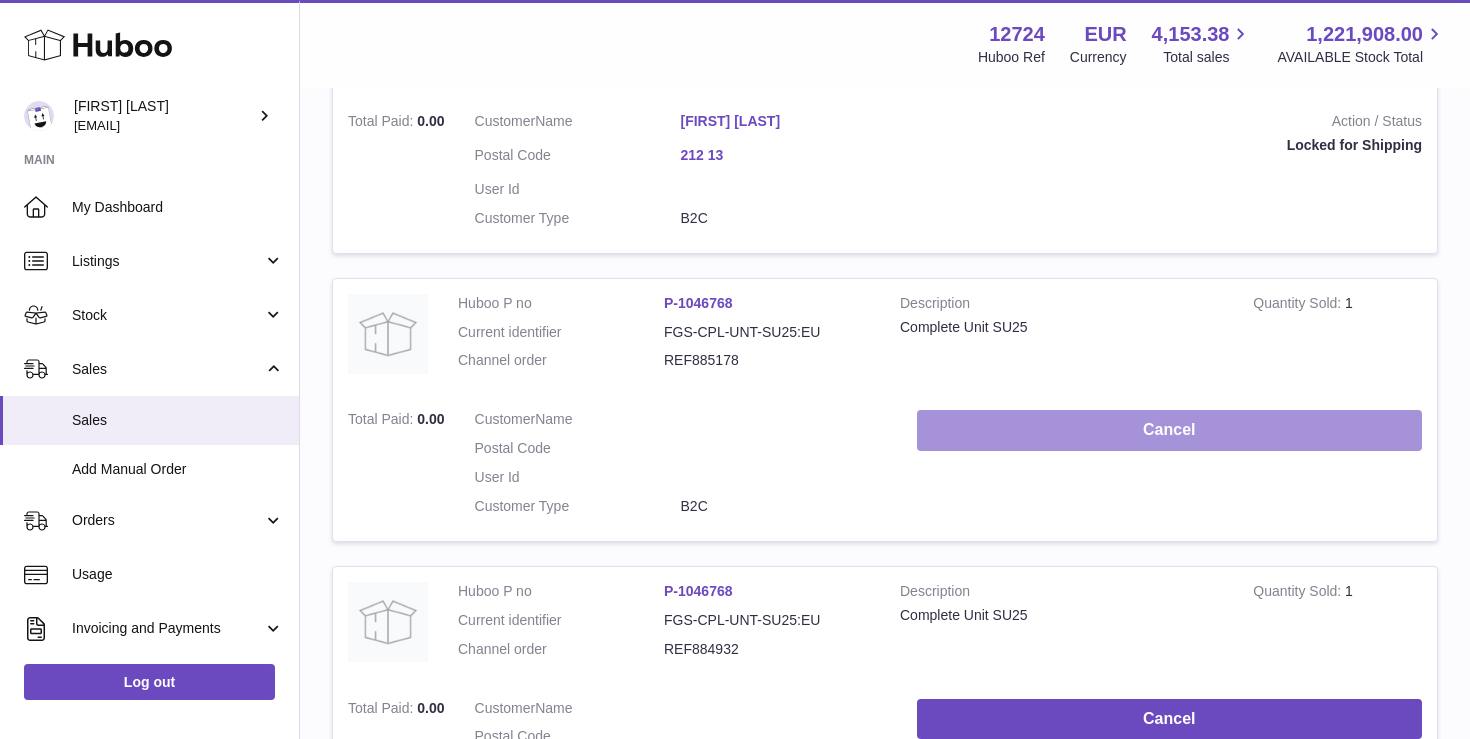 click on "Cancel" at bounding box center (1169, 430) 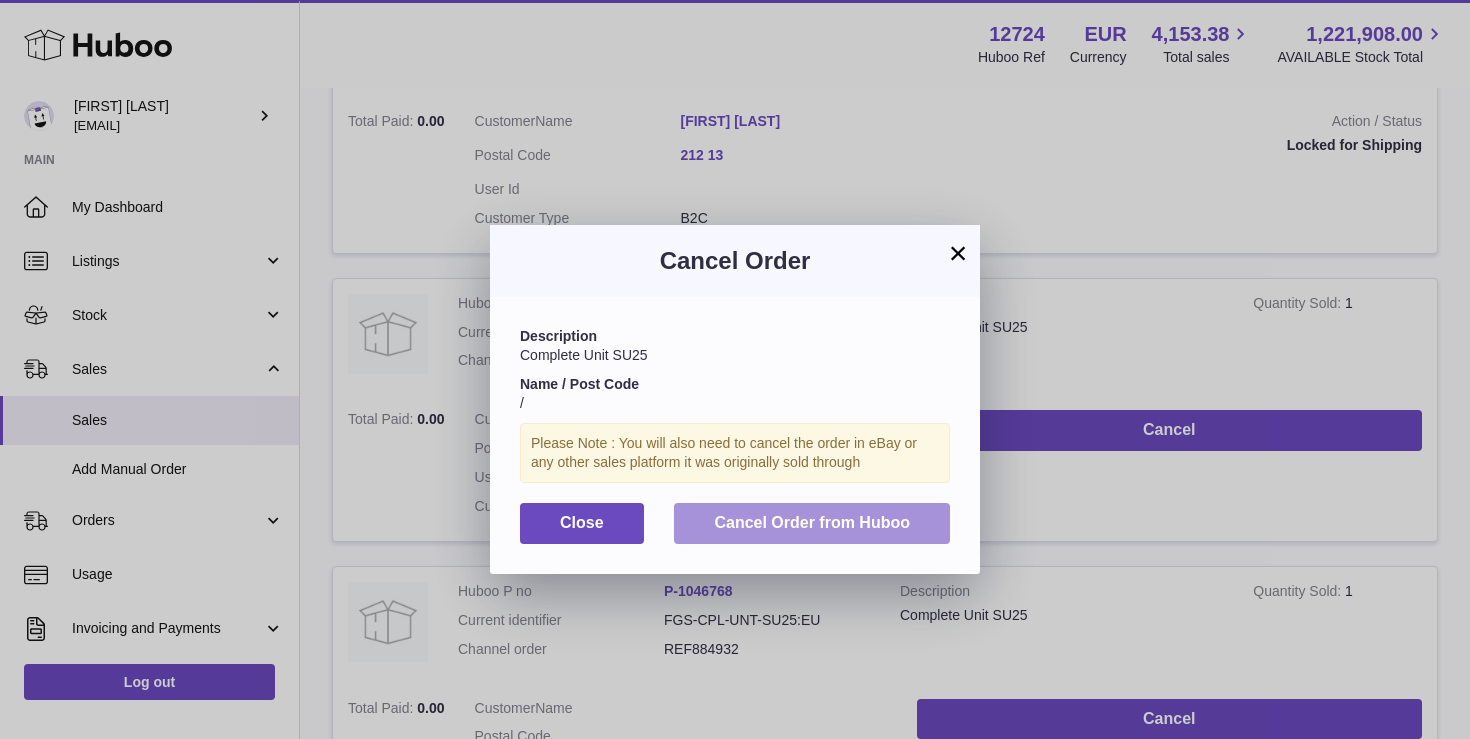 click on "Cancel Order from Huboo" at bounding box center (812, 522) 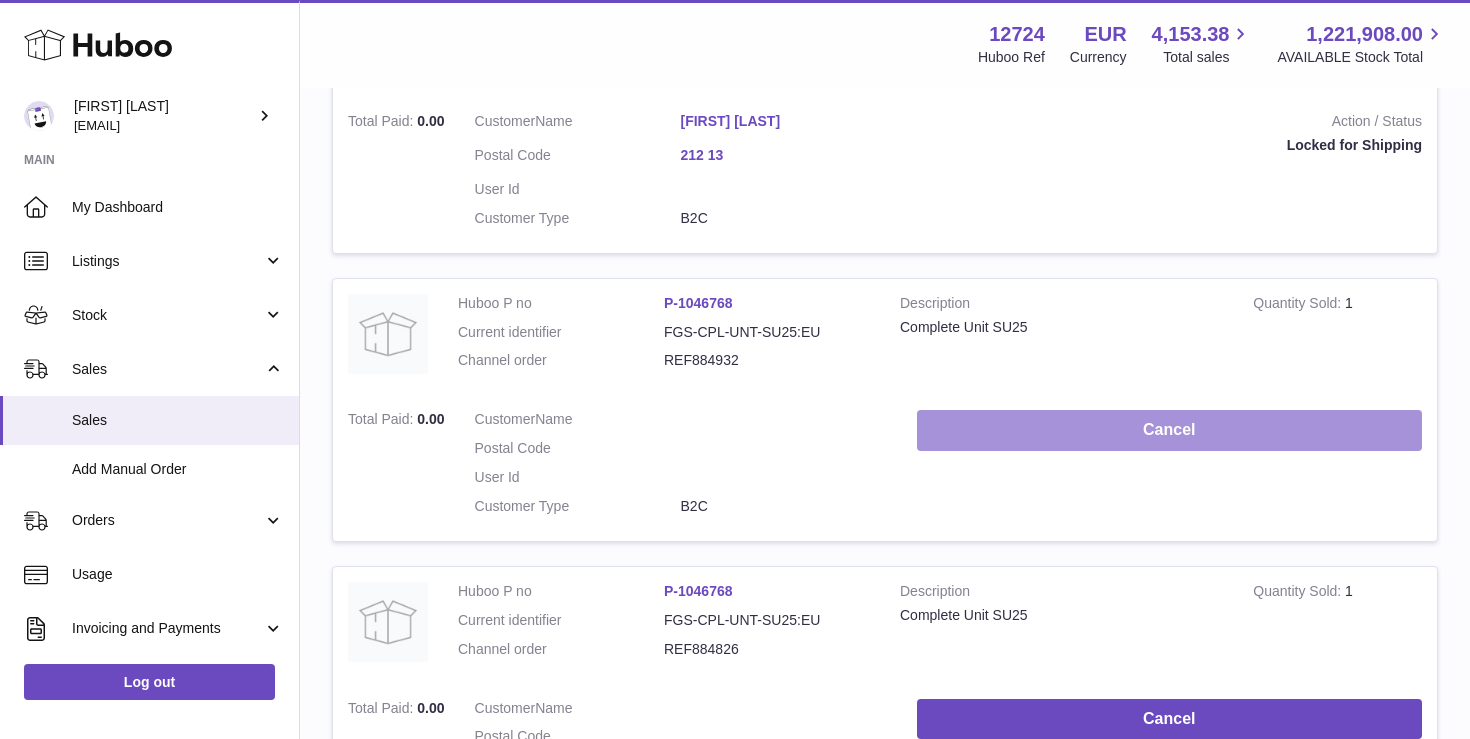 click on "Cancel" at bounding box center [1169, 430] 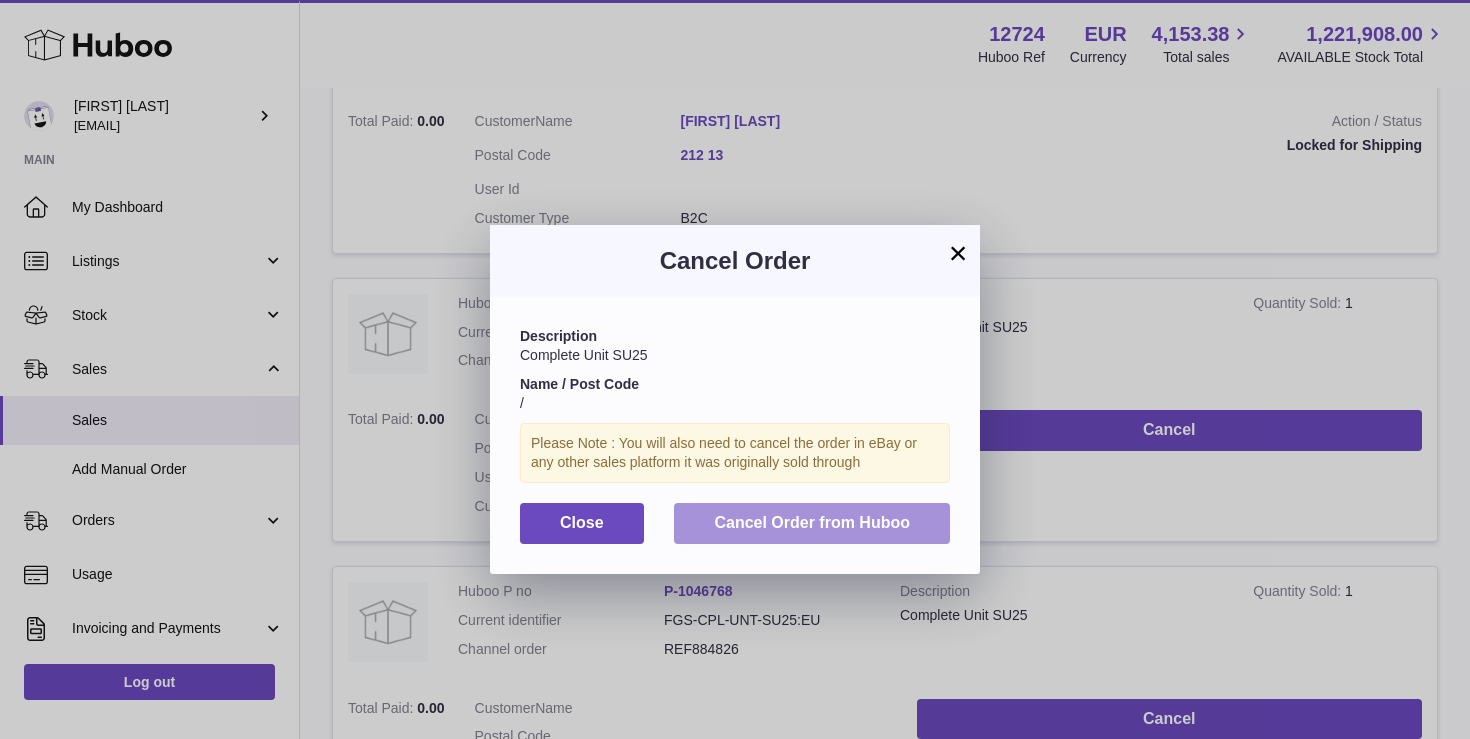 click on "Cancel Order from Huboo" at bounding box center [812, 522] 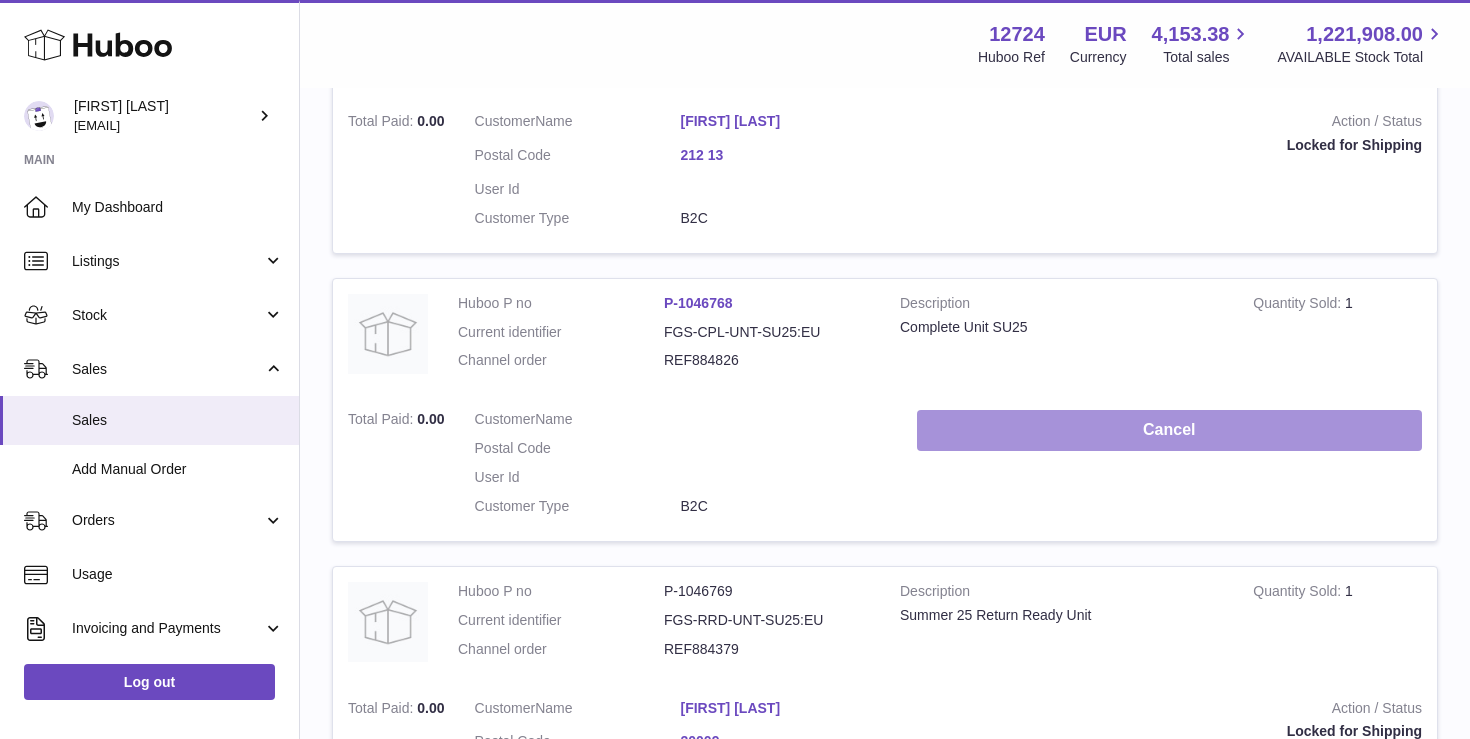 click on "Cancel" at bounding box center (1169, 430) 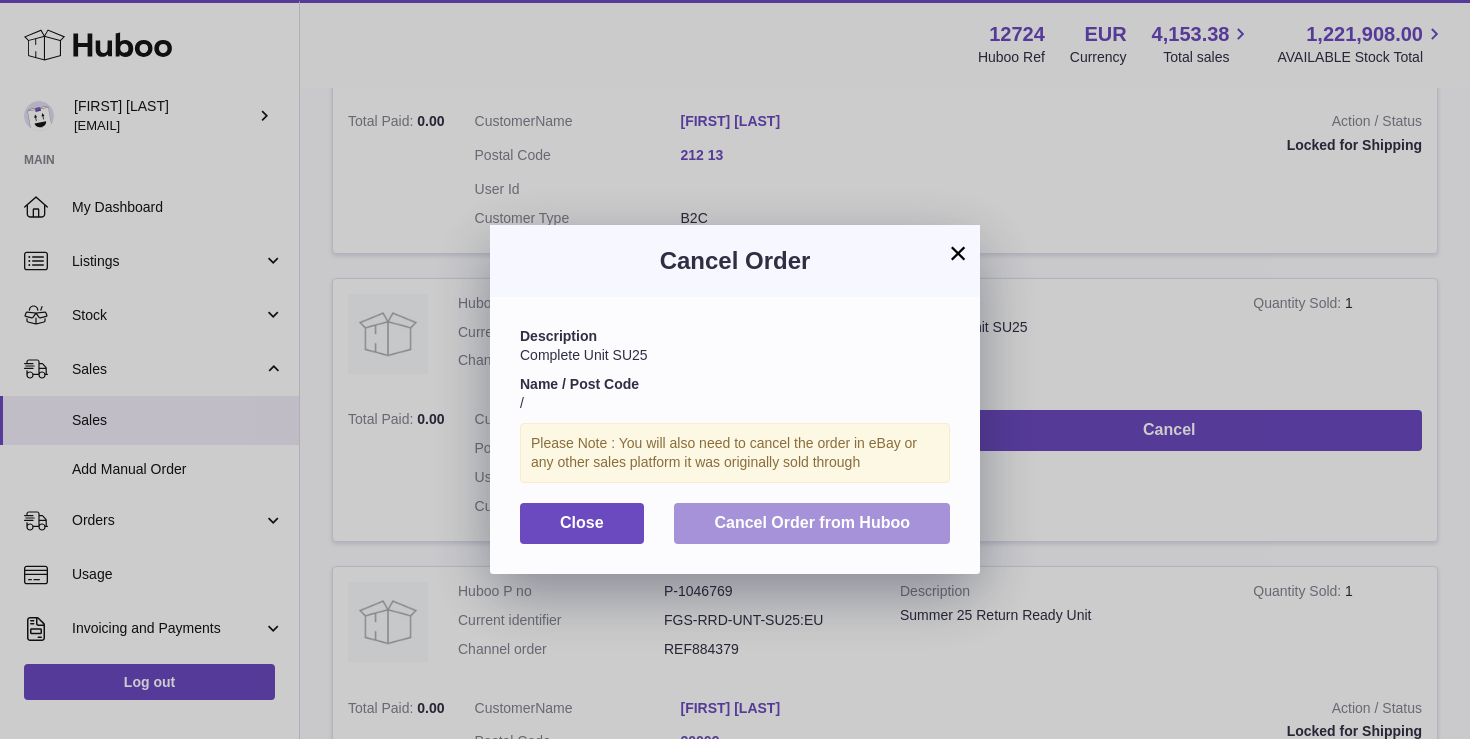 click on "Cancel Order from Huboo" at bounding box center [812, 522] 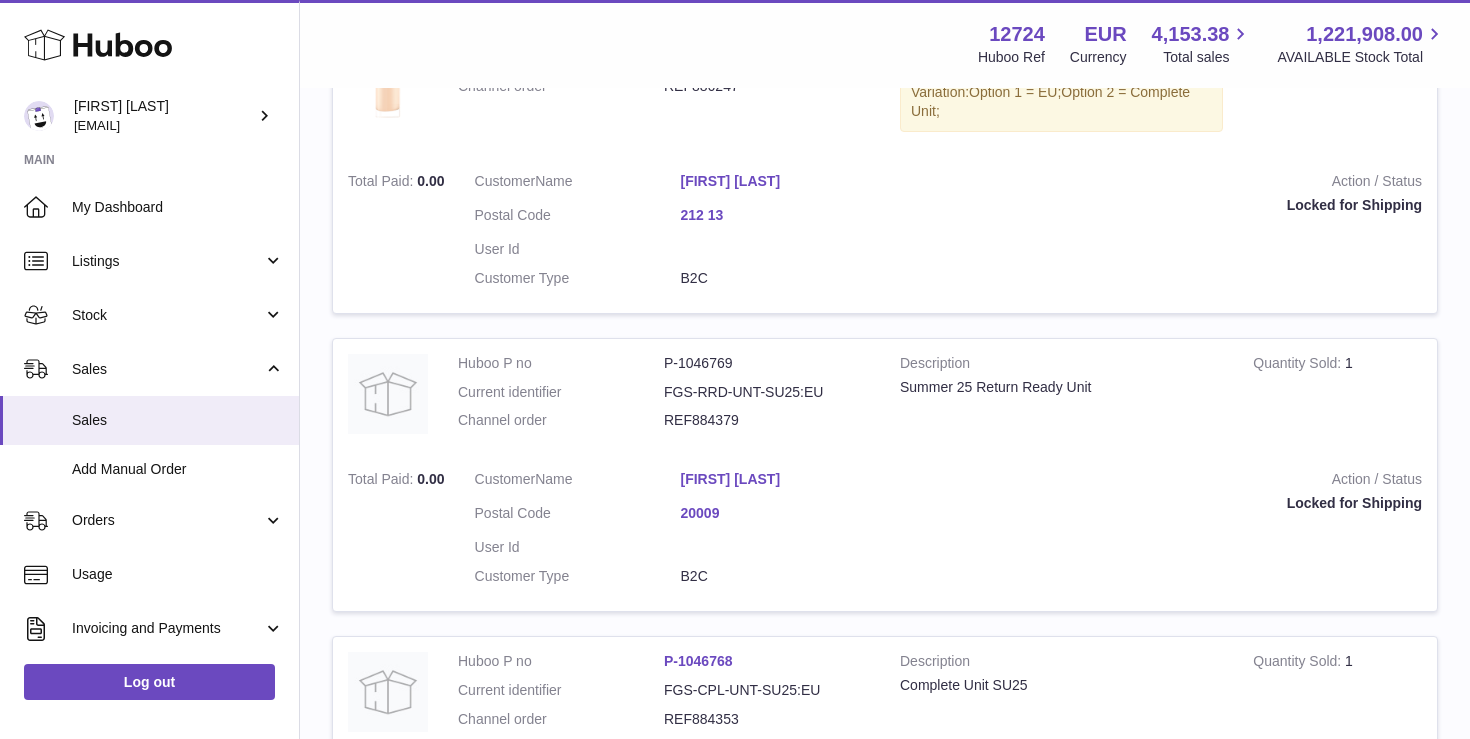 scroll, scrollTop: 7110, scrollLeft: 0, axis: vertical 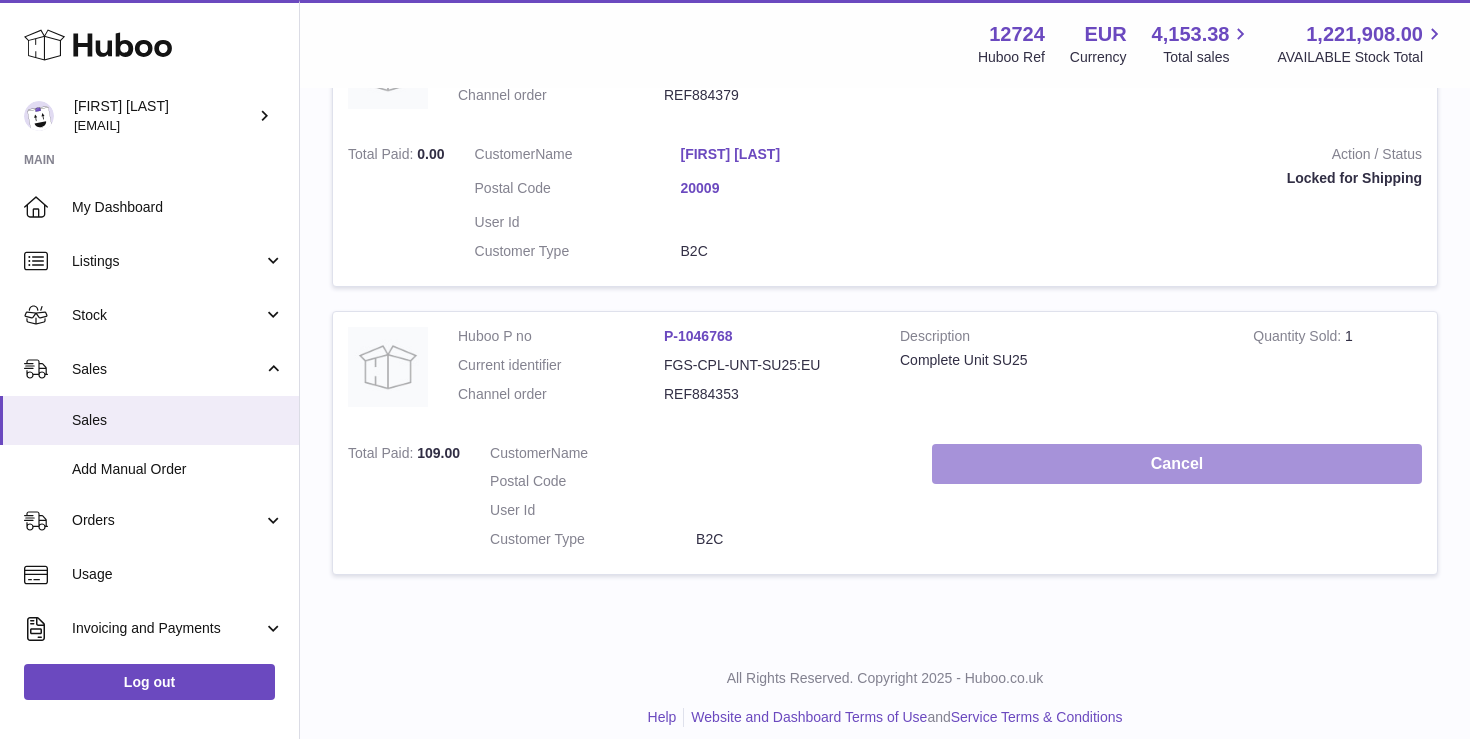 click on "Cancel" at bounding box center (1177, 464) 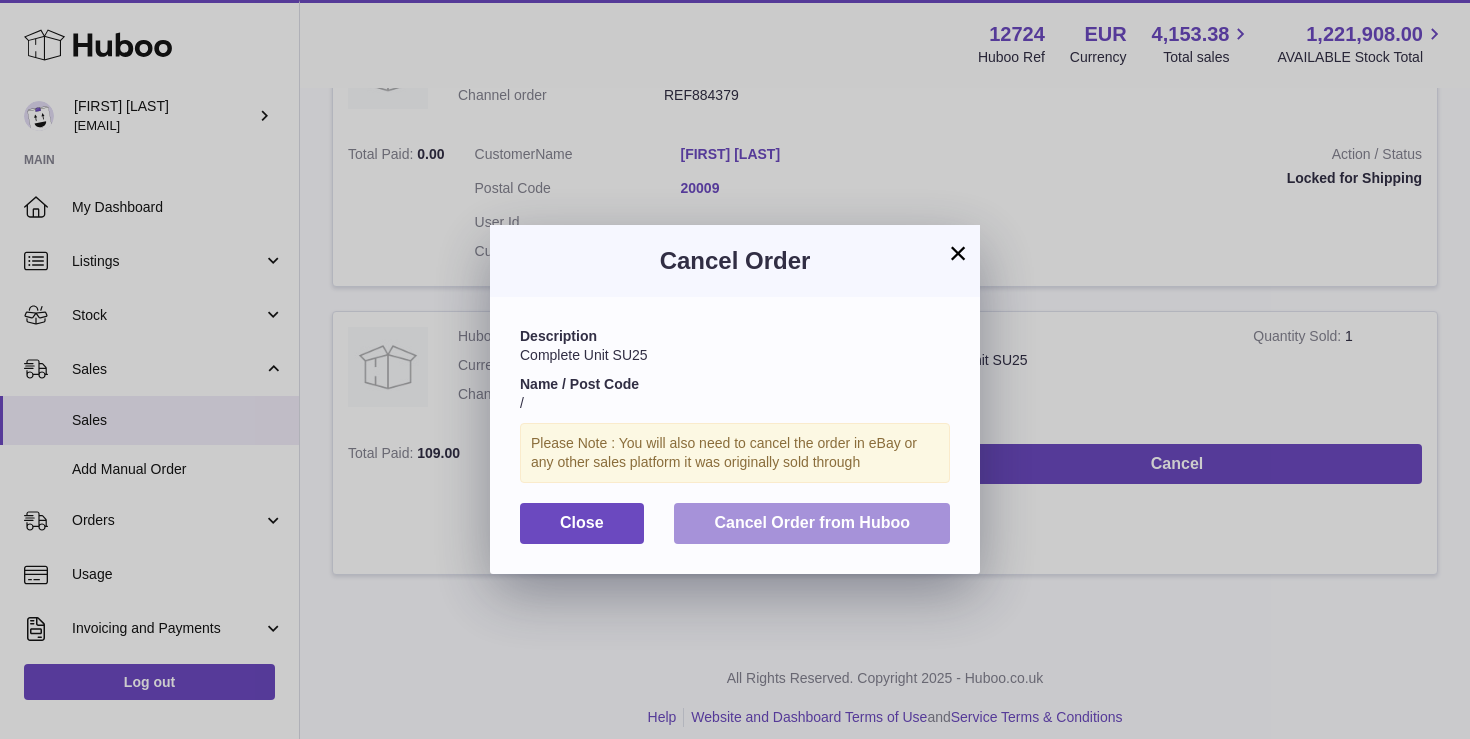 click on "Cancel Order from Huboo" at bounding box center [812, 522] 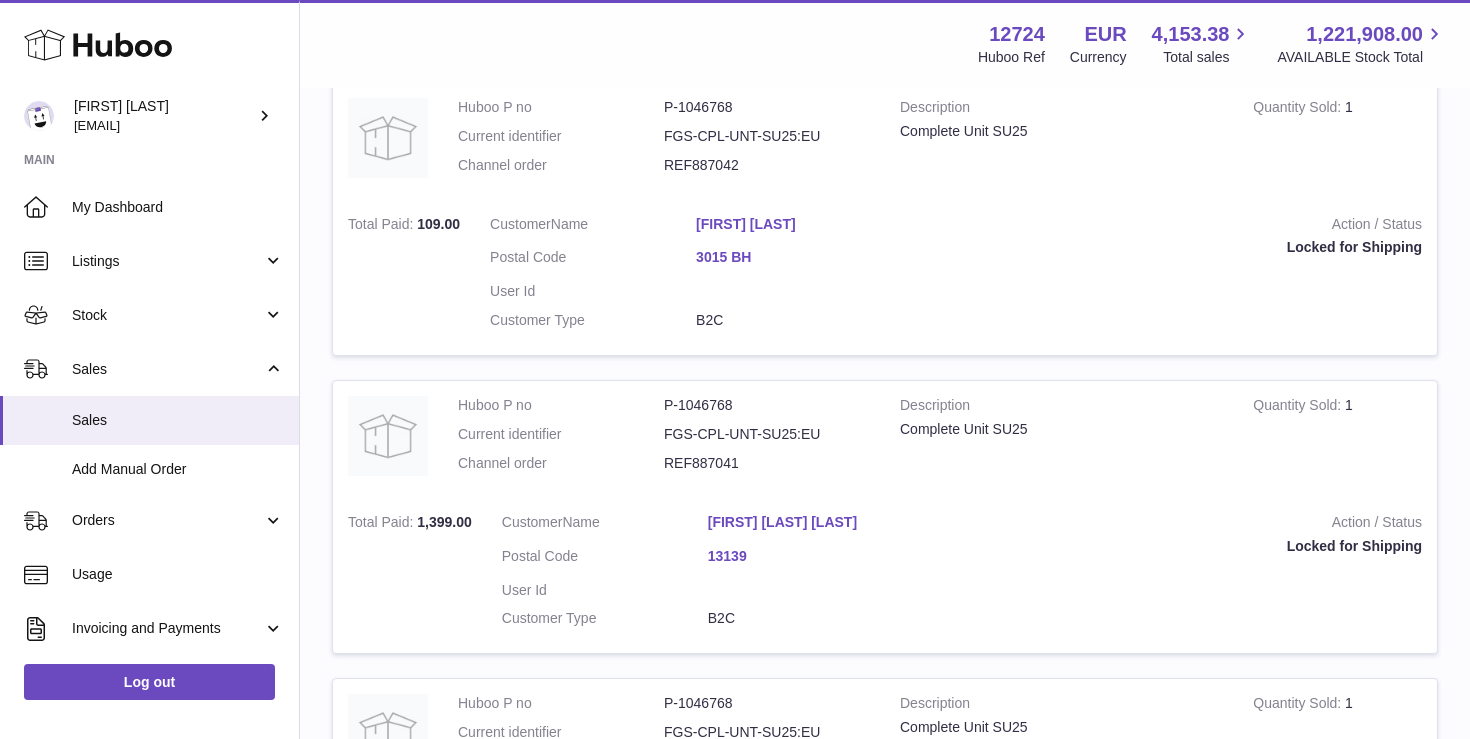 scroll, scrollTop: 0, scrollLeft: 0, axis: both 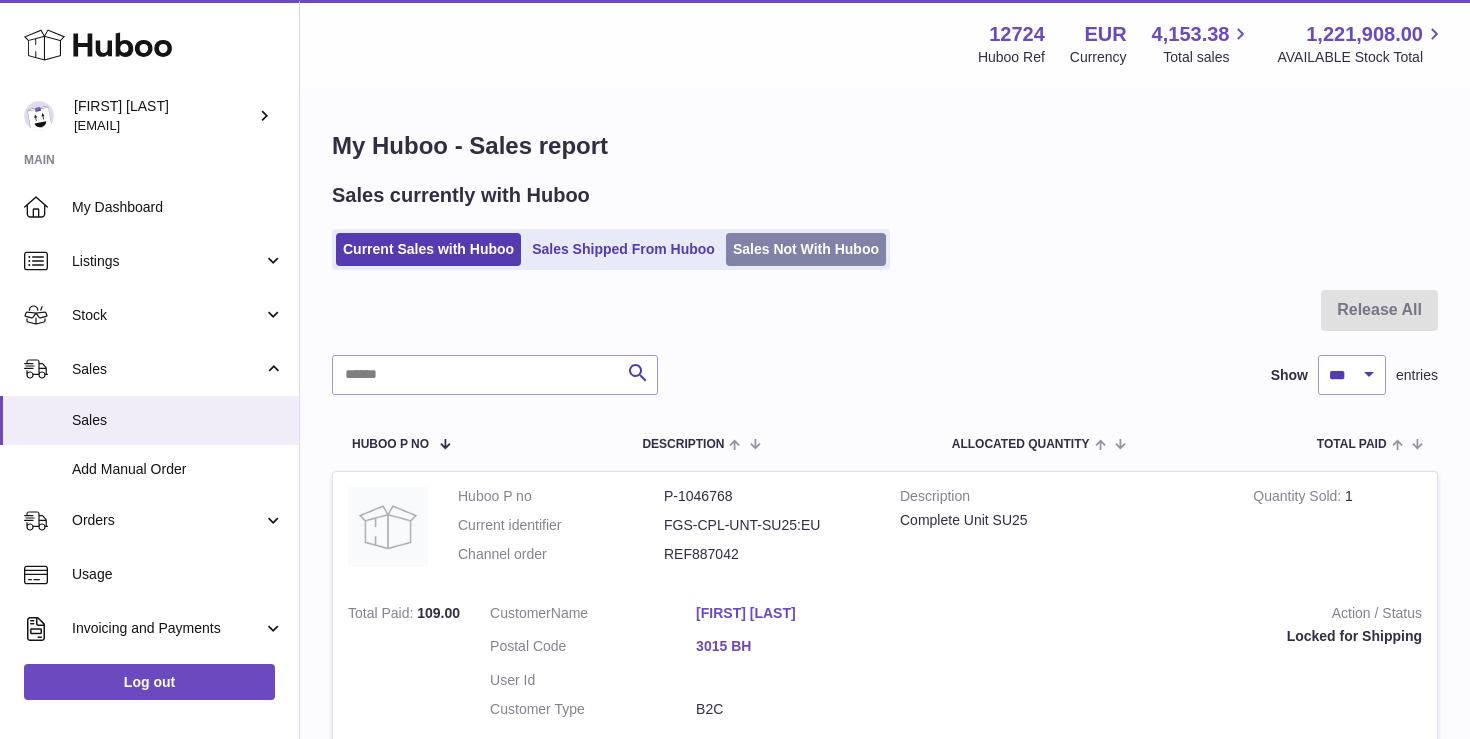 click on "Sales Not With Huboo" at bounding box center [806, 249] 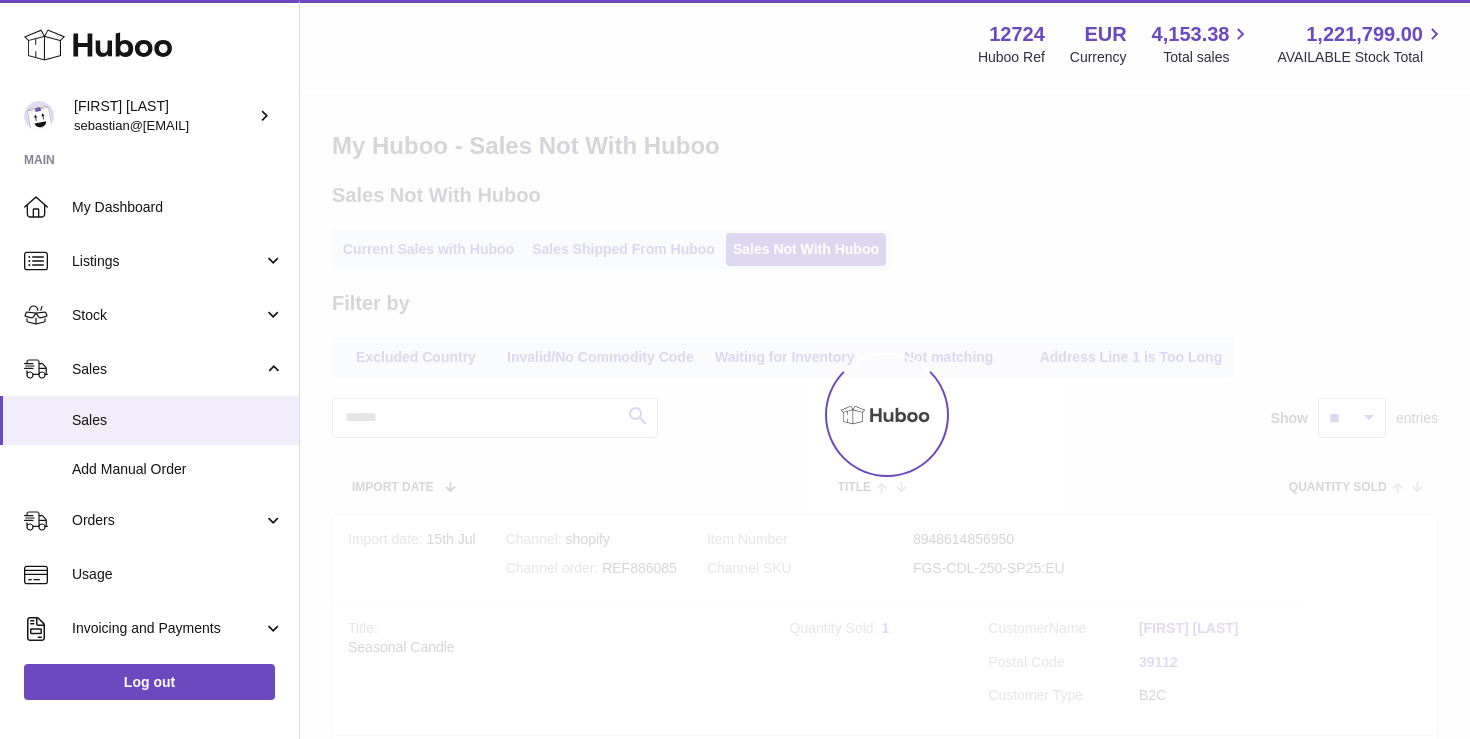 scroll, scrollTop: 0, scrollLeft: 0, axis: both 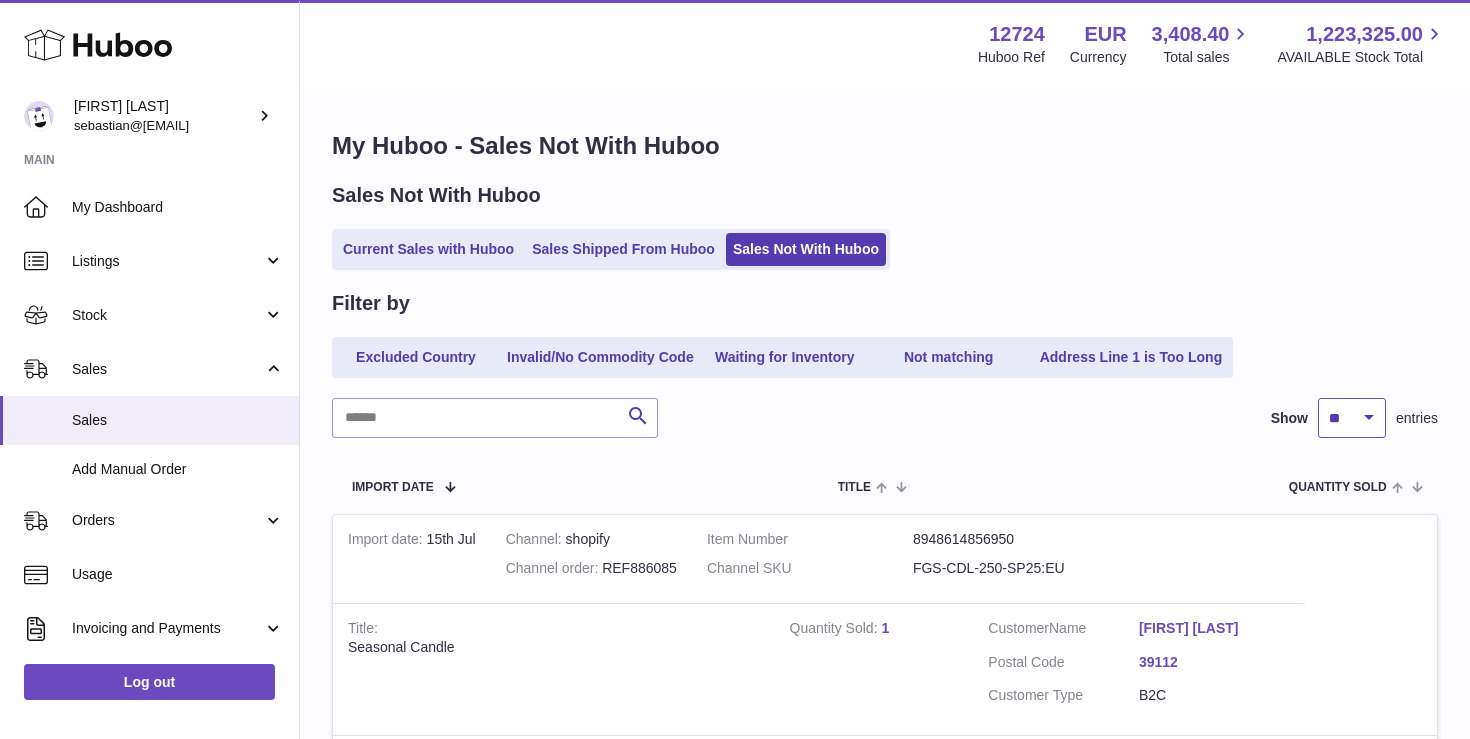 click on "** ** ** ***" at bounding box center [1352, 418] 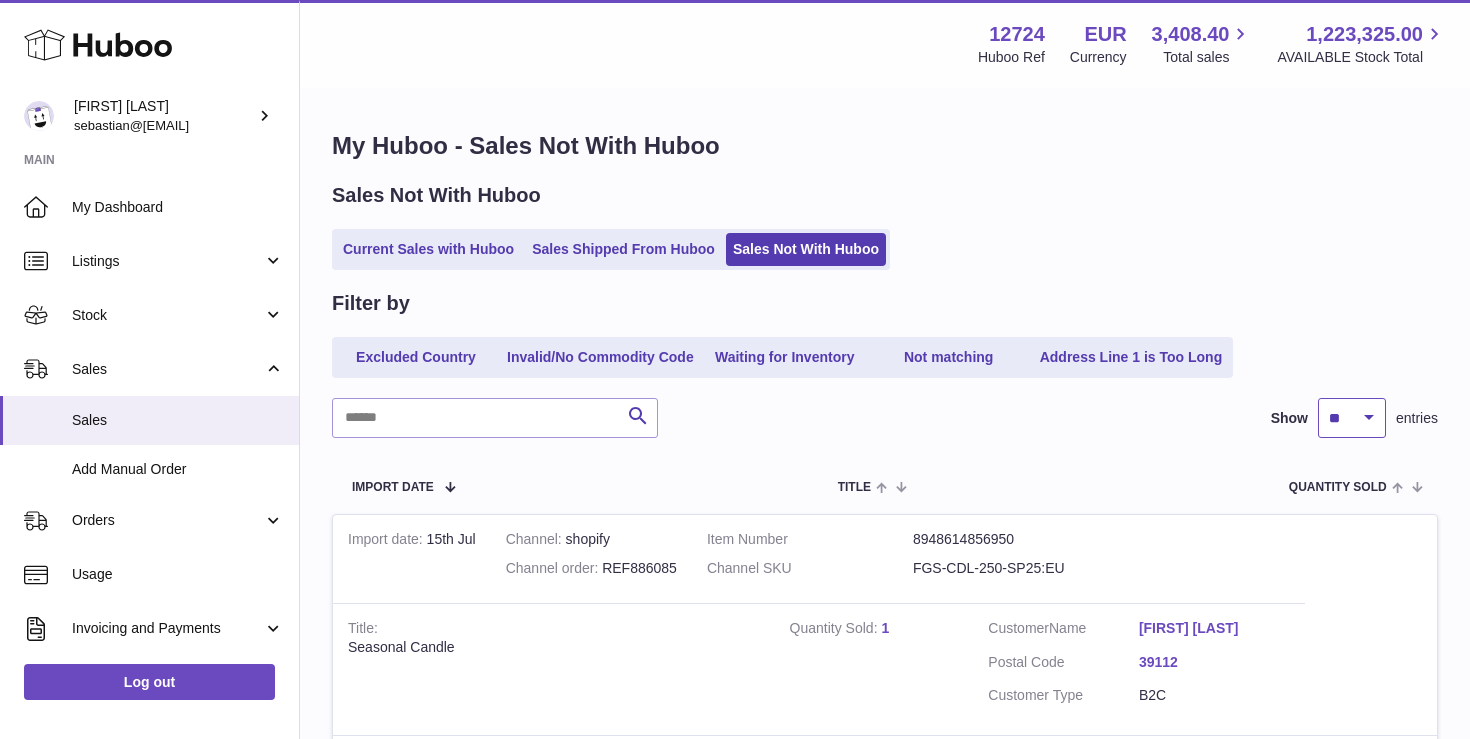select on "***" 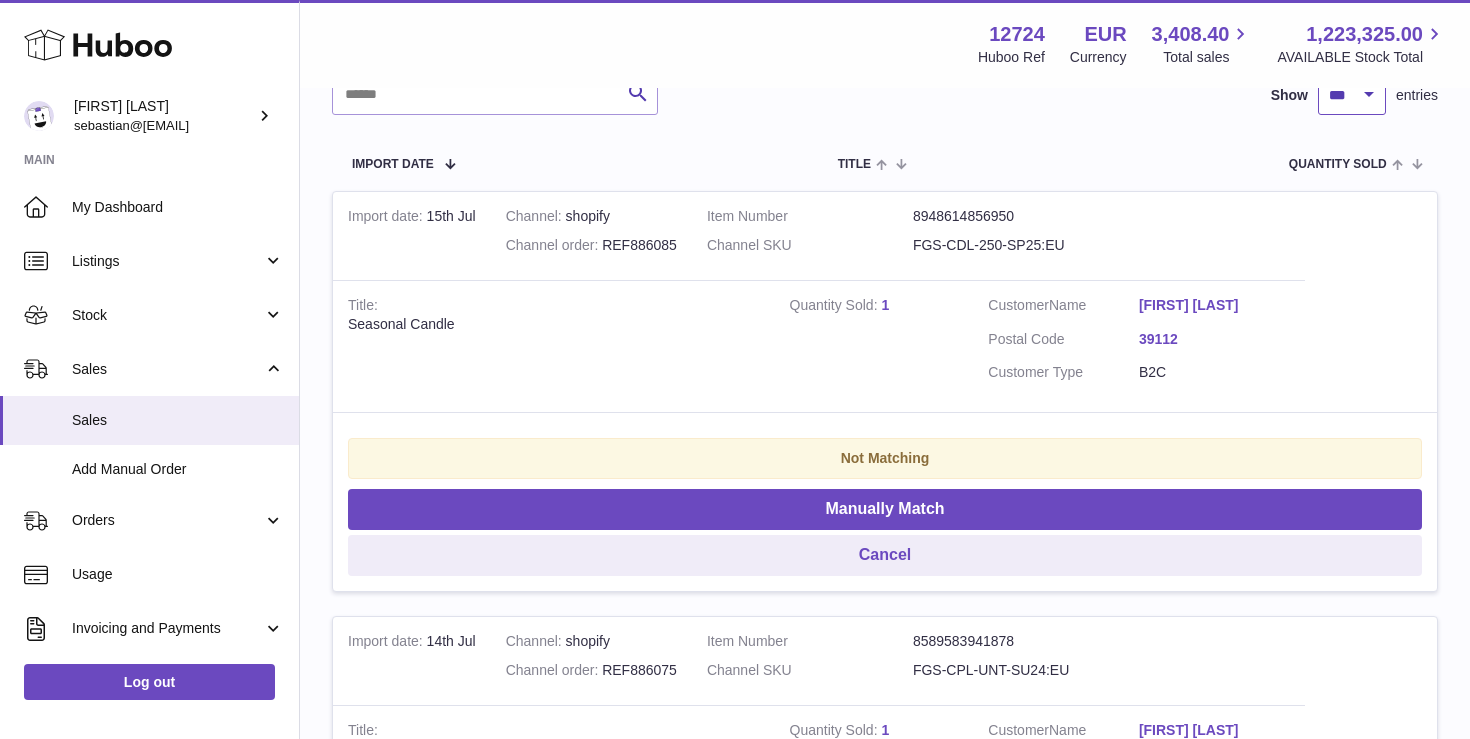 scroll, scrollTop: 326, scrollLeft: 0, axis: vertical 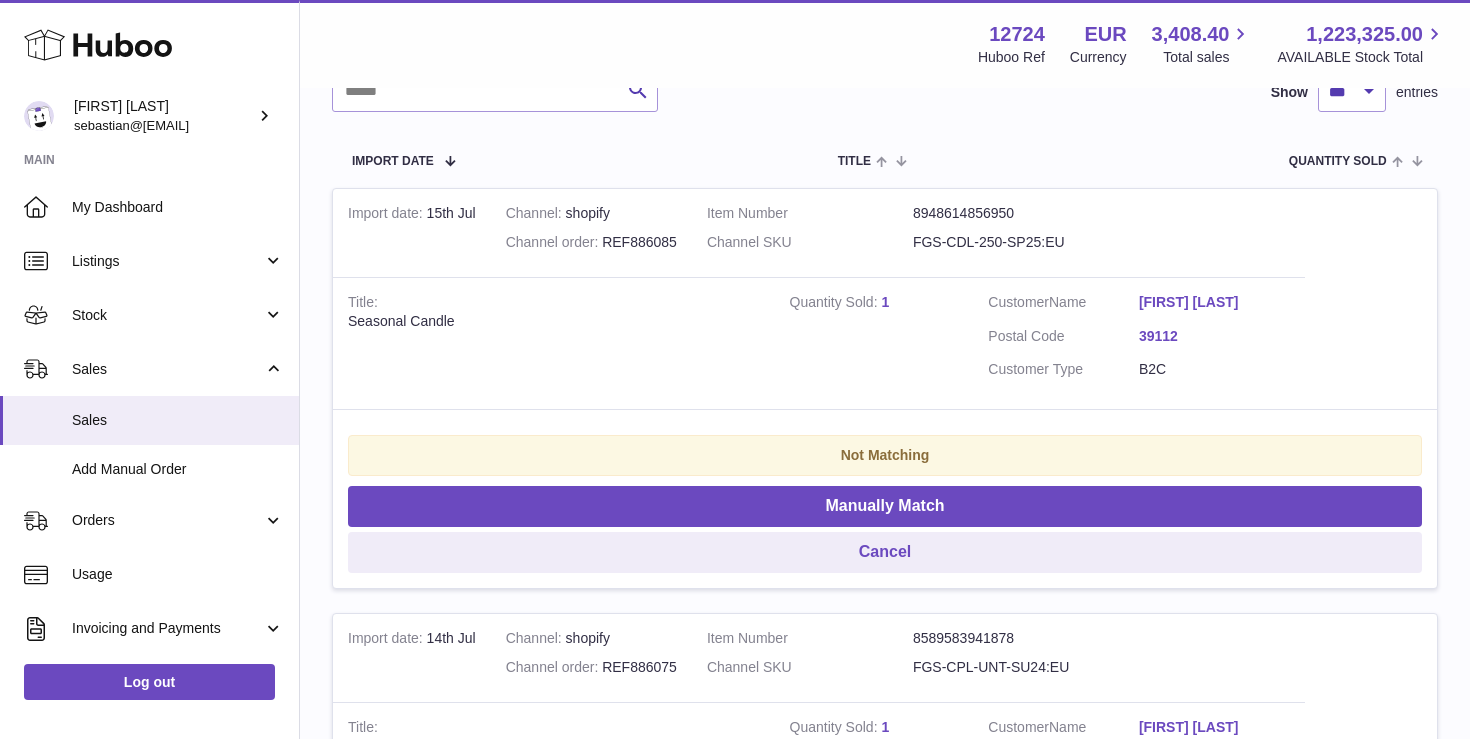 click on "Channel order REF886085" at bounding box center (591, 242) 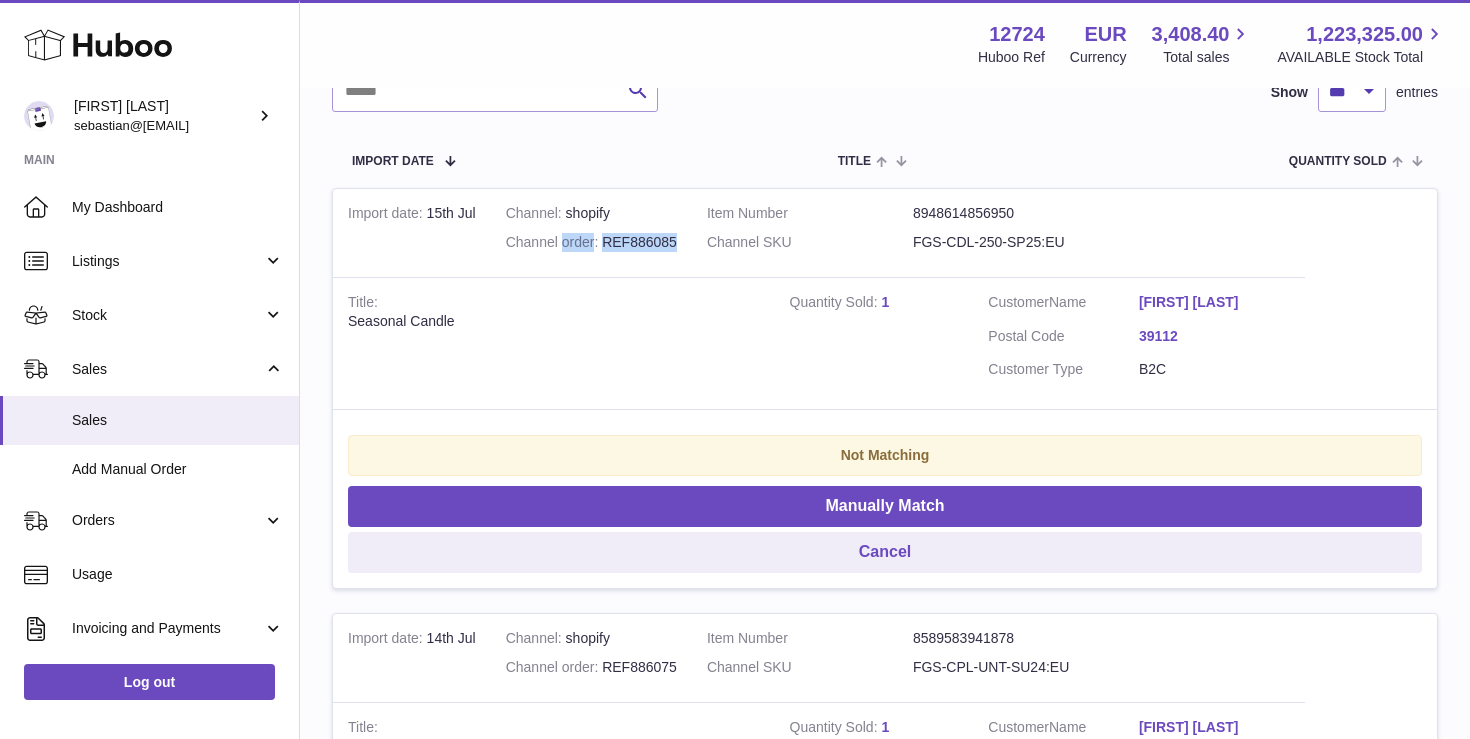 click on "Channel order REF886085" at bounding box center (591, 242) 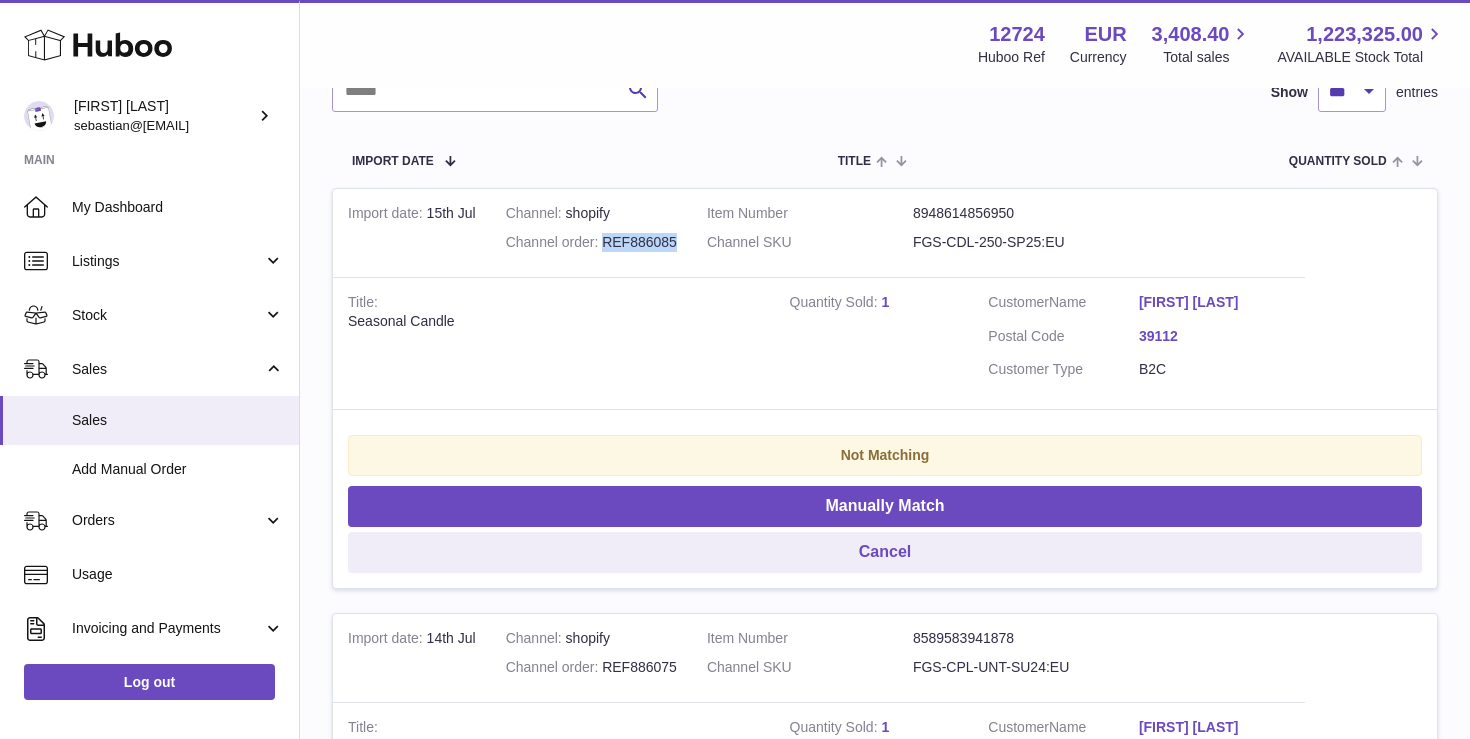 drag, startPoint x: 606, startPoint y: 240, endPoint x: 683, endPoint y: 240, distance: 77 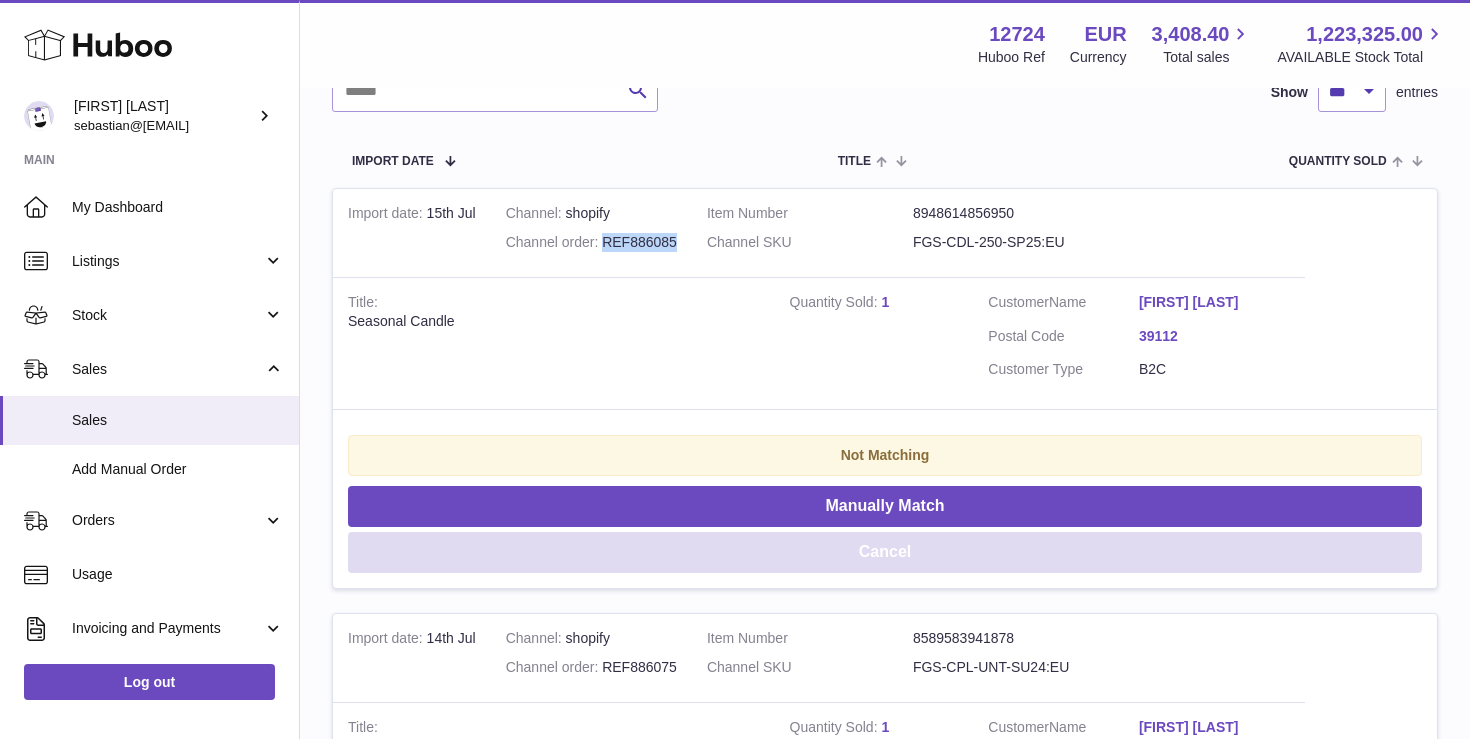 click on "Cancel" at bounding box center (885, 552) 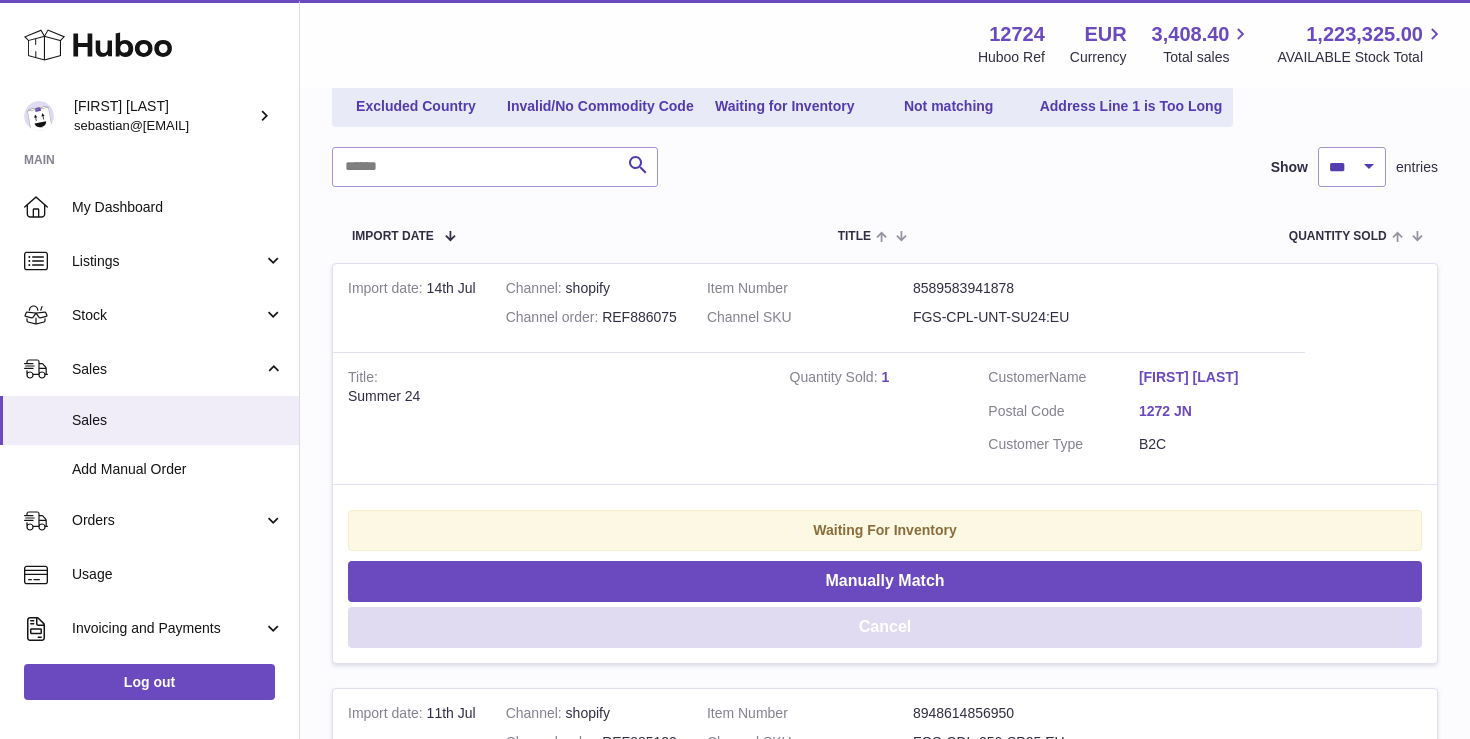 scroll, scrollTop: 252, scrollLeft: 0, axis: vertical 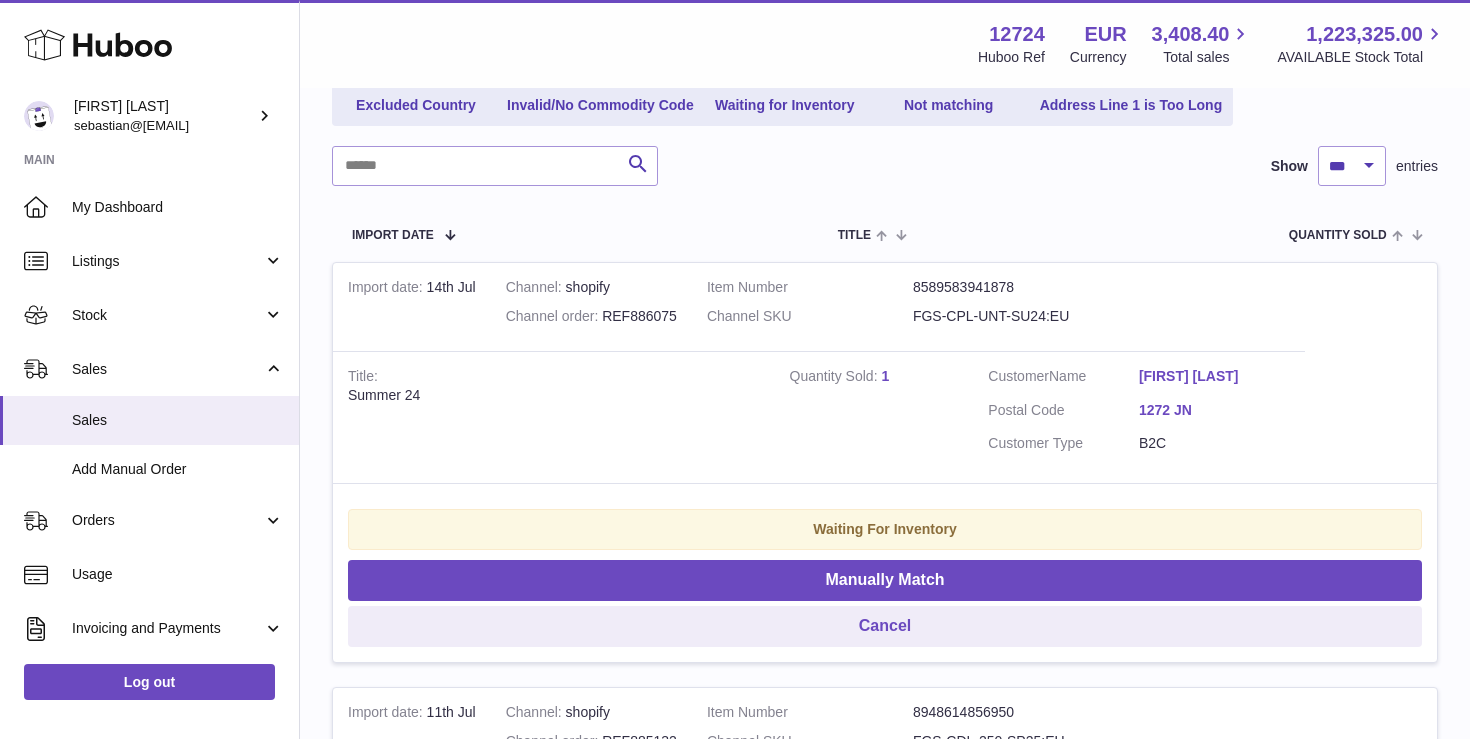 click on "Channel order REF886075" at bounding box center (591, 316) 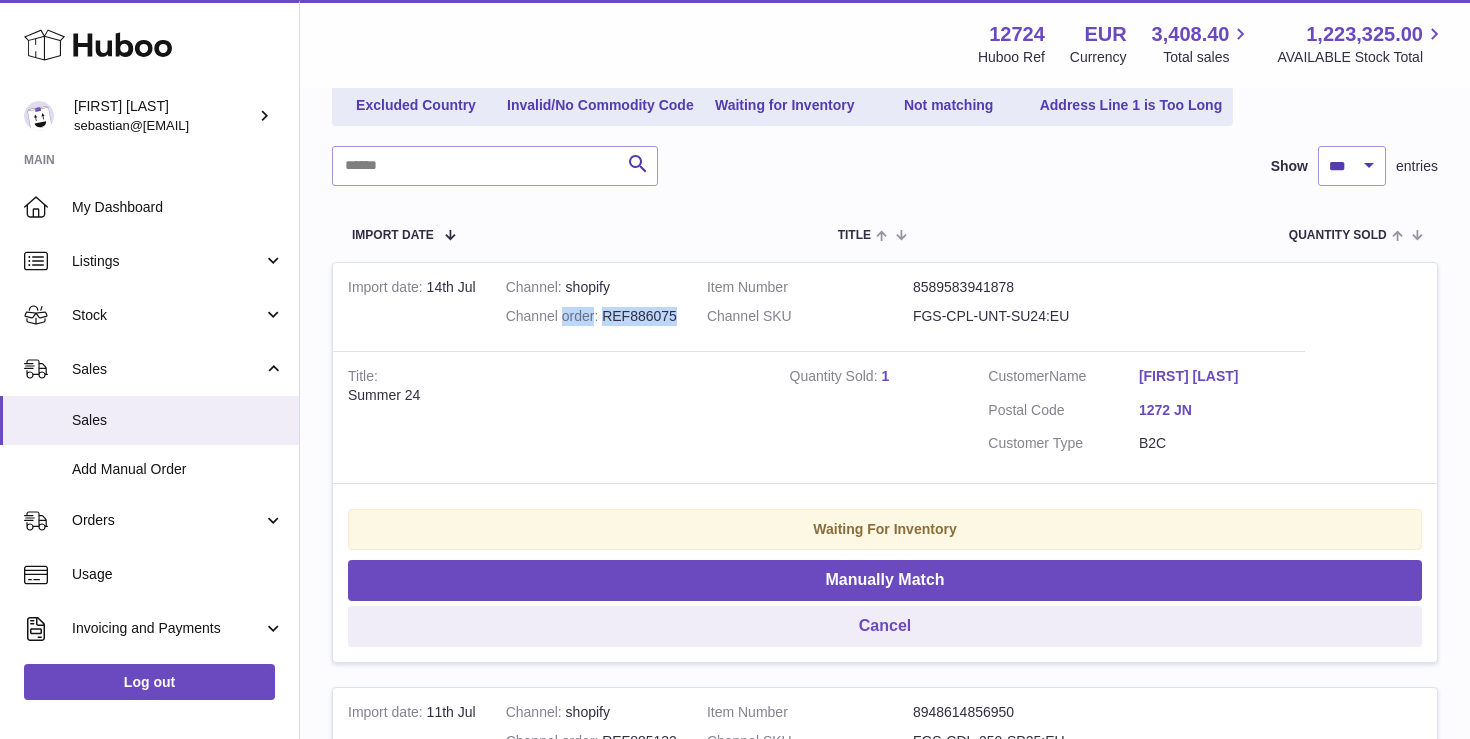 click on "Channel order REF886075" at bounding box center [591, 316] 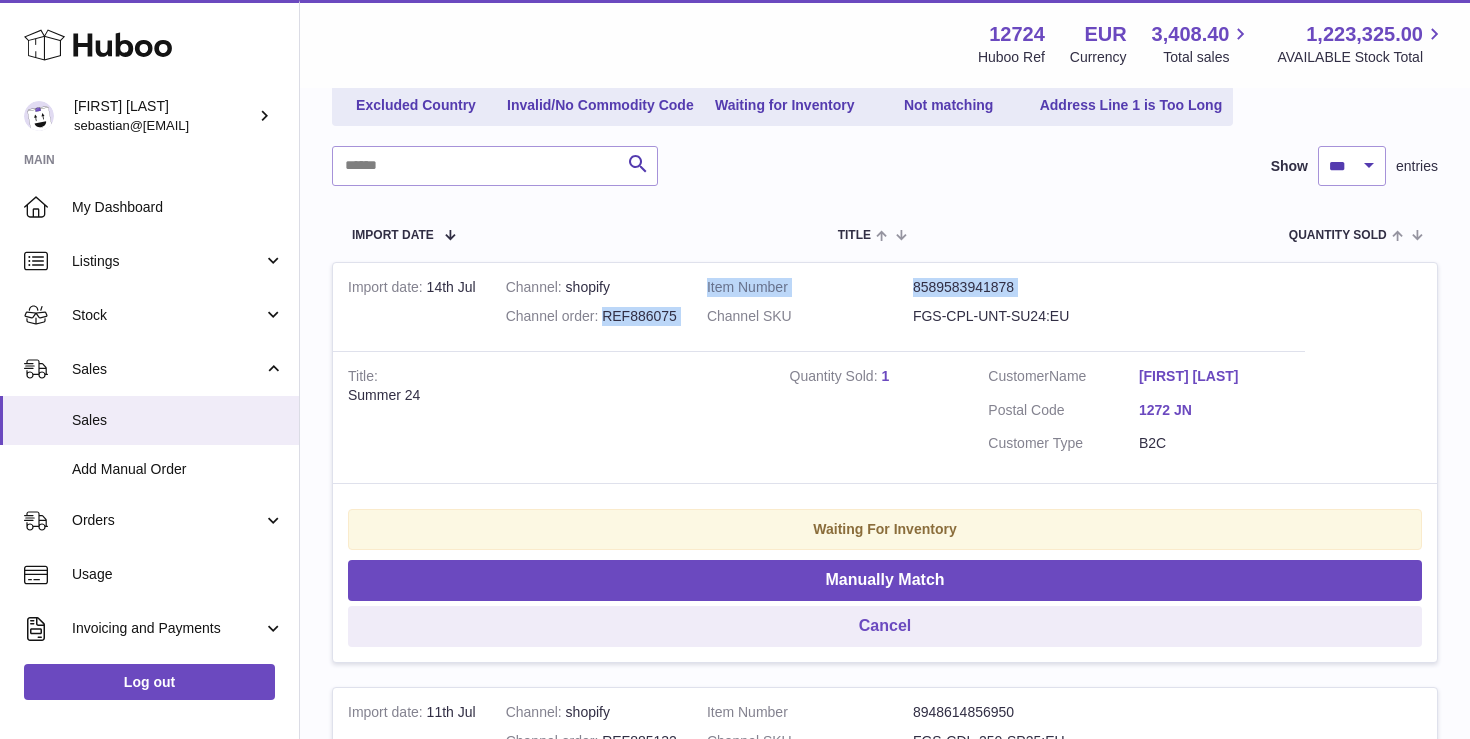 drag, startPoint x: 602, startPoint y: 313, endPoint x: 695, endPoint y: 315, distance: 93.0215 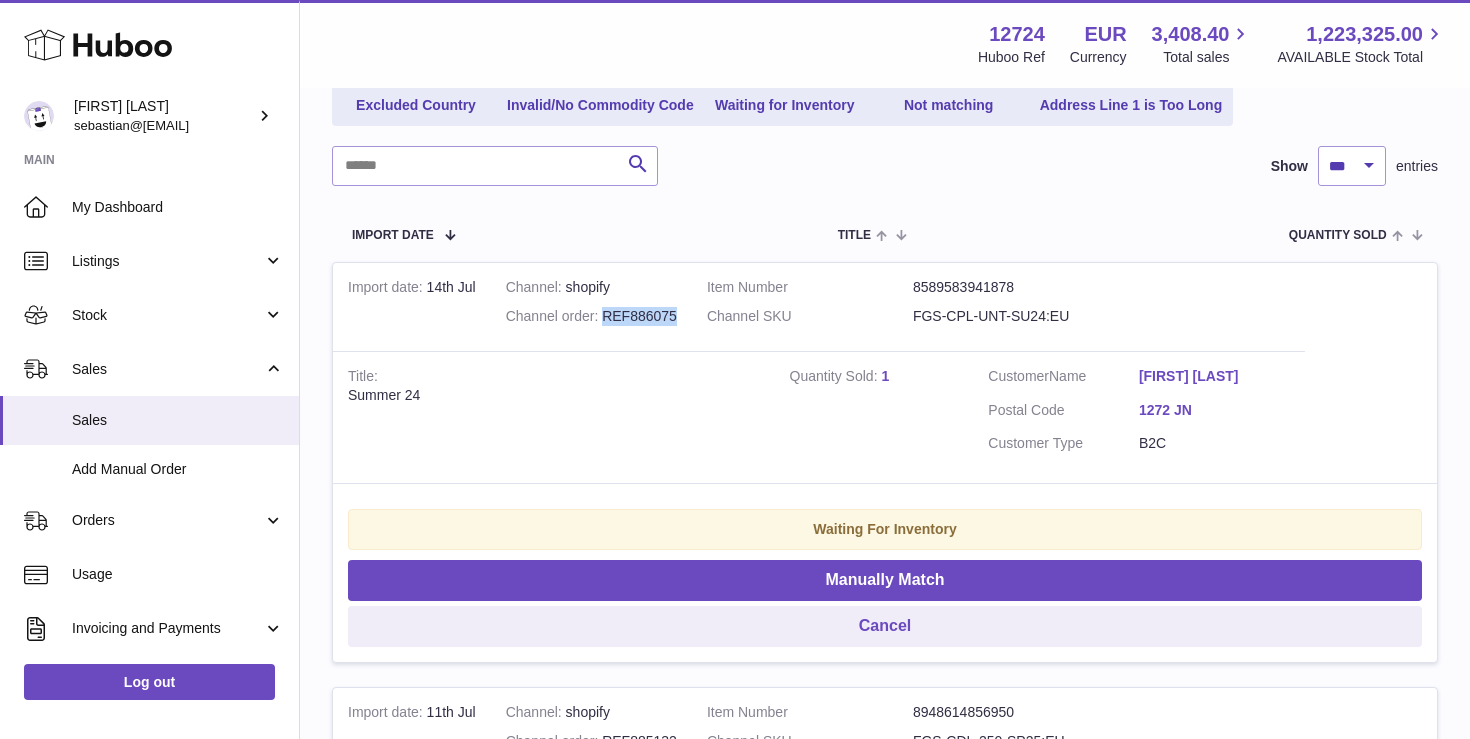 drag, startPoint x: 605, startPoint y: 316, endPoint x: 683, endPoint y: 316, distance: 78 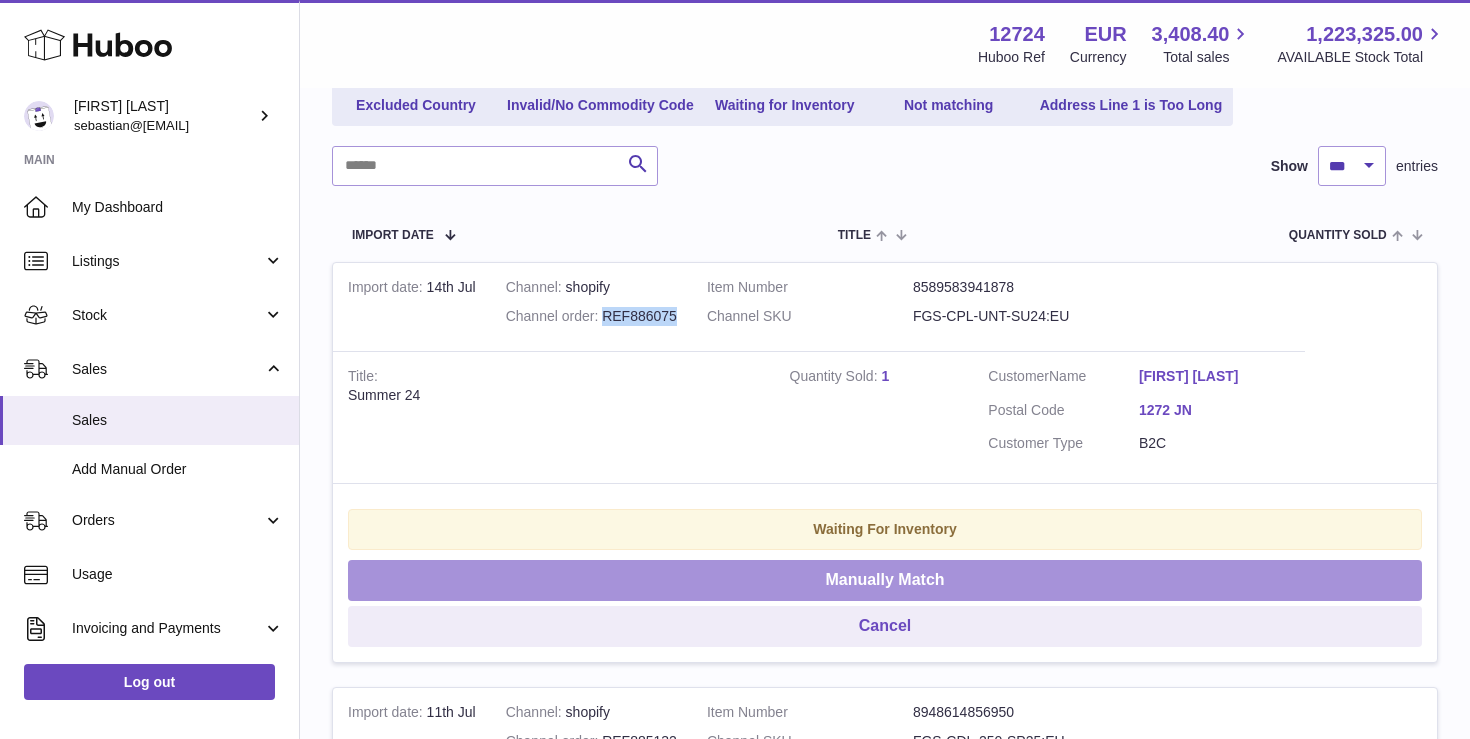 click on "Manually Match" at bounding box center [885, 580] 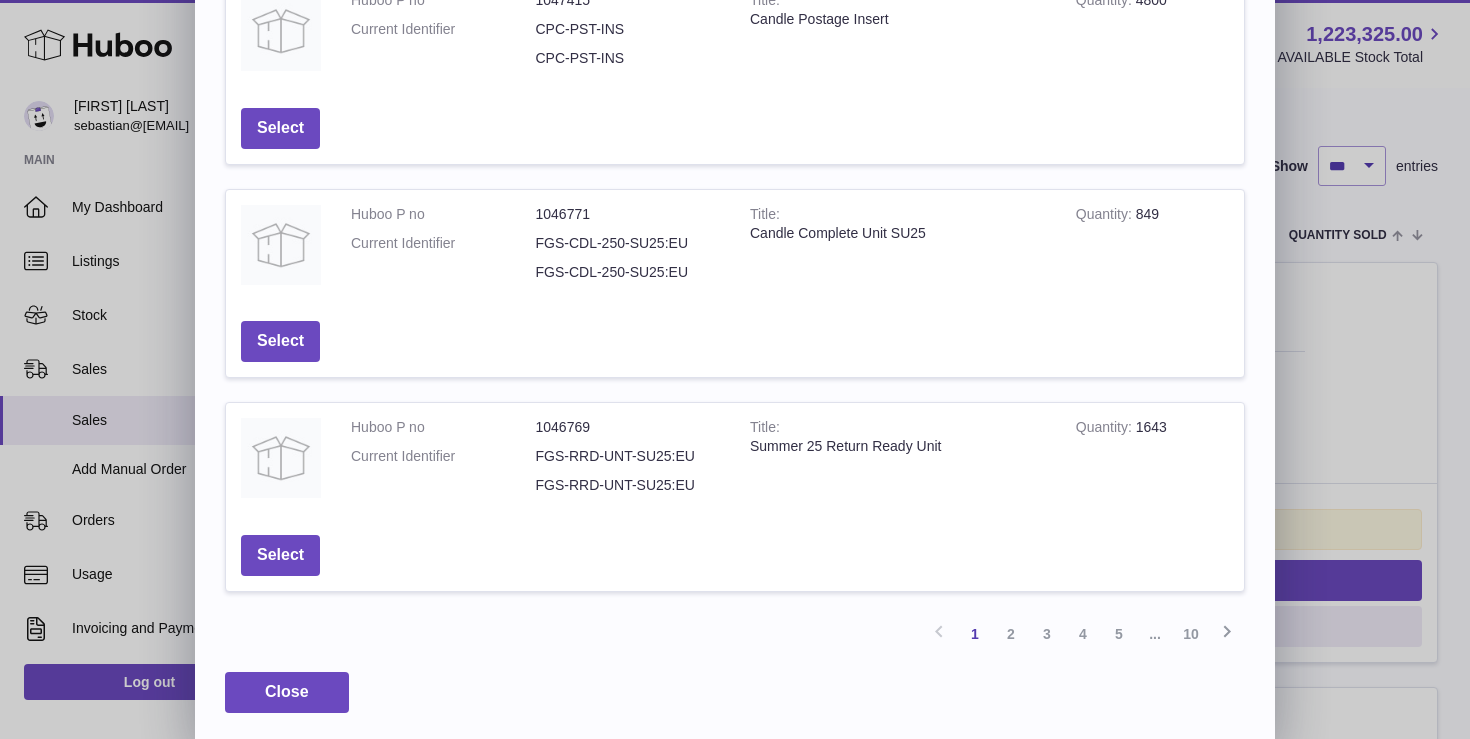 scroll, scrollTop: 619, scrollLeft: 0, axis: vertical 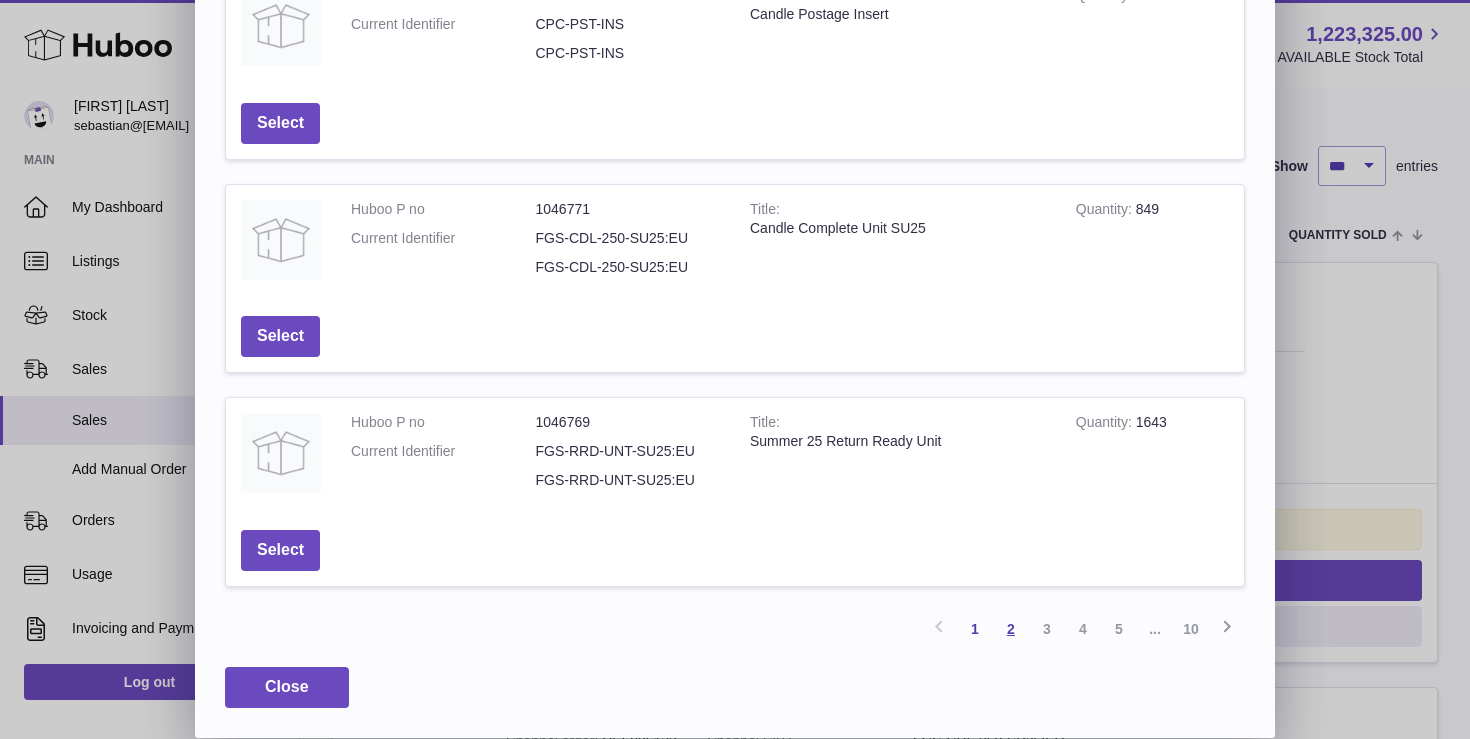click on "2" at bounding box center [1011, 629] 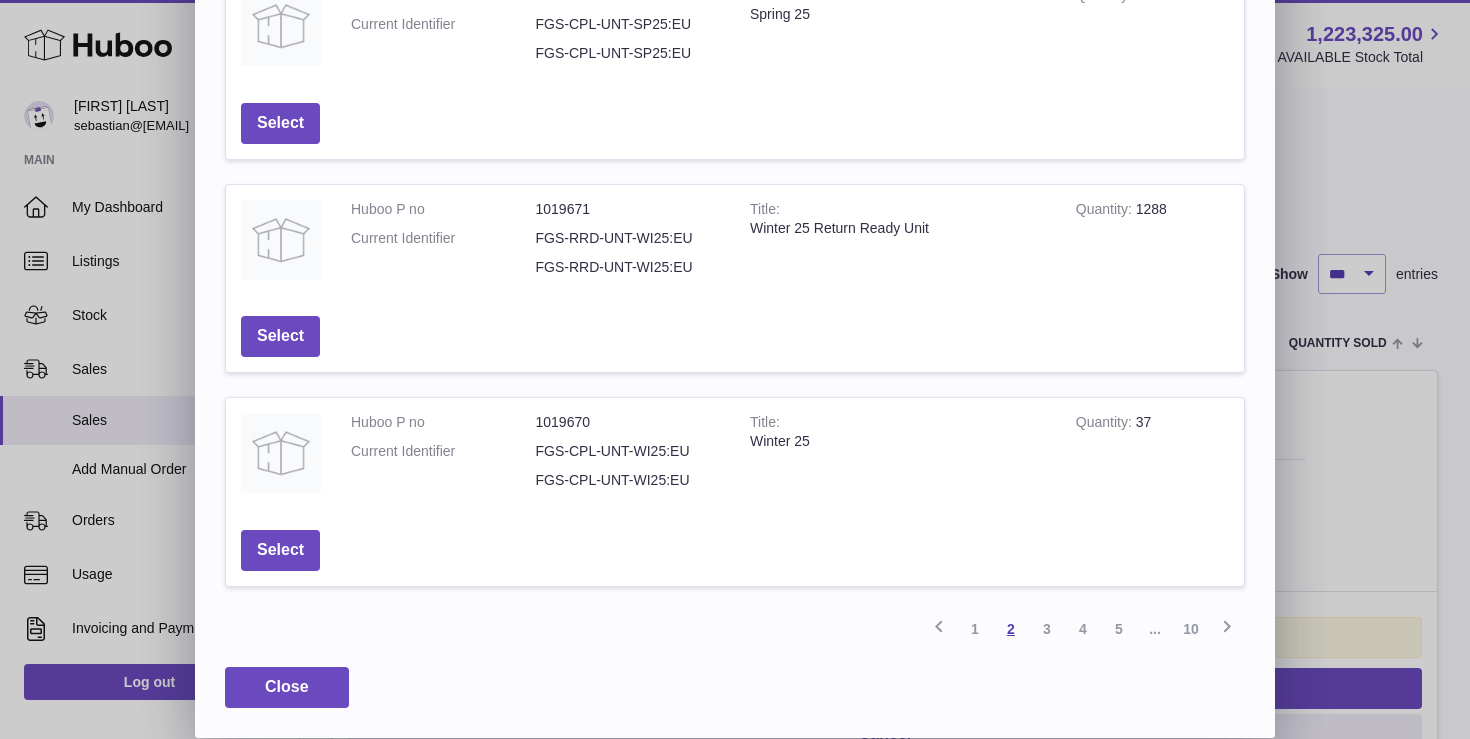 scroll, scrollTop: 90, scrollLeft: 0, axis: vertical 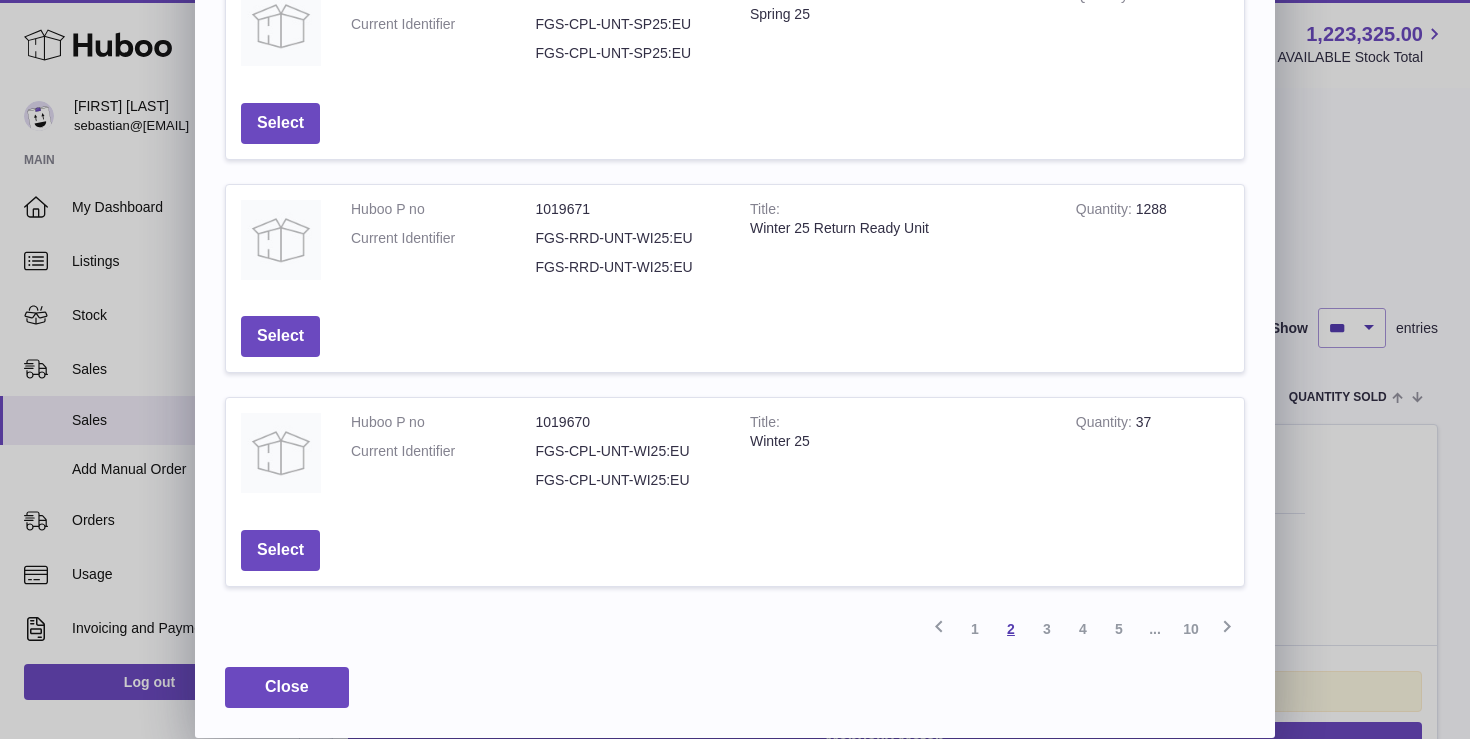 click on "2" at bounding box center [1011, 629] 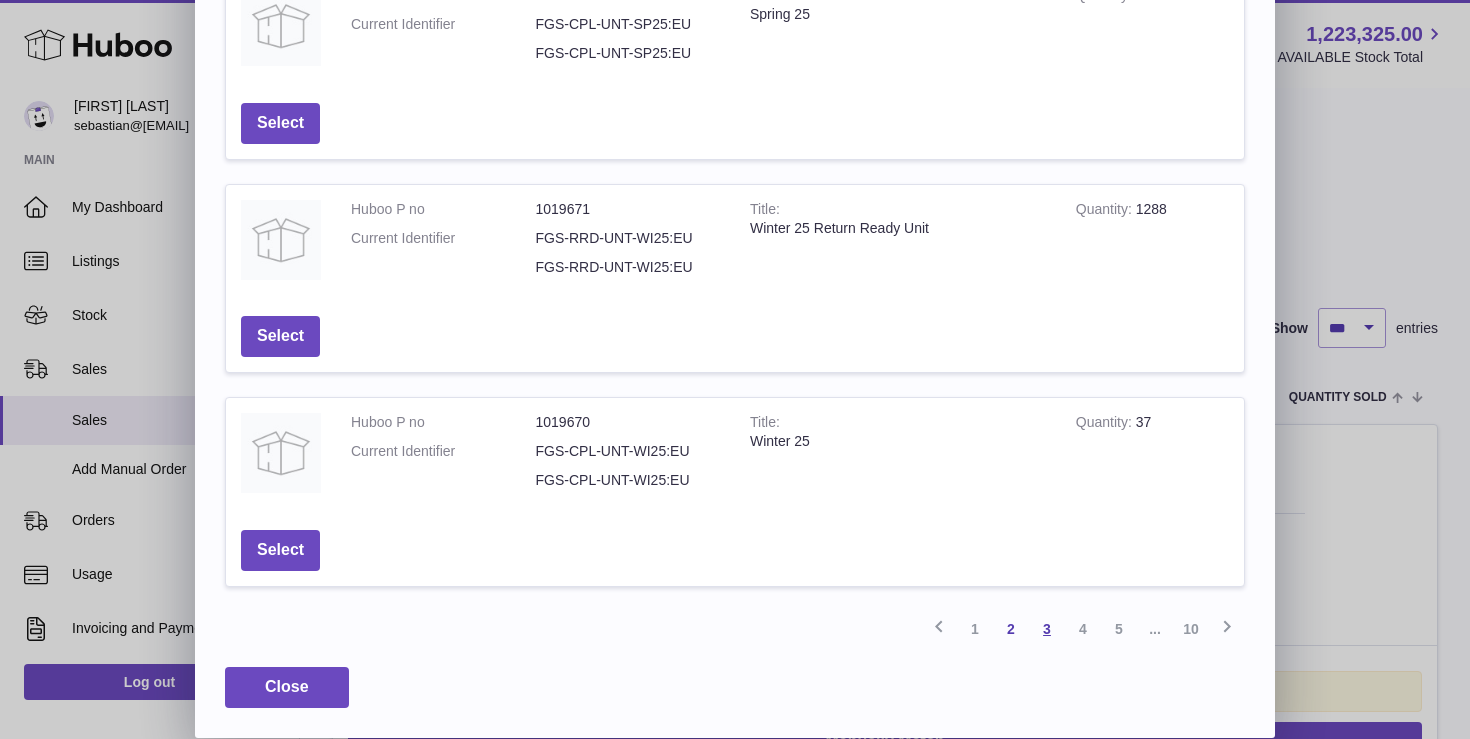 click on "3" at bounding box center [1047, 629] 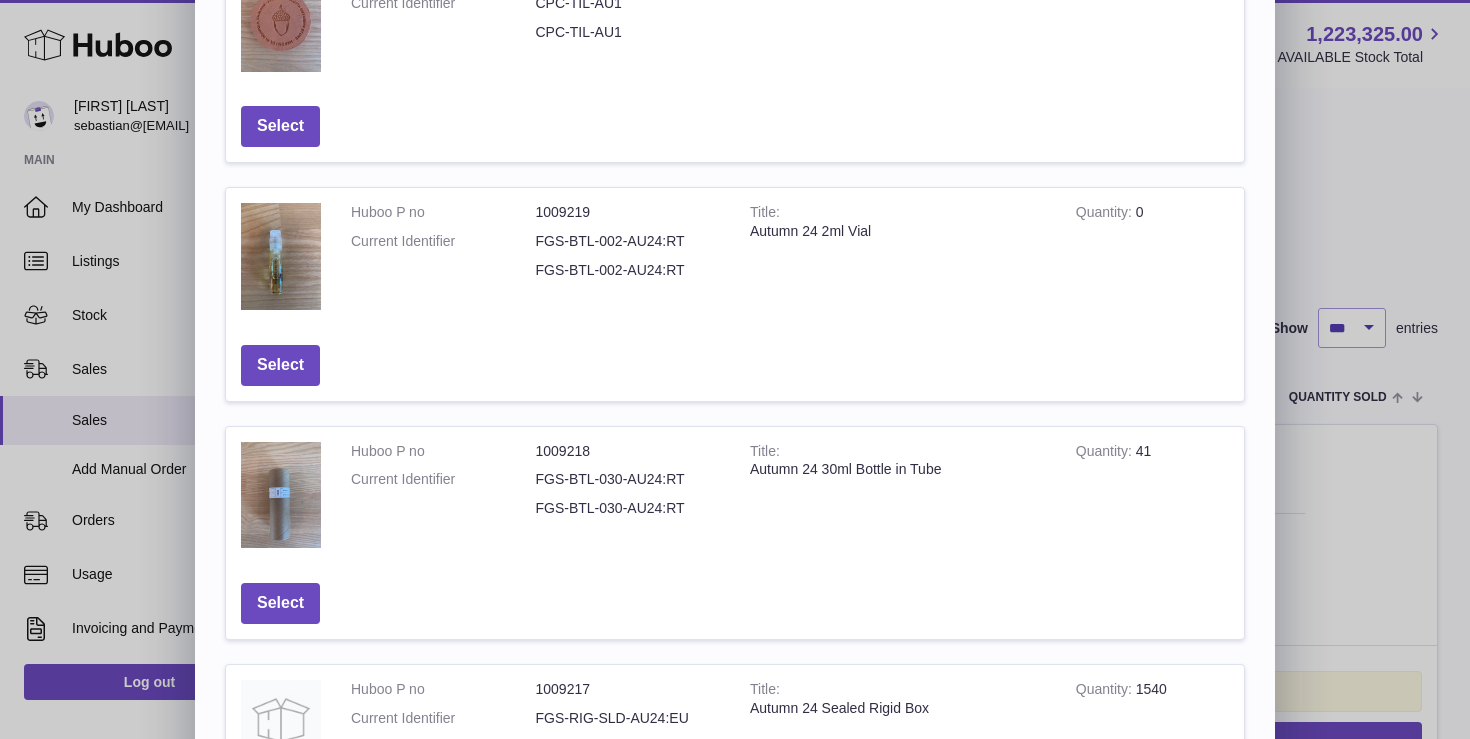 scroll, scrollTop: 694, scrollLeft: 0, axis: vertical 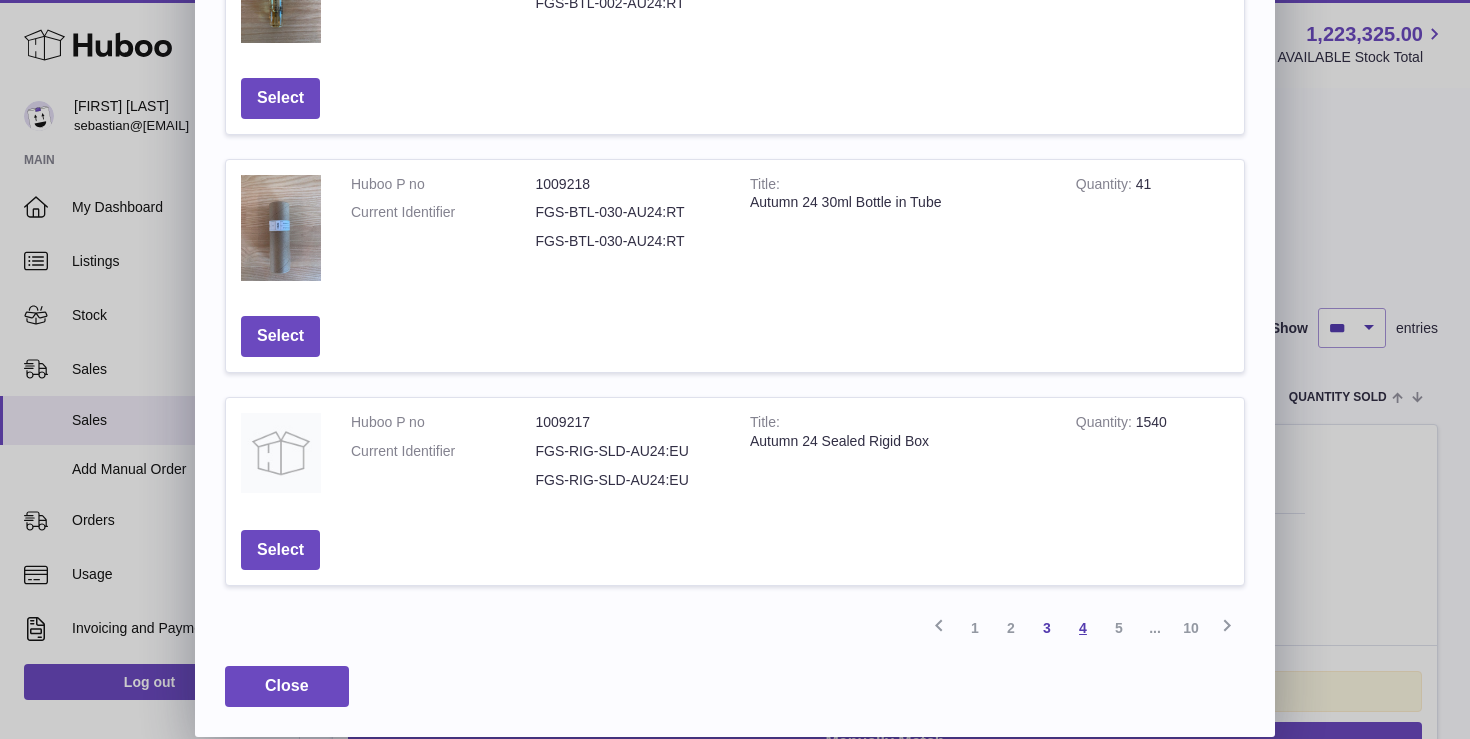 click on "4" at bounding box center (1083, 628) 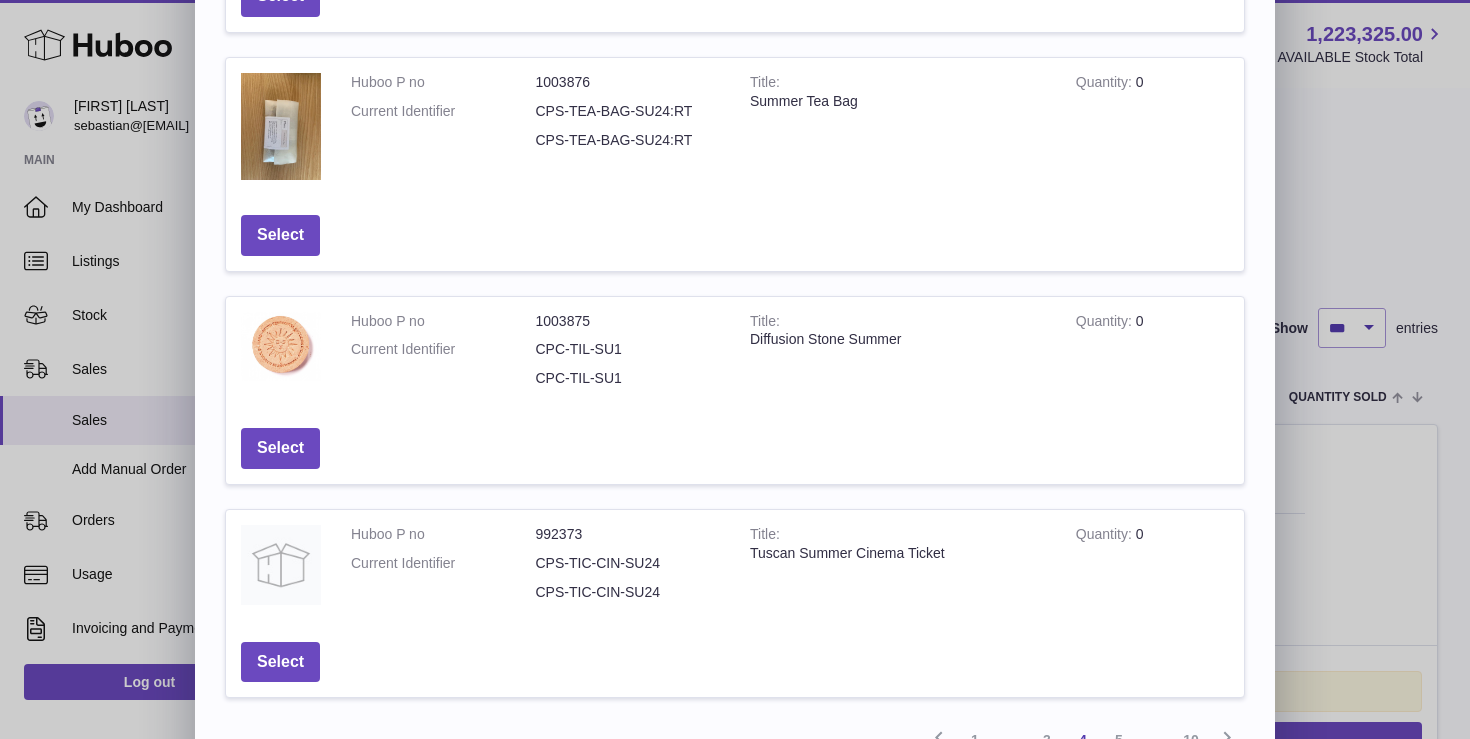 scroll, scrollTop: 669, scrollLeft: 0, axis: vertical 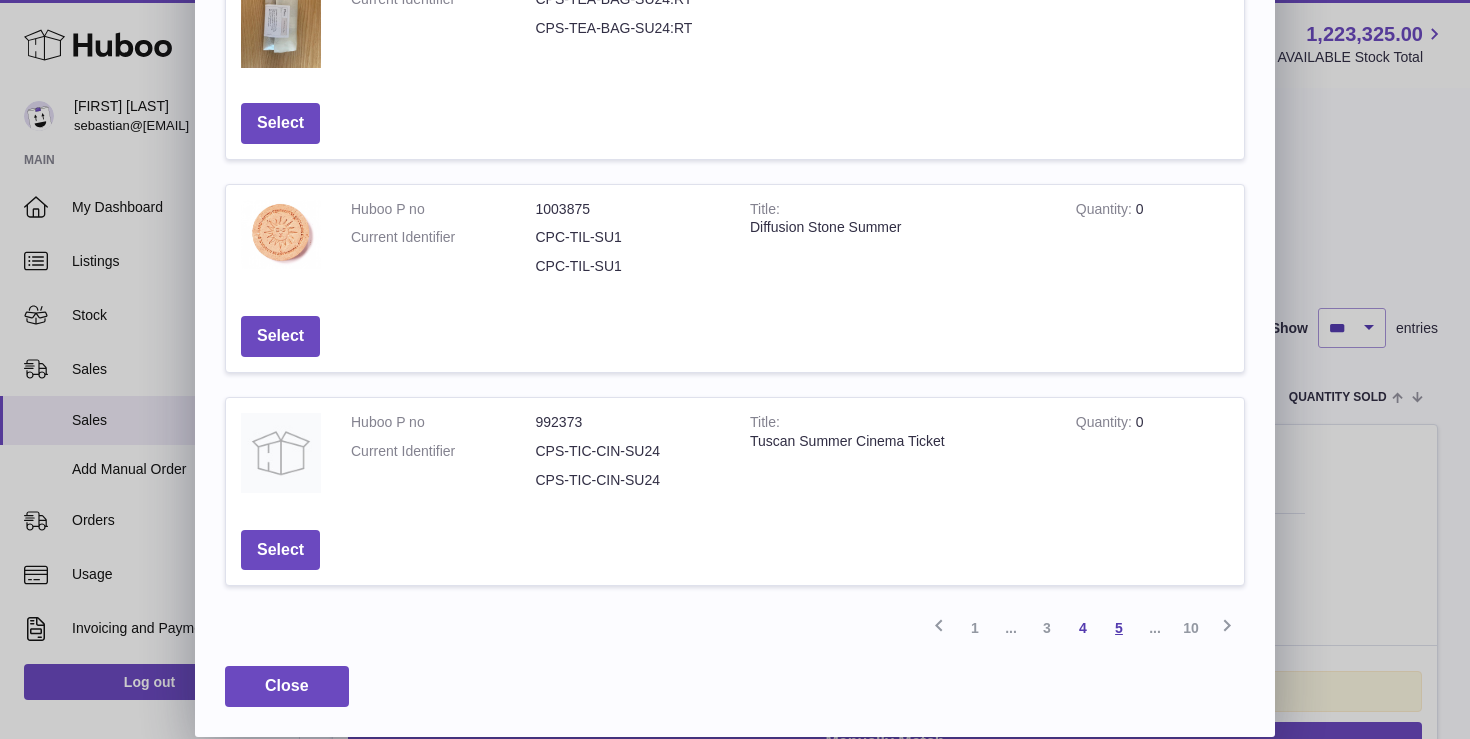 click on "5" at bounding box center [1119, 628] 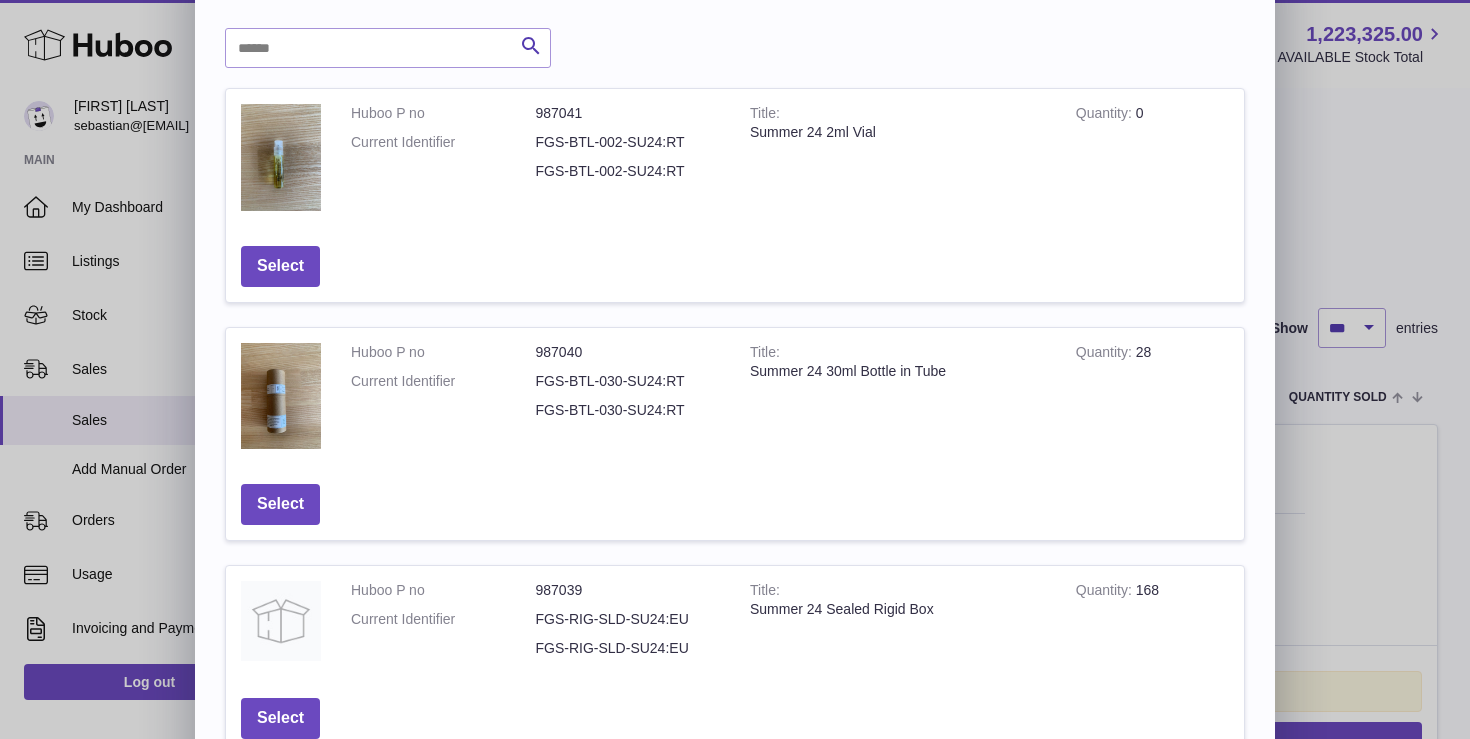 scroll, scrollTop: 731, scrollLeft: 0, axis: vertical 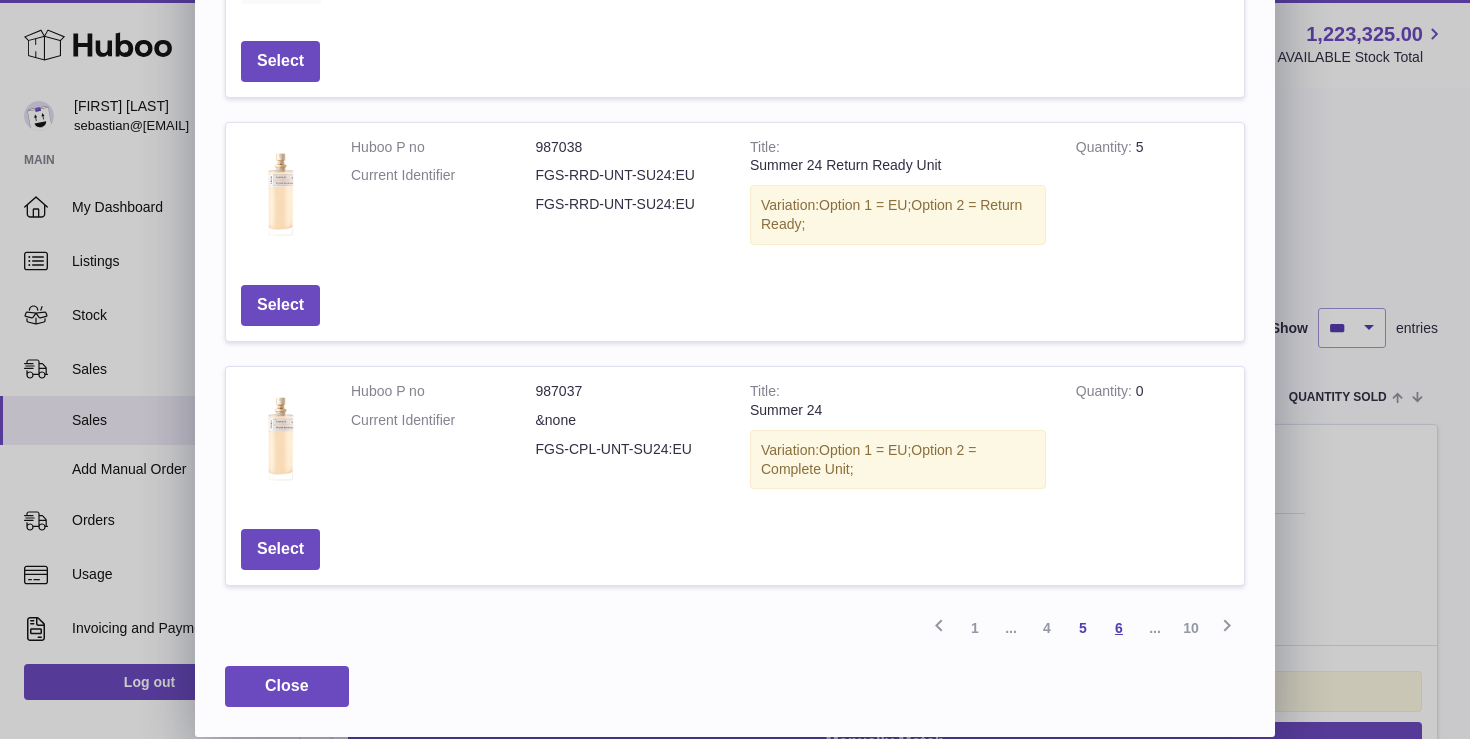 click on "6" at bounding box center (1119, 628) 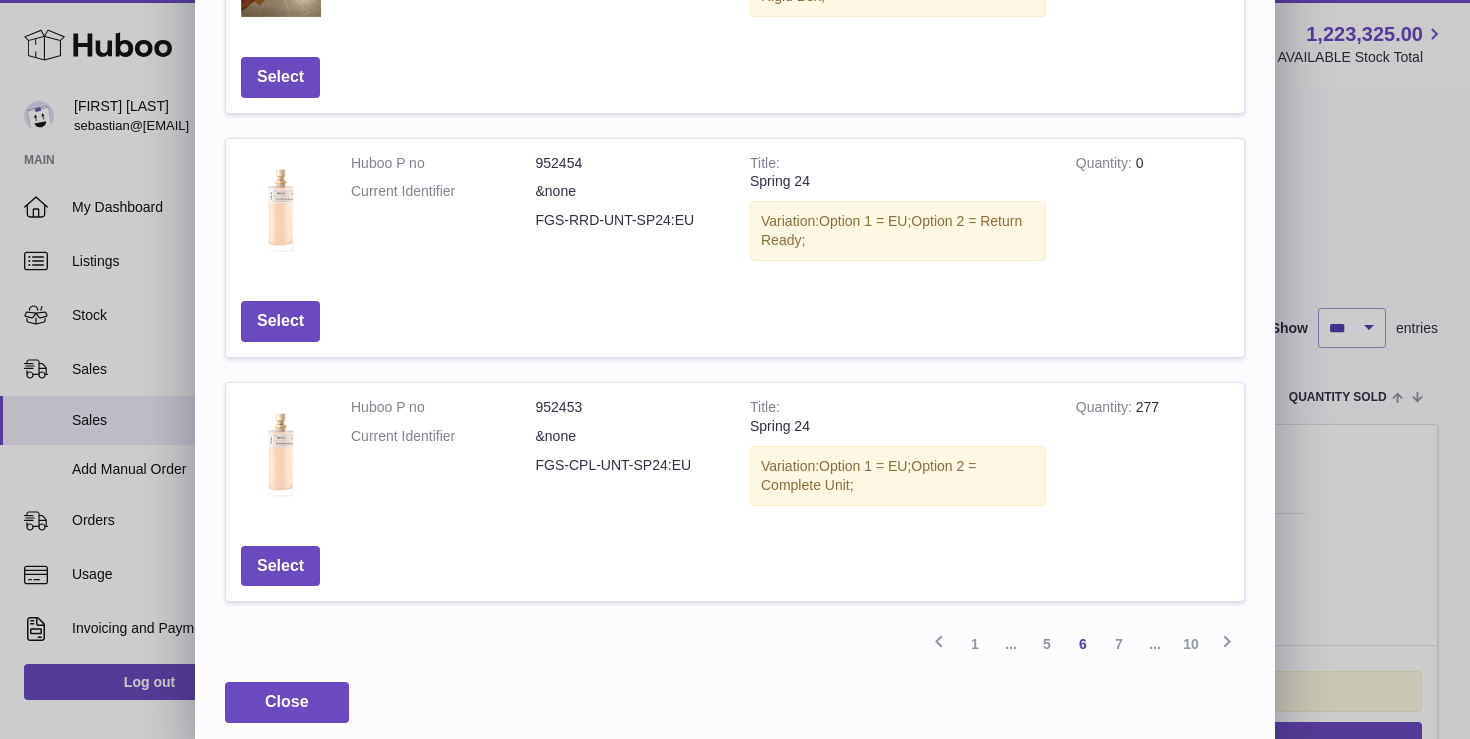 scroll, scrollTop: 956, scrollLeft: 0, axis: vertical 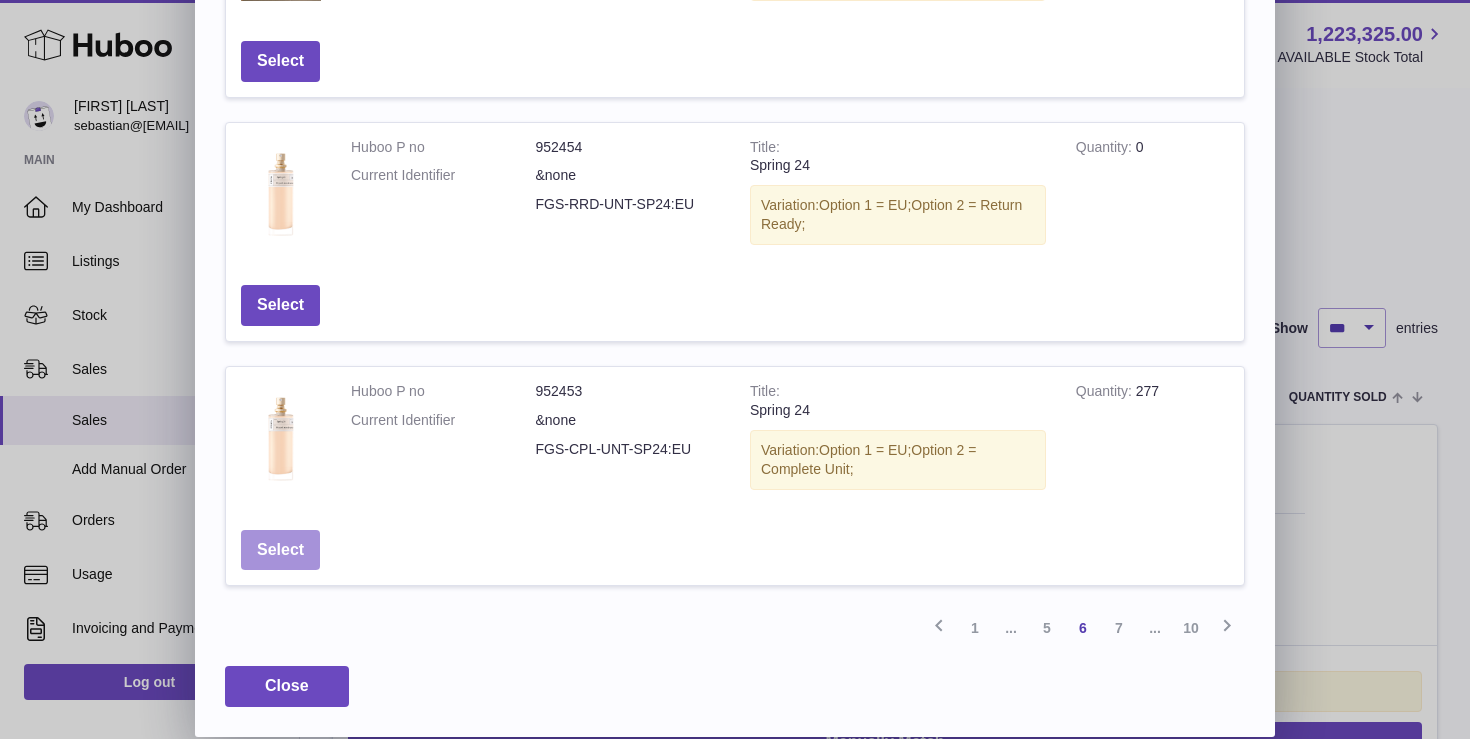 click on "Select" at bounding box center (280, 550) 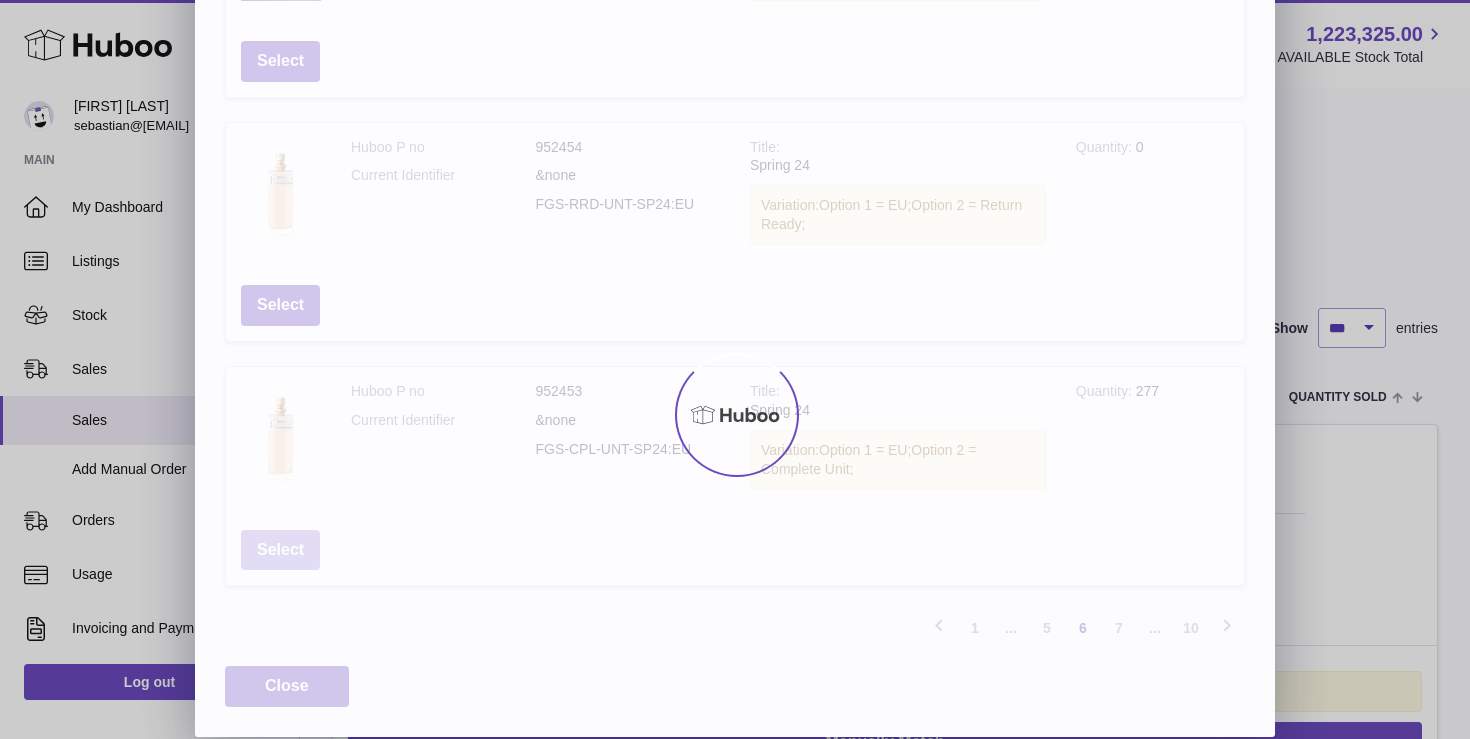 scroll, scrollTop: 0, scrollLeft: 0, axis: both 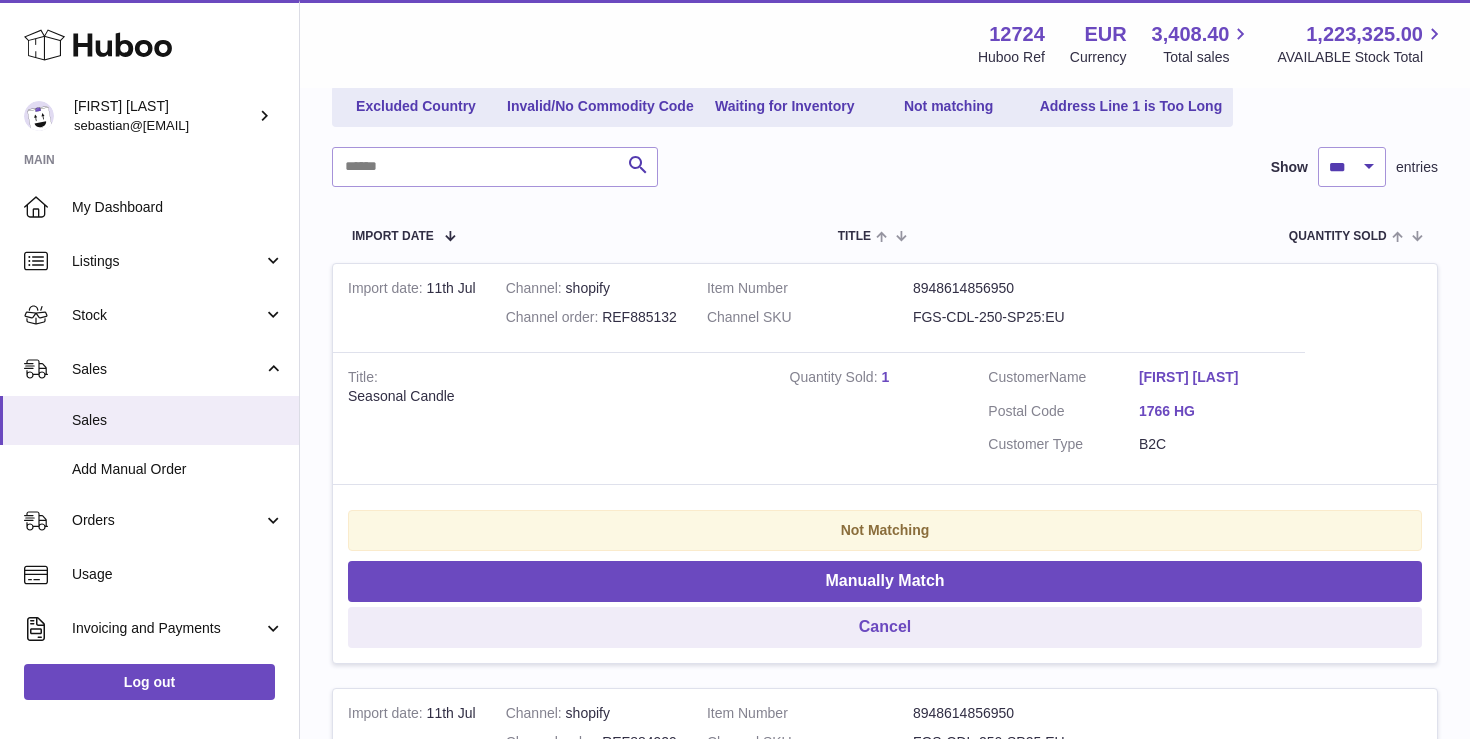 click on "Channel order REF885132" at bounding box center (591, 317) 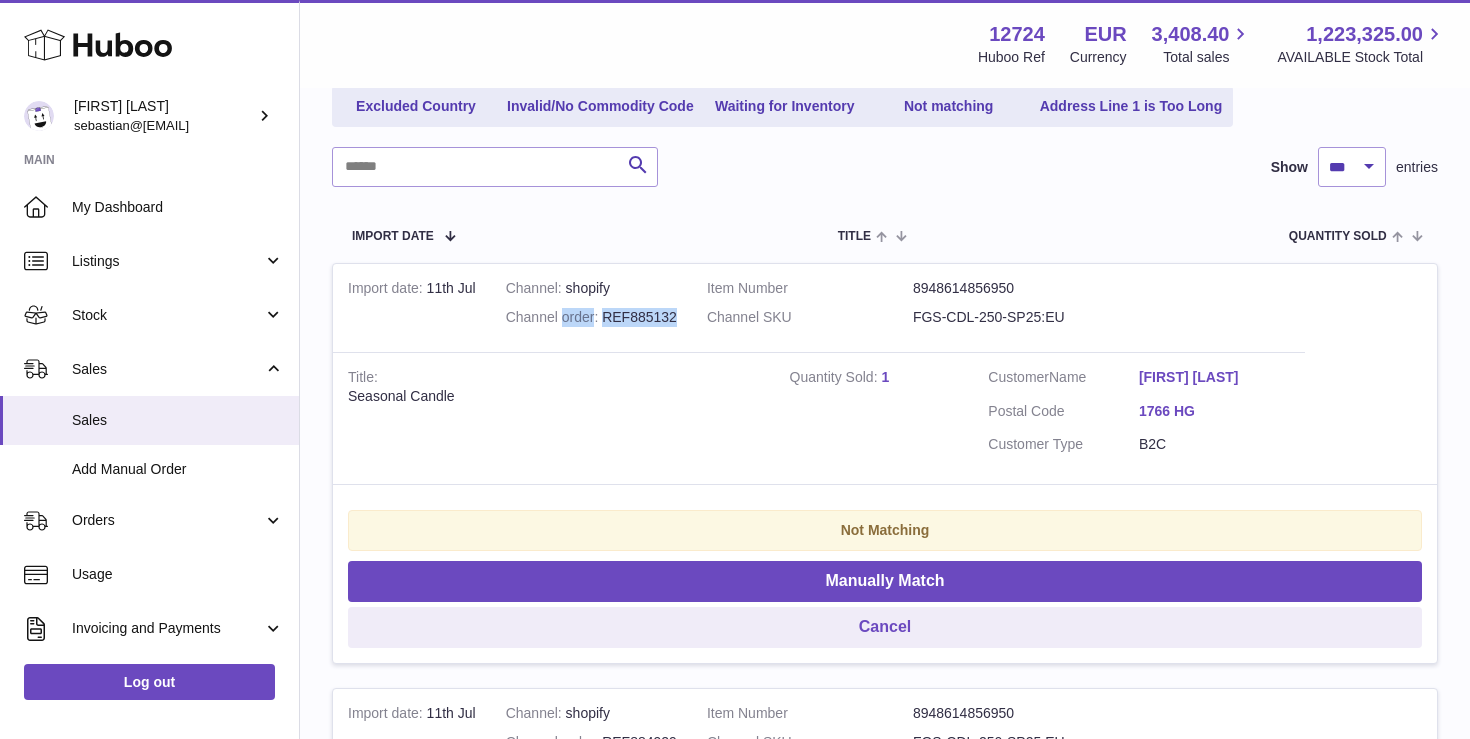 click on "Channel order REF885132" at bounding box center (591, 317) 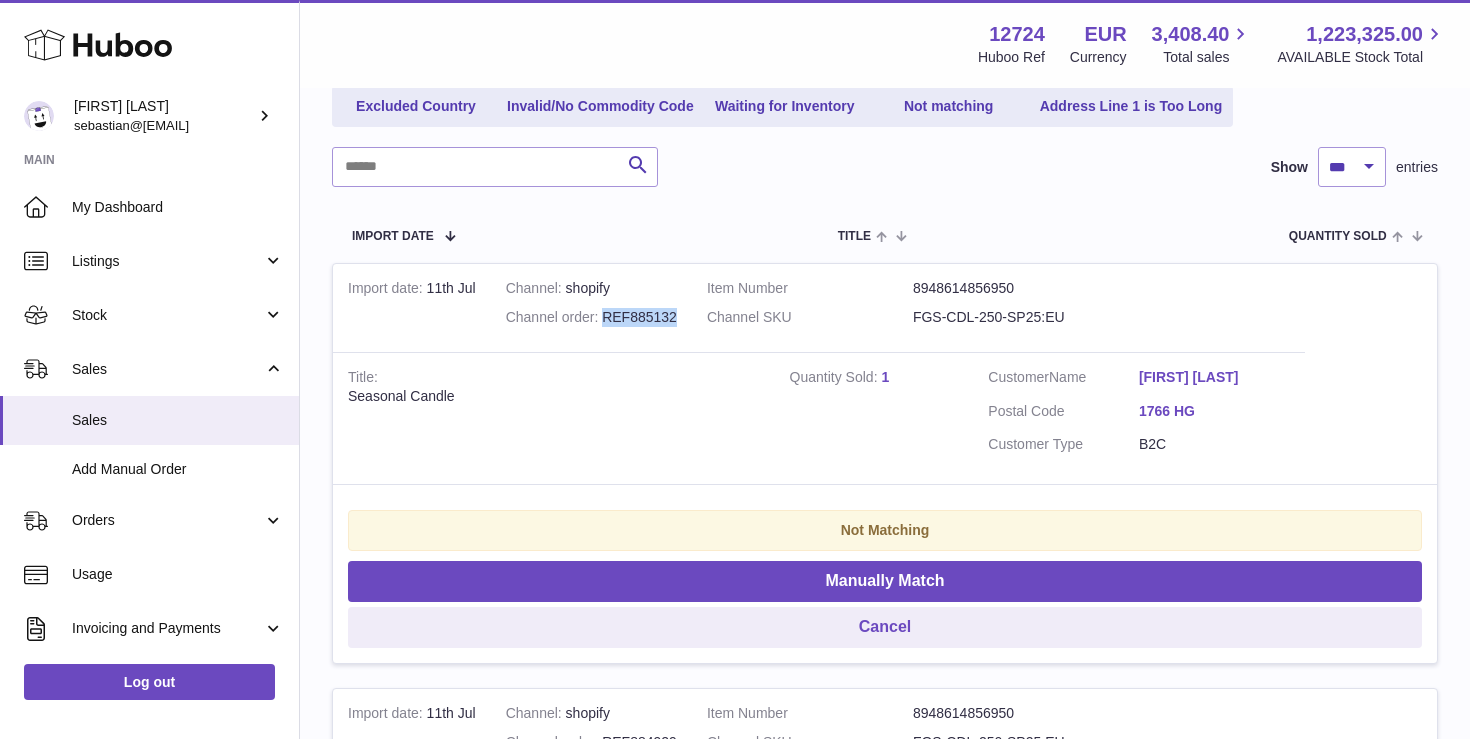 drag, startPoint x: 601, startPoint y: 313, endPoint x: 682, endPoint y: 313, distance: 81 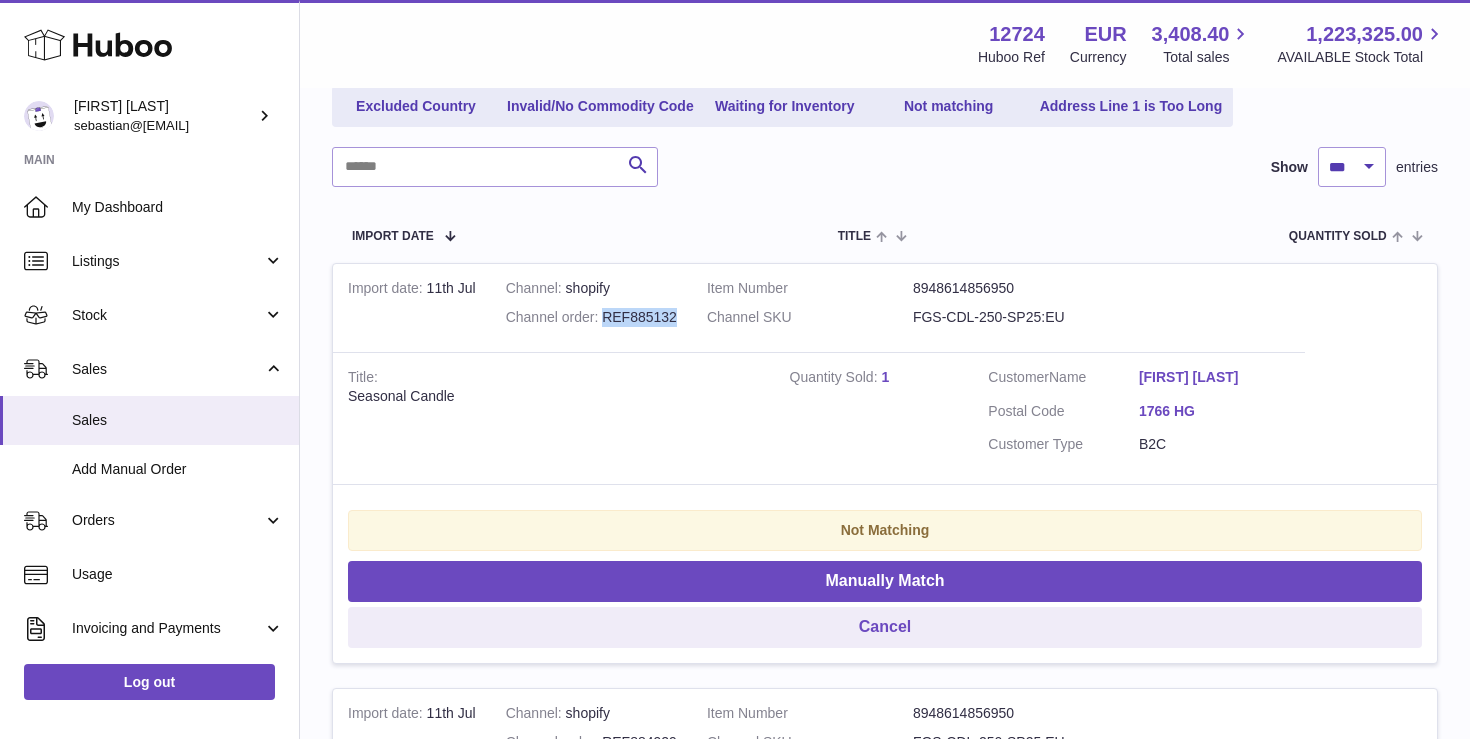 click on "Channel shopify
Channel order REF885132" at bounding box center (591, 308) 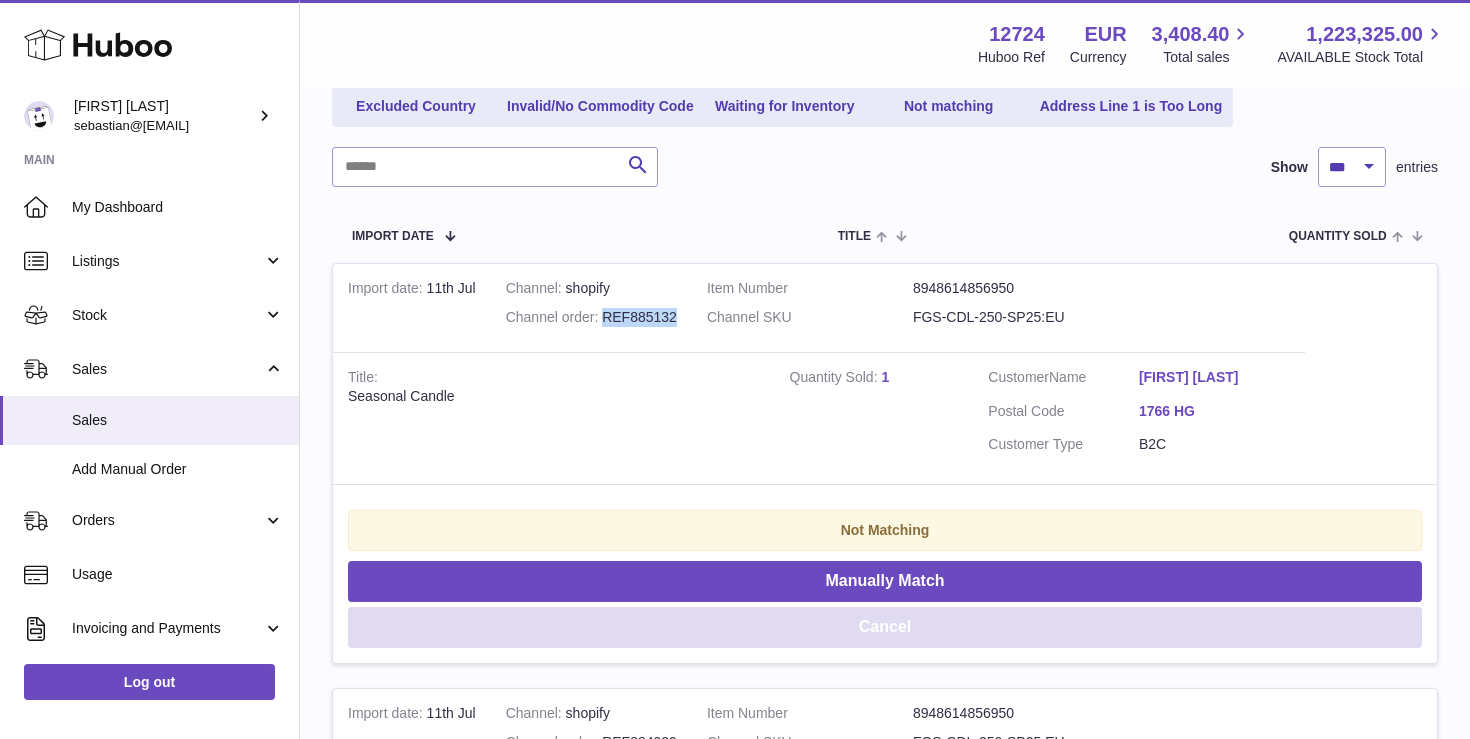 click on "Cancel" at bounding box center [885, 627] 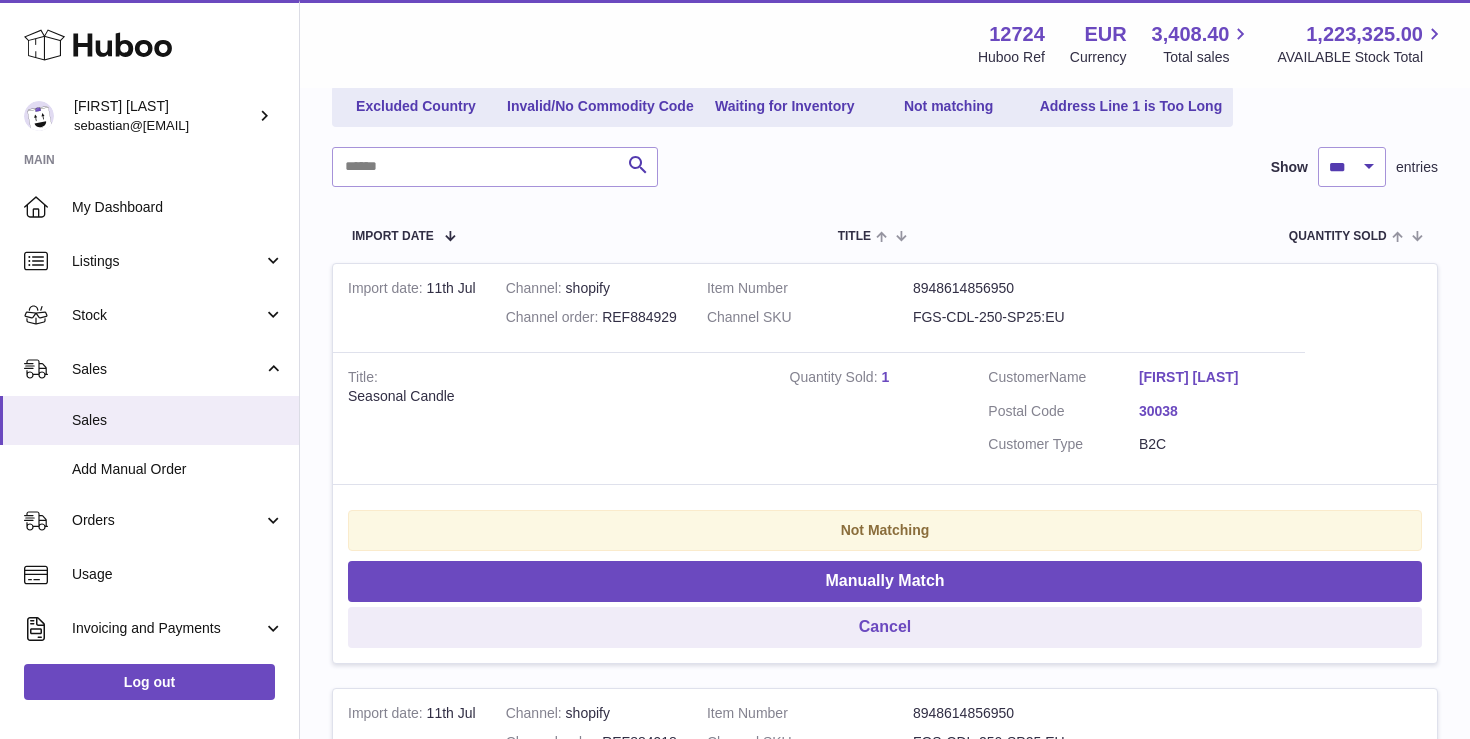 click on "Channel order REF884929" at bounding box center (591, 317) 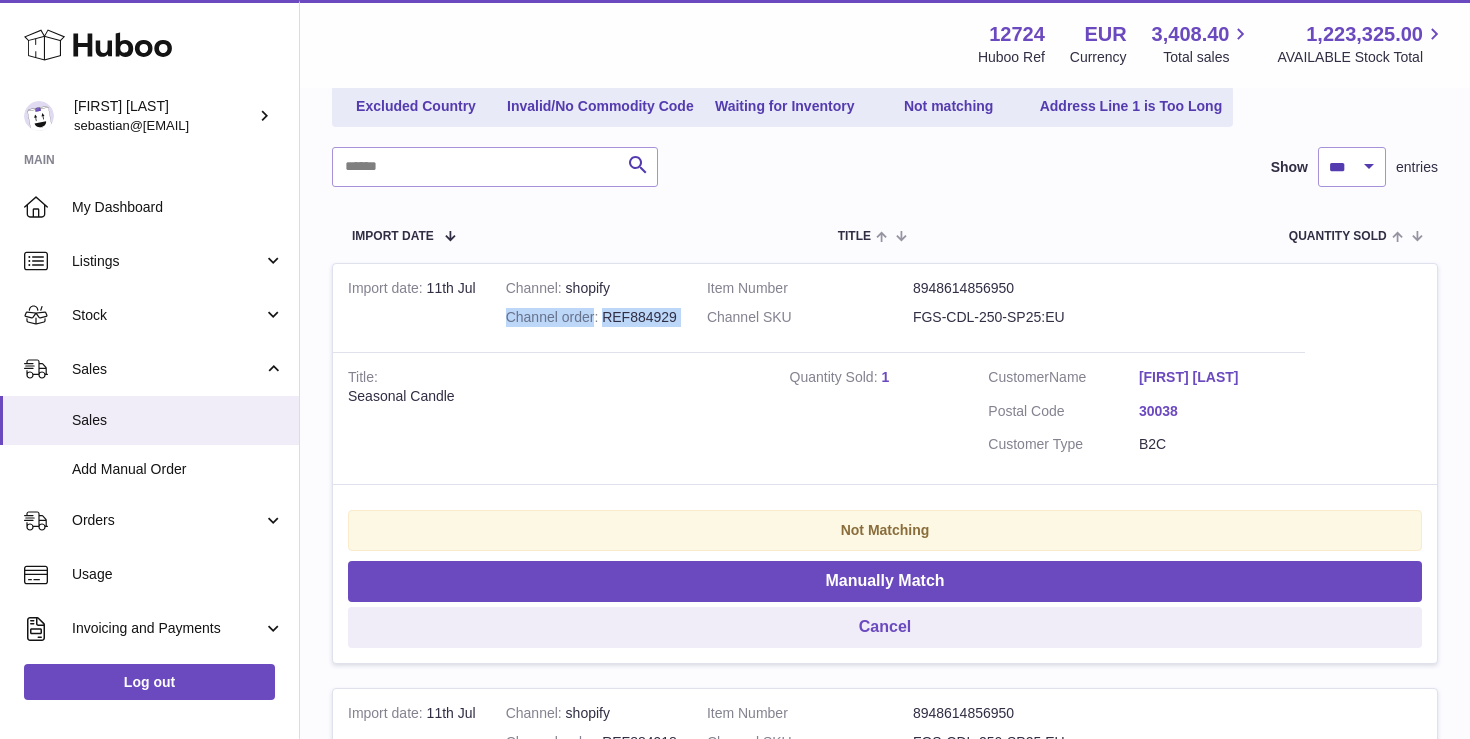 click on "Channel order REF884929" at bounding box center [591, 317] 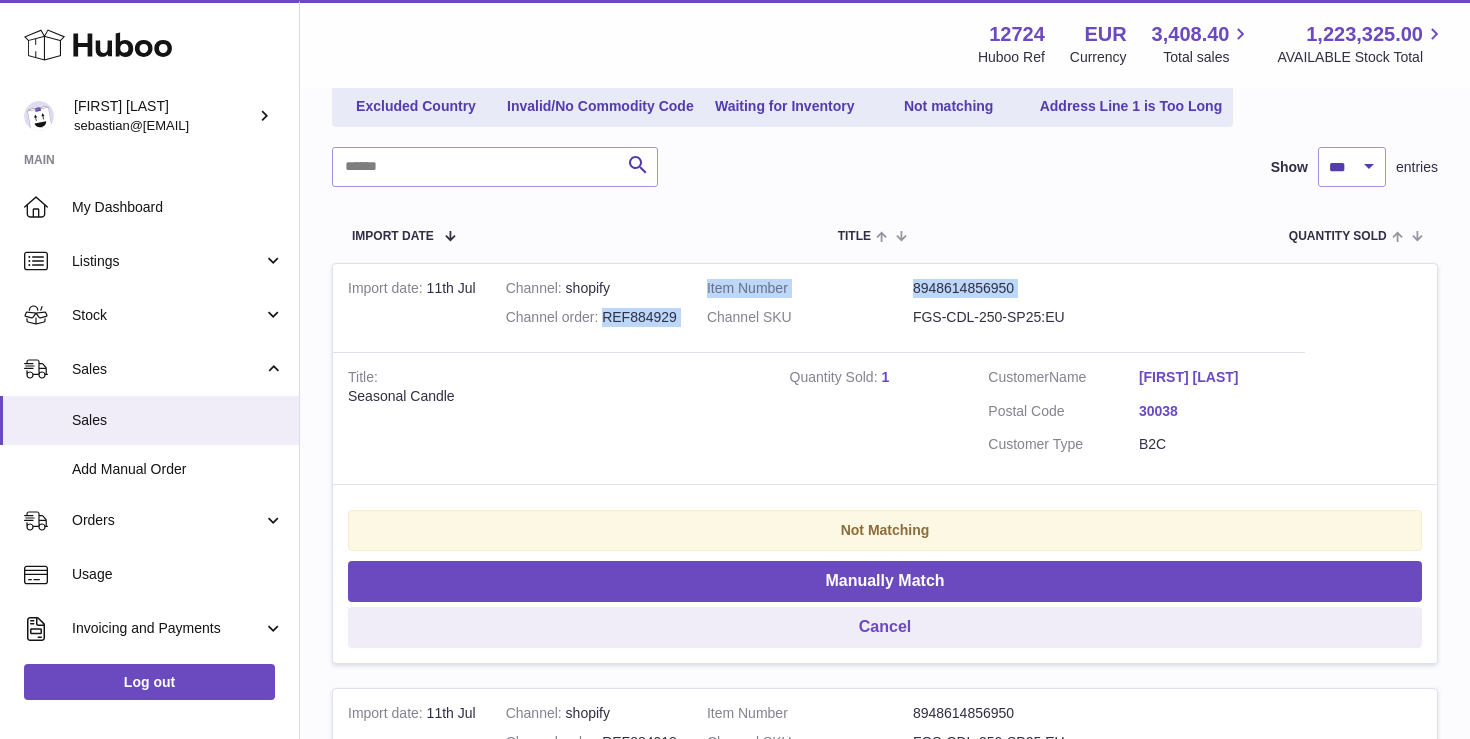 drag, startPoint x: 602, startPoint y: 317, endPoint x: 693, endPoint y: 316, distance: 91.00549 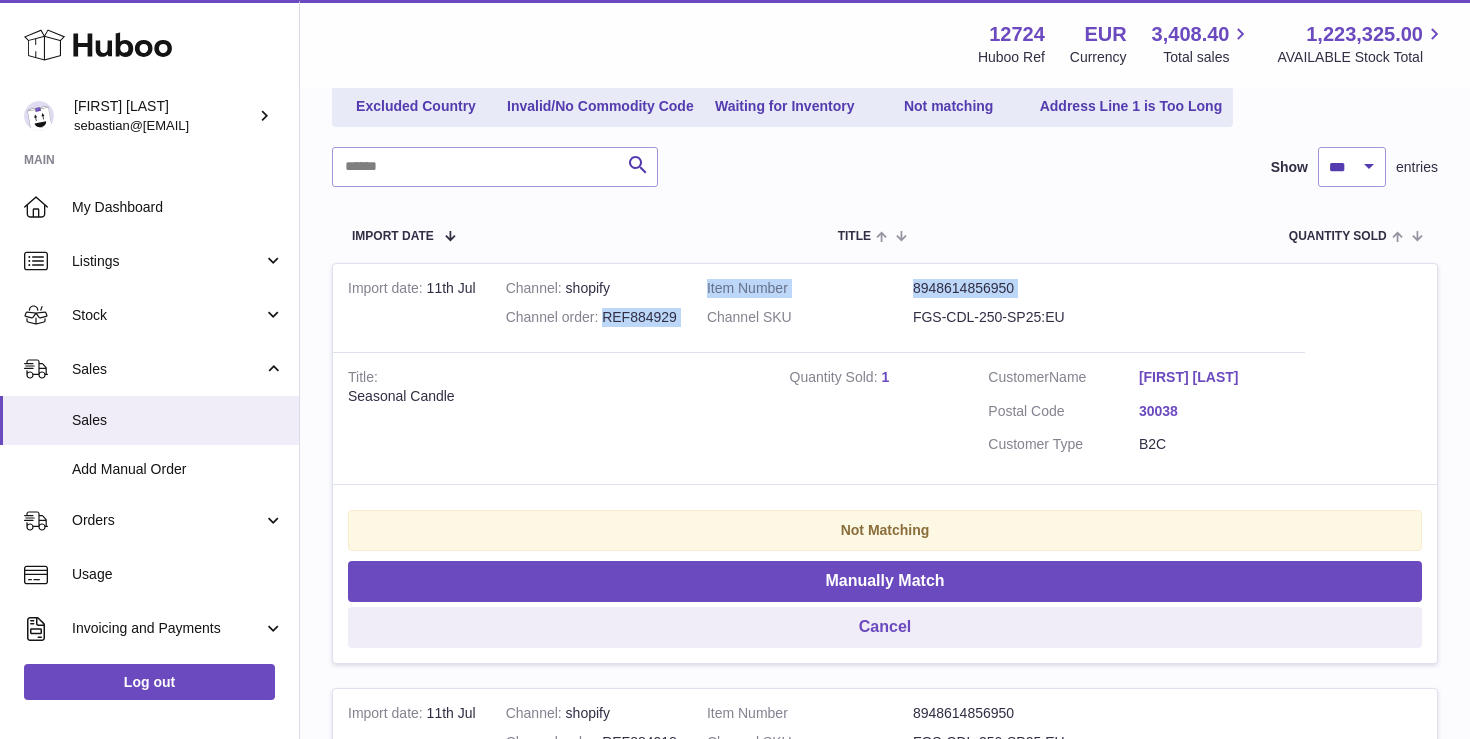 click on "Import date 11th Jul
Channel shopify
Channel order REF884929
Item Number   8948614856950   Channel SKU   FGS-CDL-250-SP25:EU       Title   Seasonal Candle     Quantity Sold
1
Customer  Name   Giulia Milani   Postal Code   30038   Customer Type   B2C
Not Matching
Manually Match
Cancel" at bounding box center [885, 463] 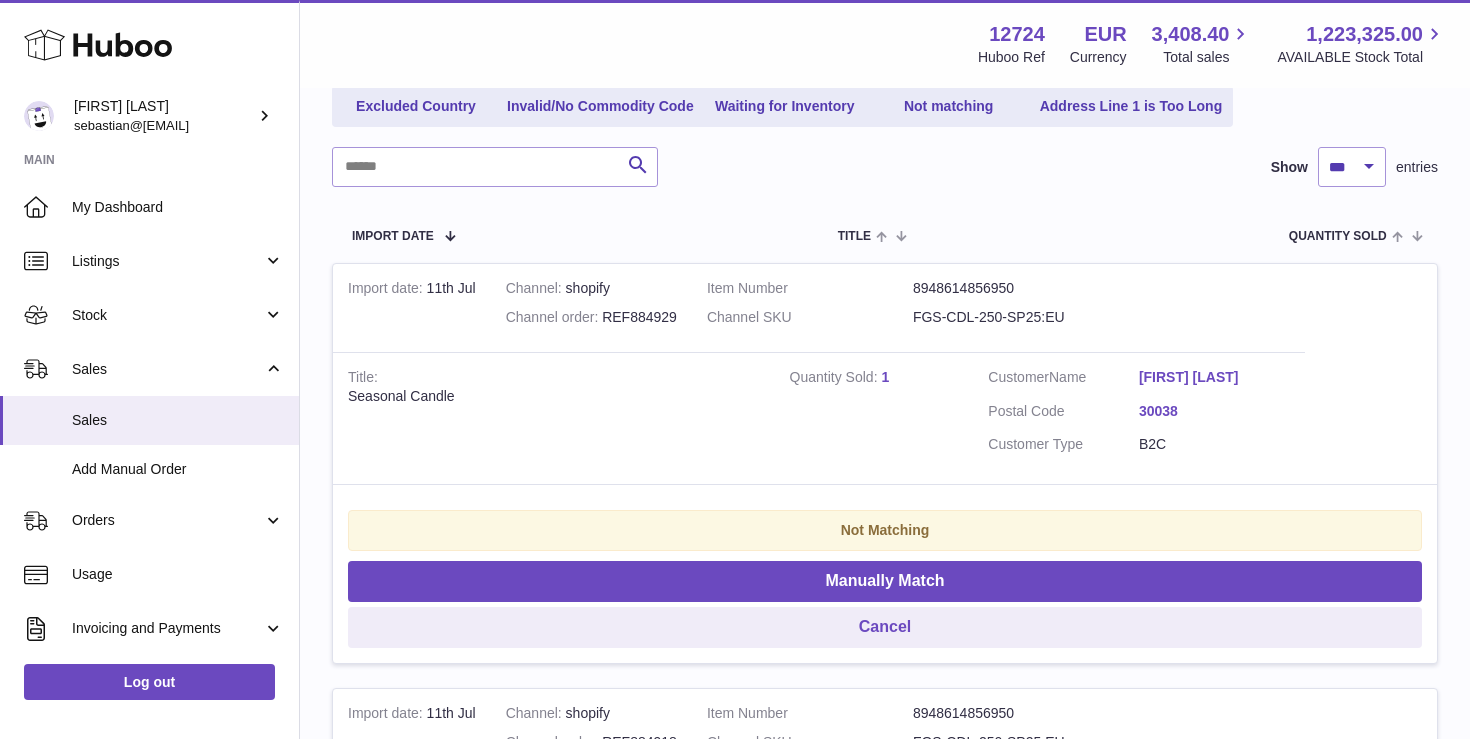 click on "Channel order REF884929" at bounding box center (591, 317) 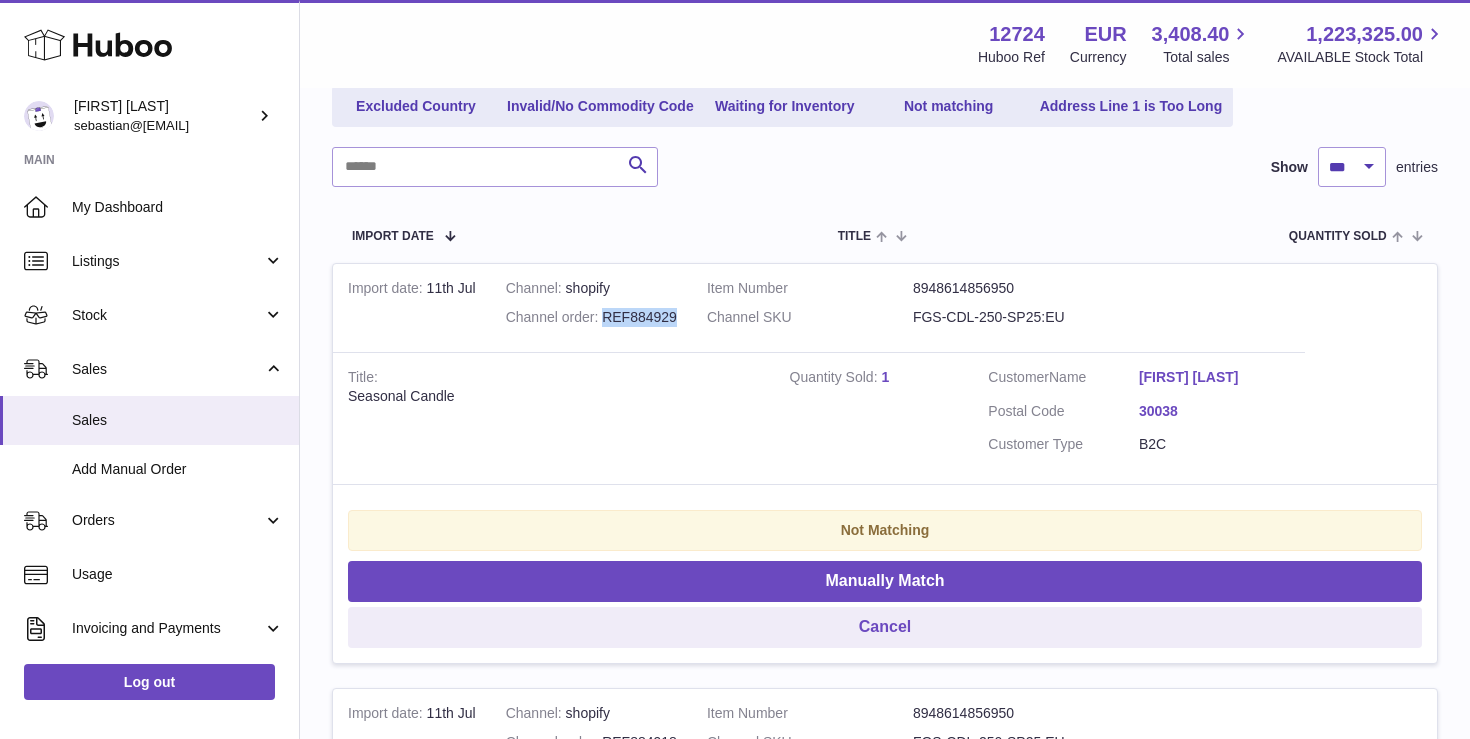 drag, startPoint x: 603, startPoint y: 319, endPoint x: 678, endPoint y: 319, distance: 75 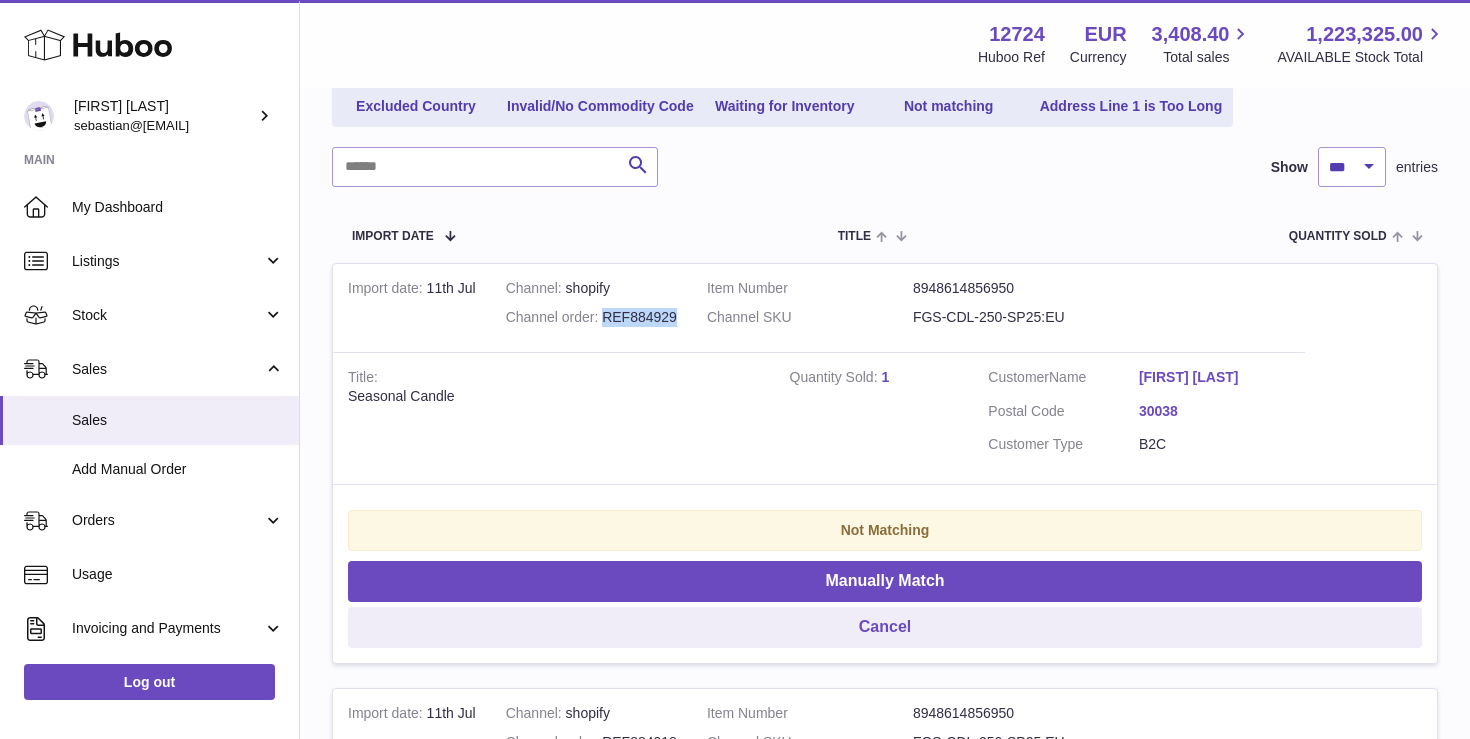 click on "Channel shopify
Channel order REF884929" at bounding box center [591, 308] 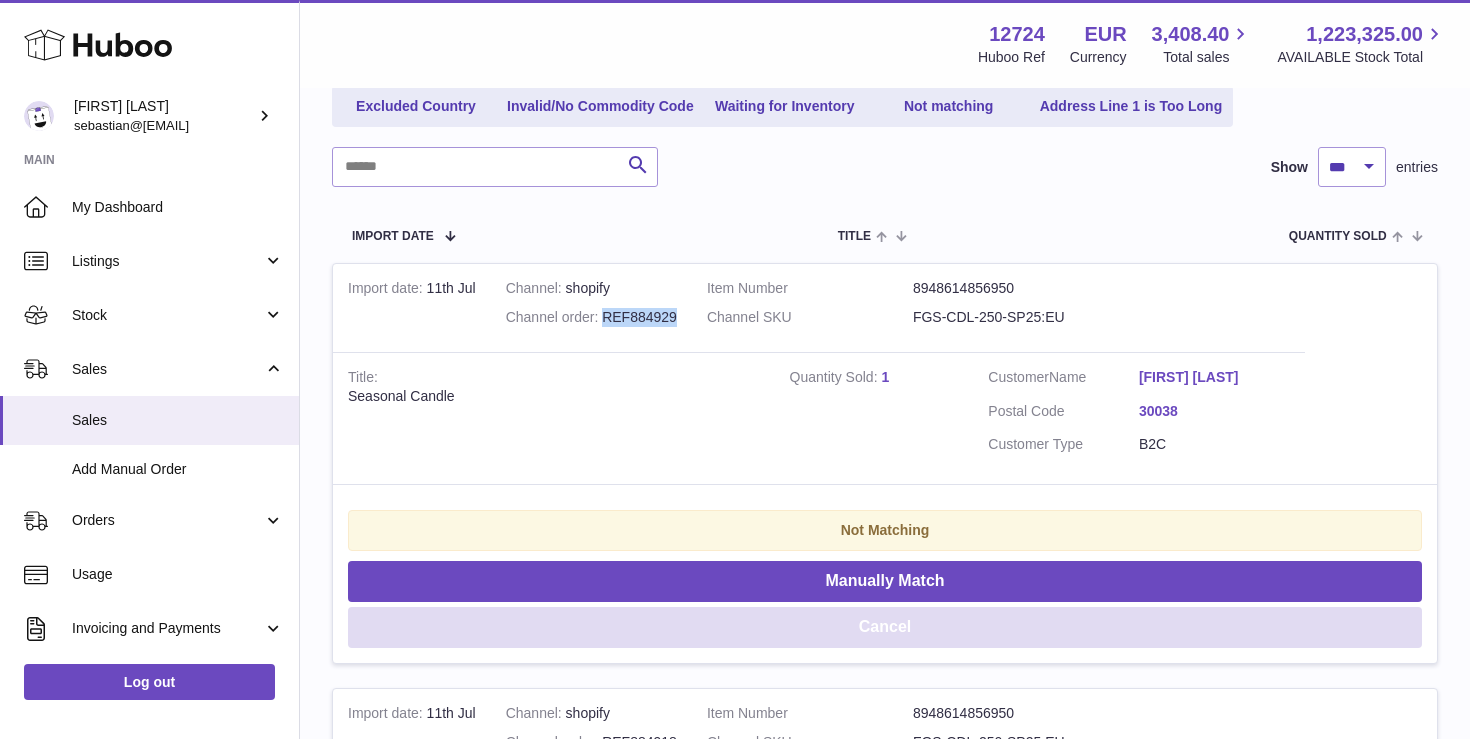 click on "Cancel" at bounding box center (885, 627) 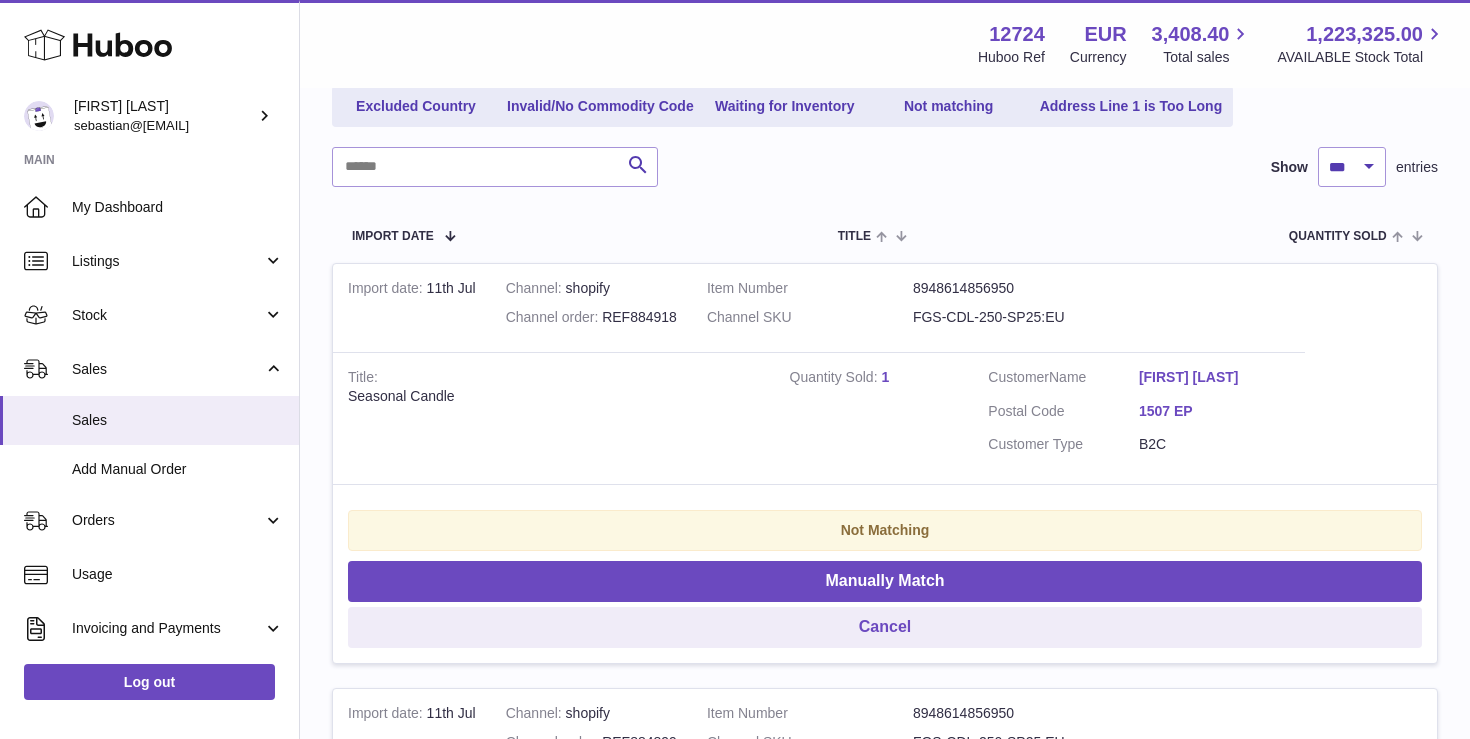 click on "Channel order REF884918" at bounding box center [591, 317] 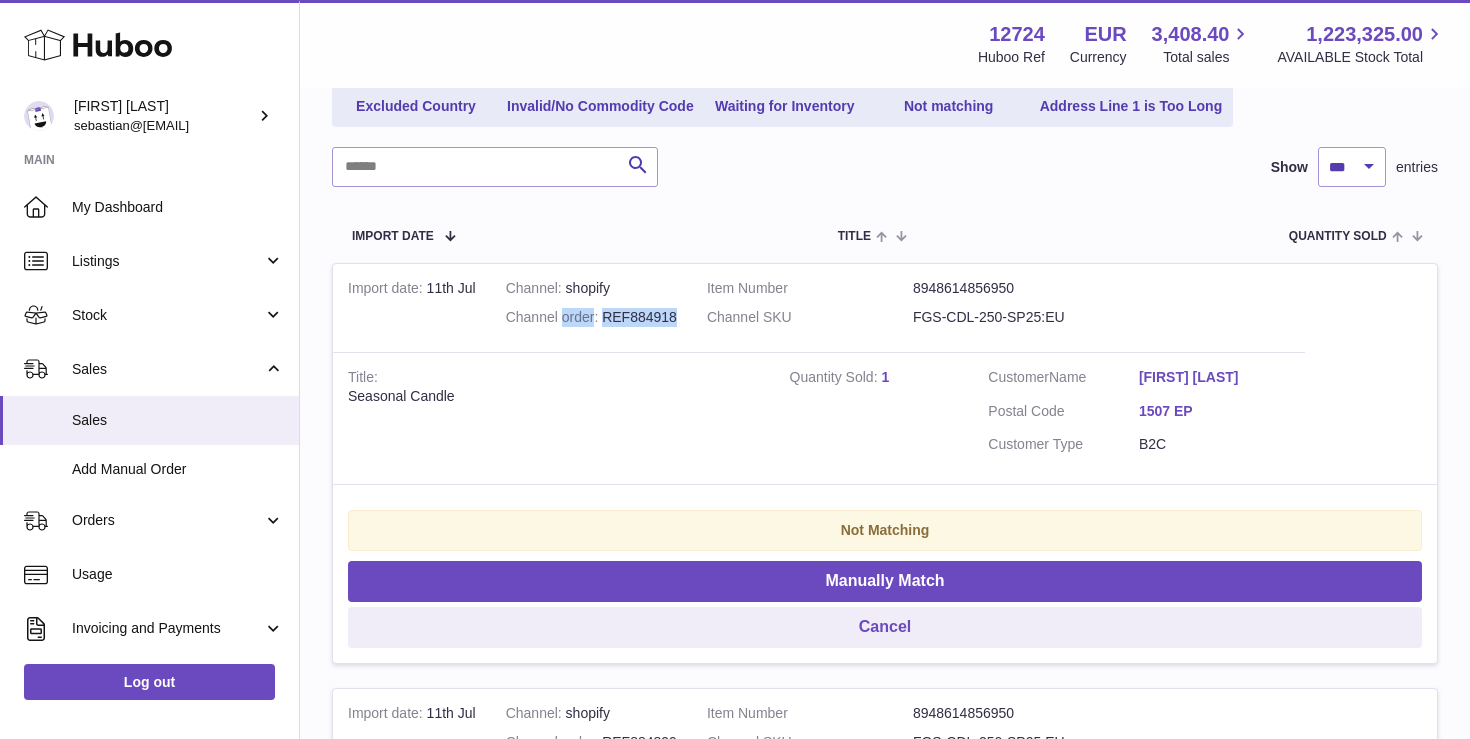 click on "Channel order REF884918" at bounding box center (591, 317) 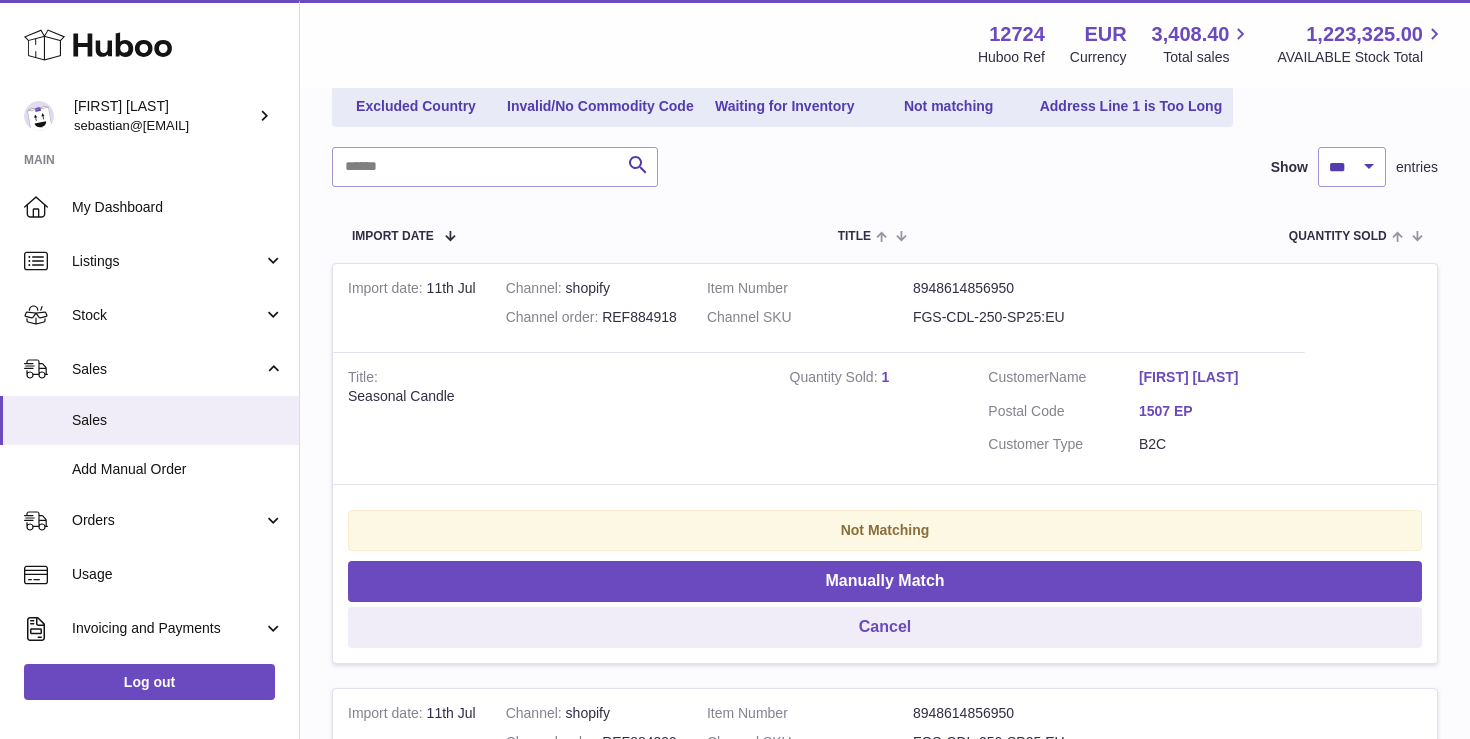 click on "Channel order" at bounding box center (554, 319) 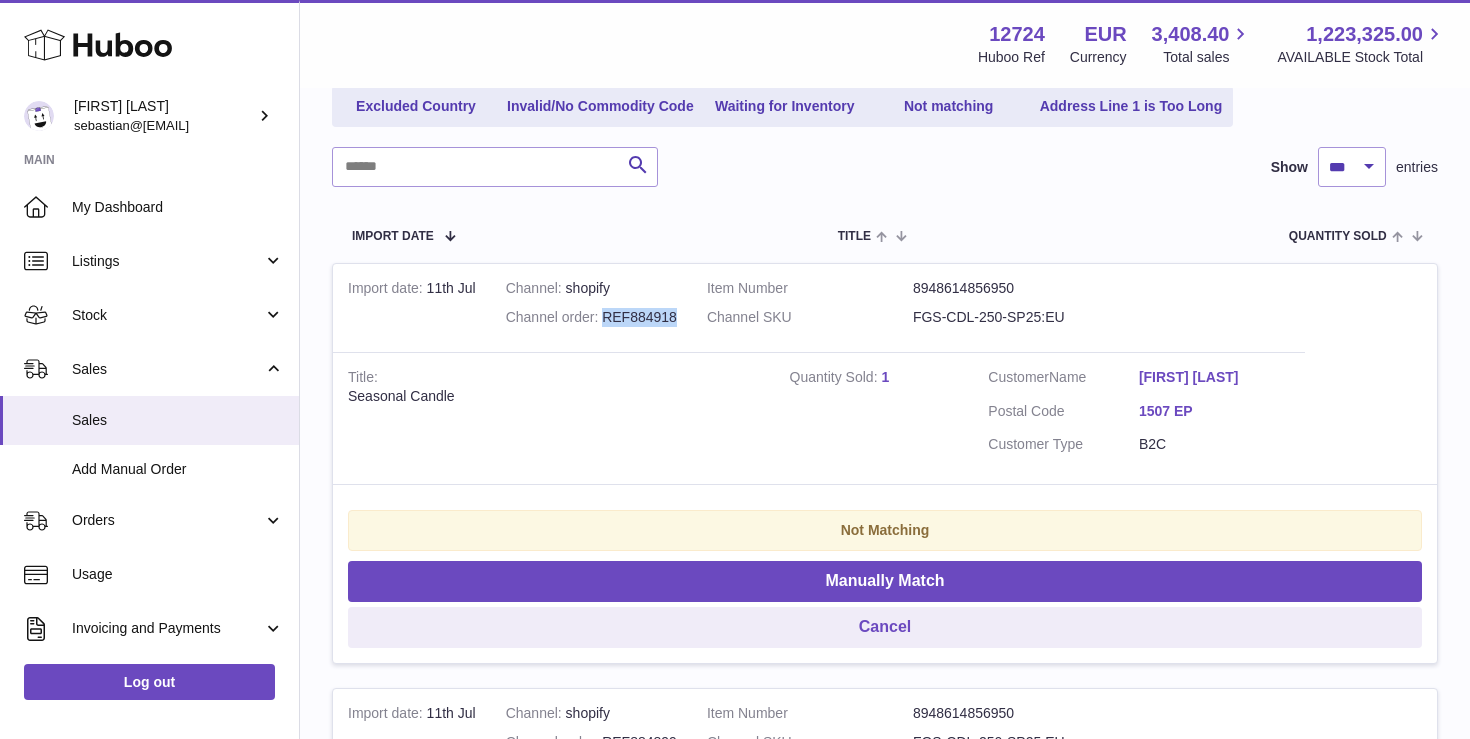 drag, startPoint x: 602, startPoint y: 316, endPoint x: 690, endPoint y: 316, distance: 88 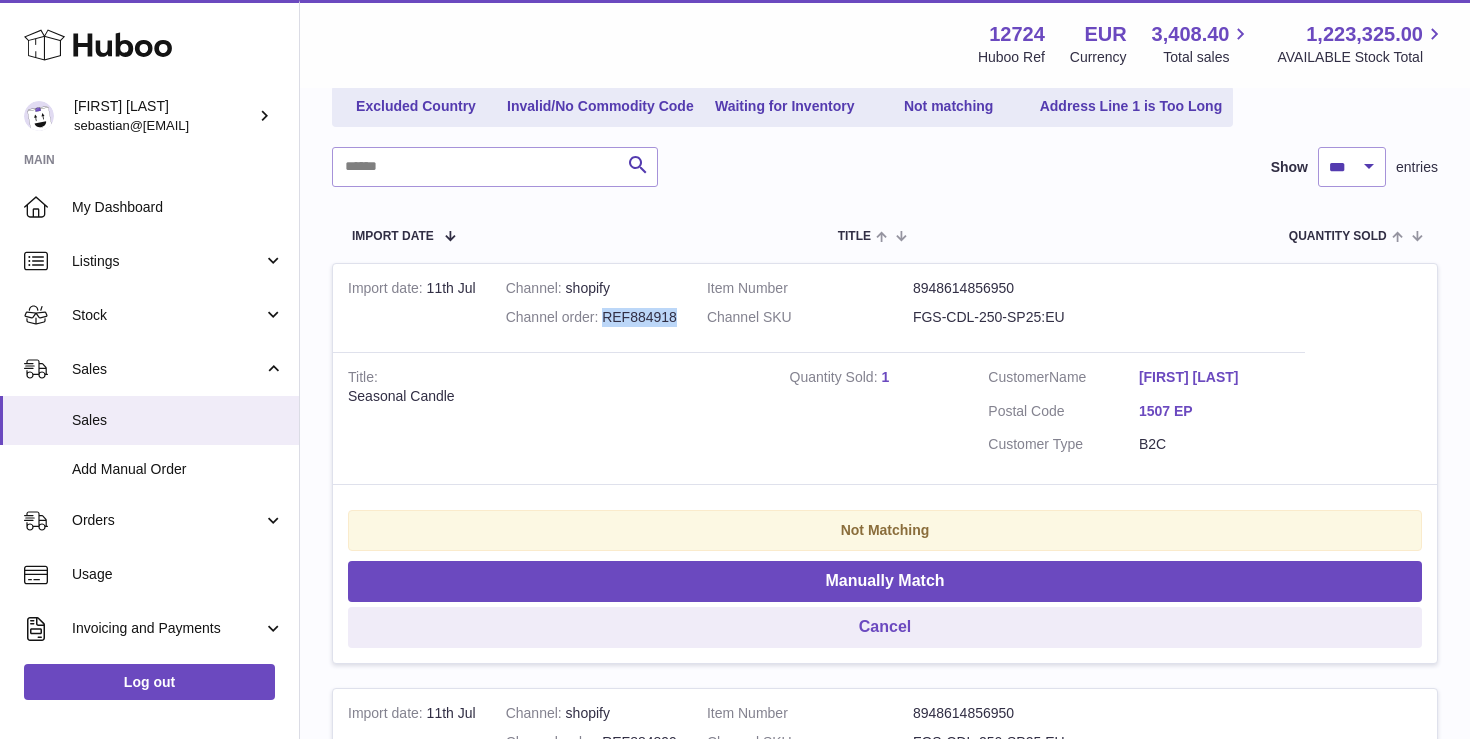 click on "Channel shopify
Channel order REF884918" at bounding box center [591, 308] 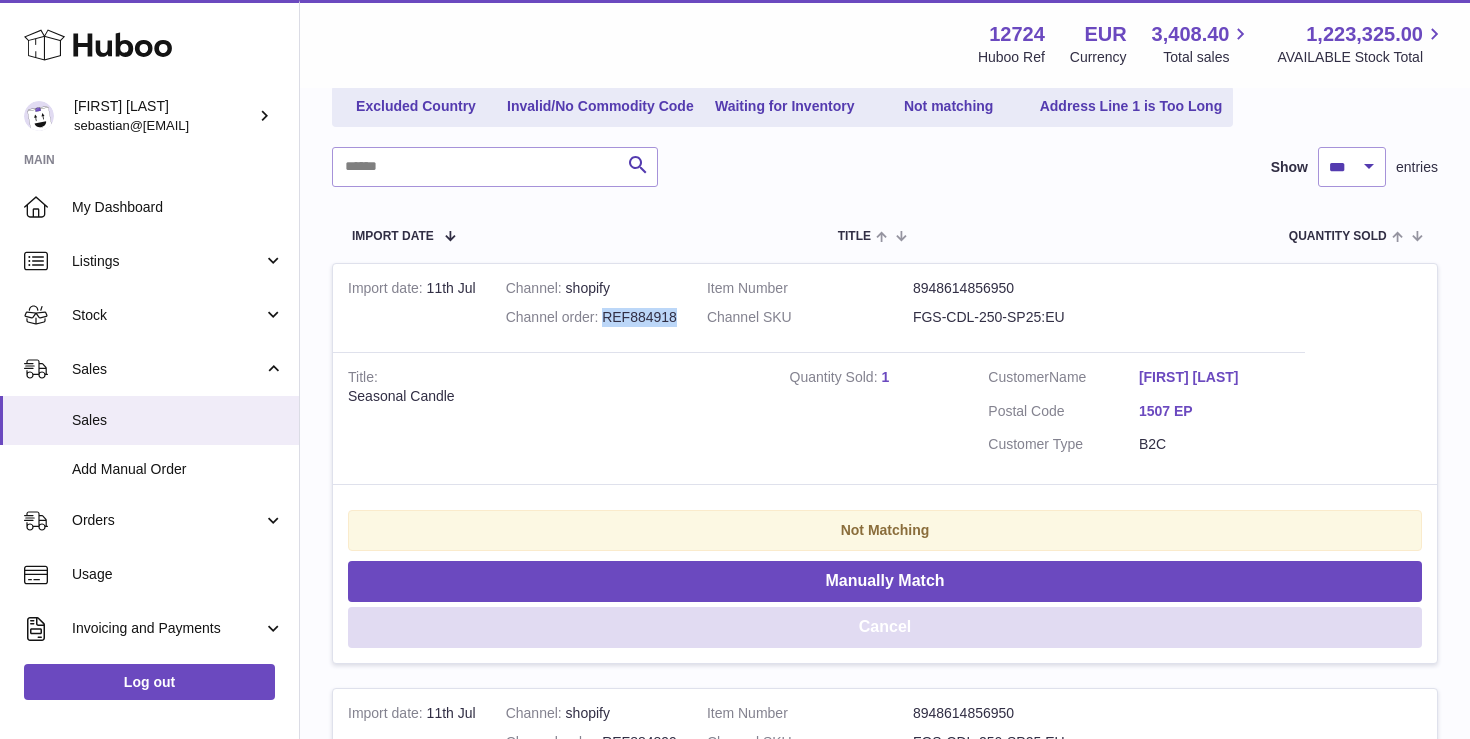 click on "Cancel" at bounding box center [885, 627] 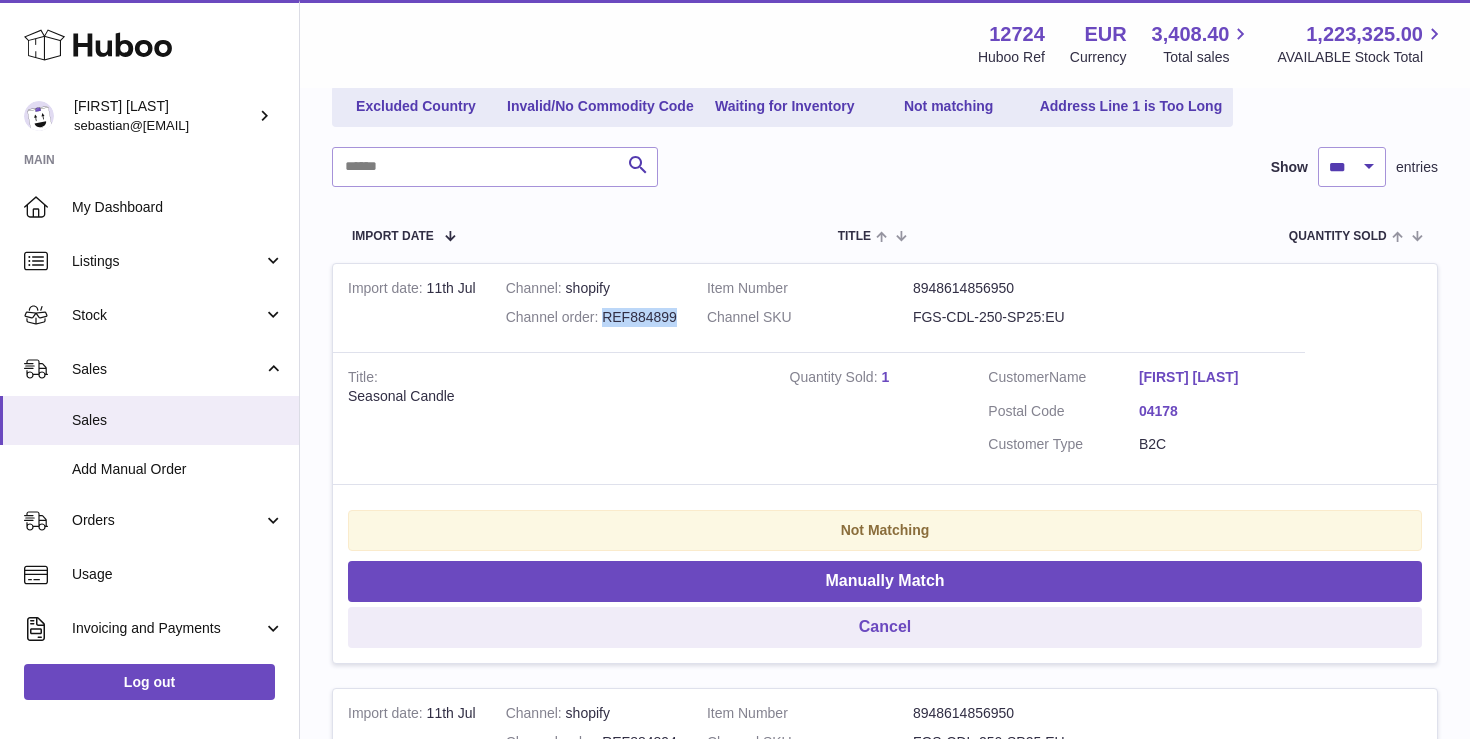 drag, startPoint x: 603, startPoint y: 319, endPoint x: 680, endPoint y: 318, distance: 77.00649 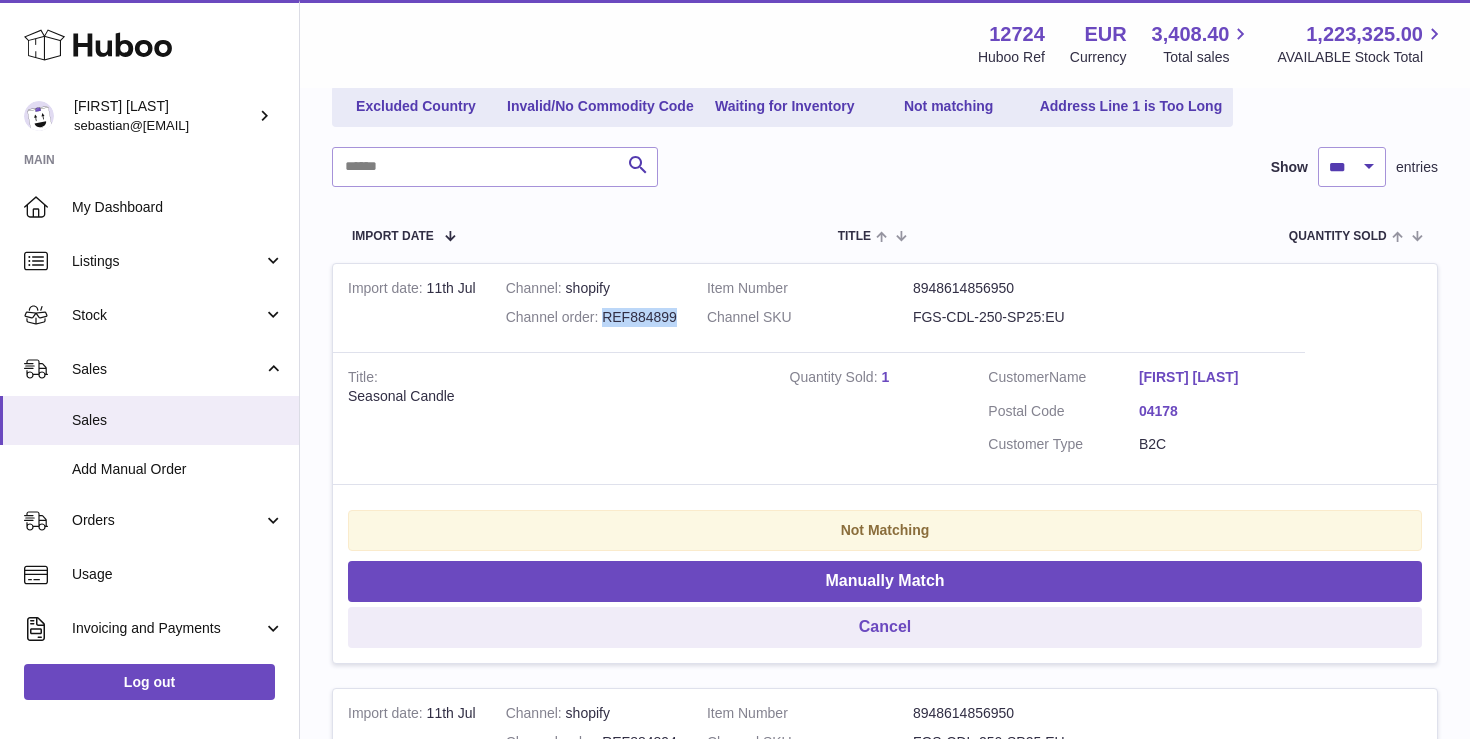 click on "Channel shopify
Channel order REF884899" at bounding box center (591, 308) 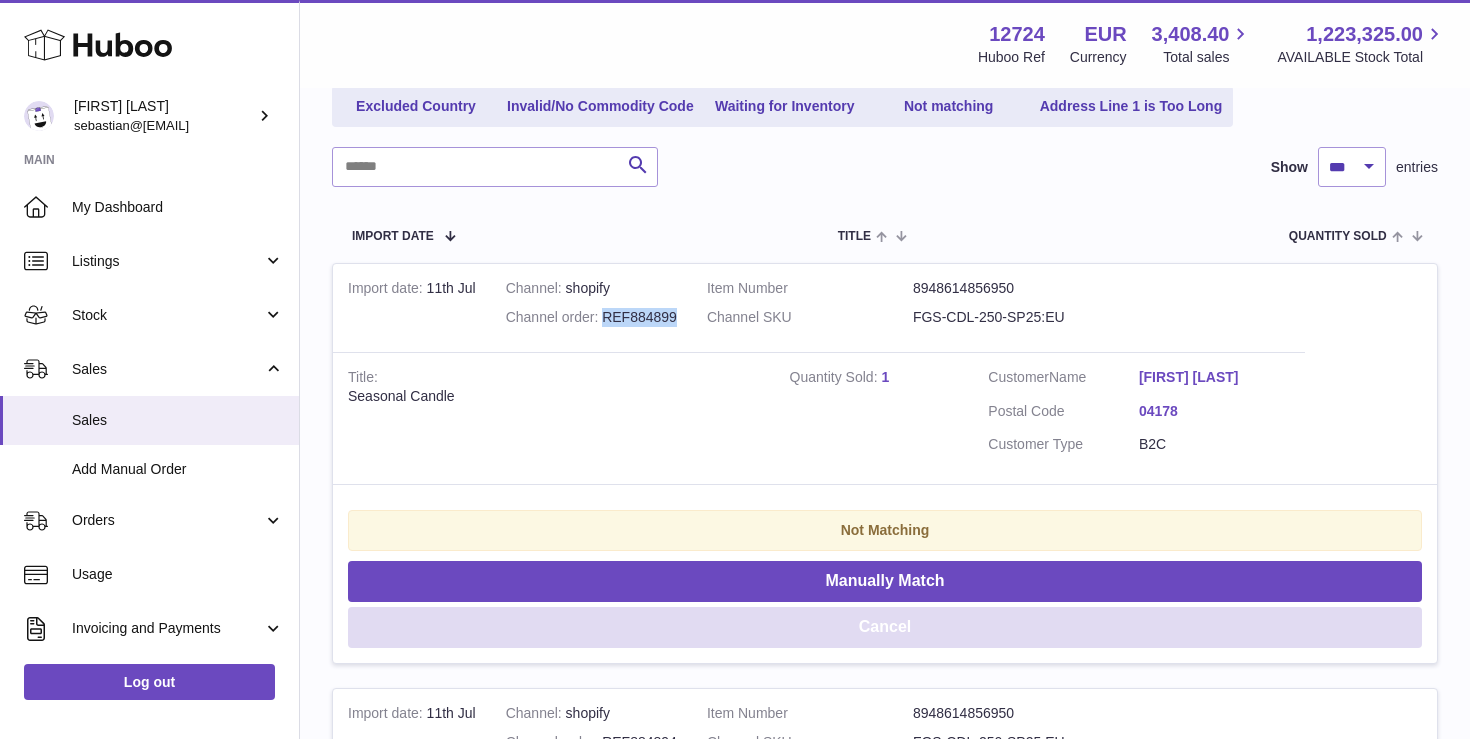 click on "Cancel" at bounding box center (885, 627) 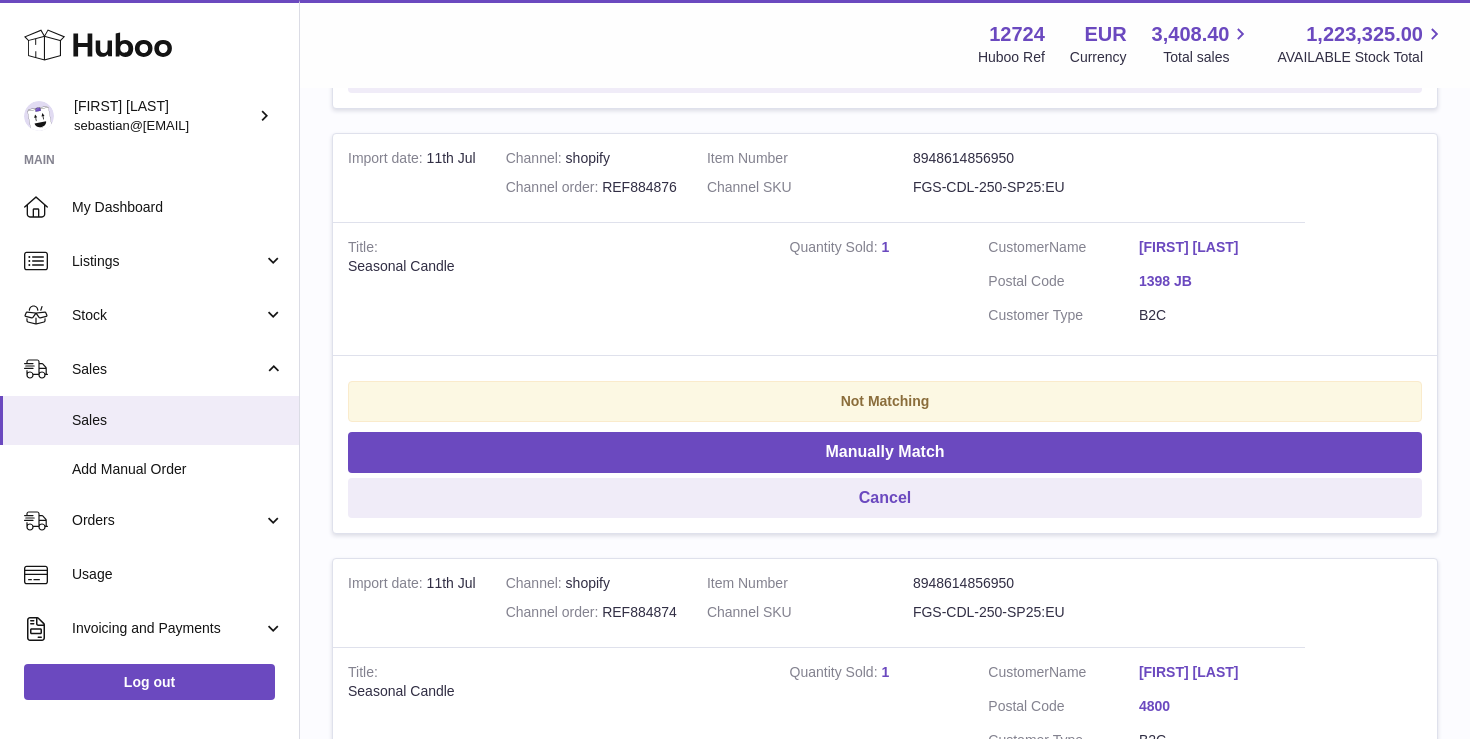 scroll, scrollTop: 3757, scrollLeft: 0, axis: vertical 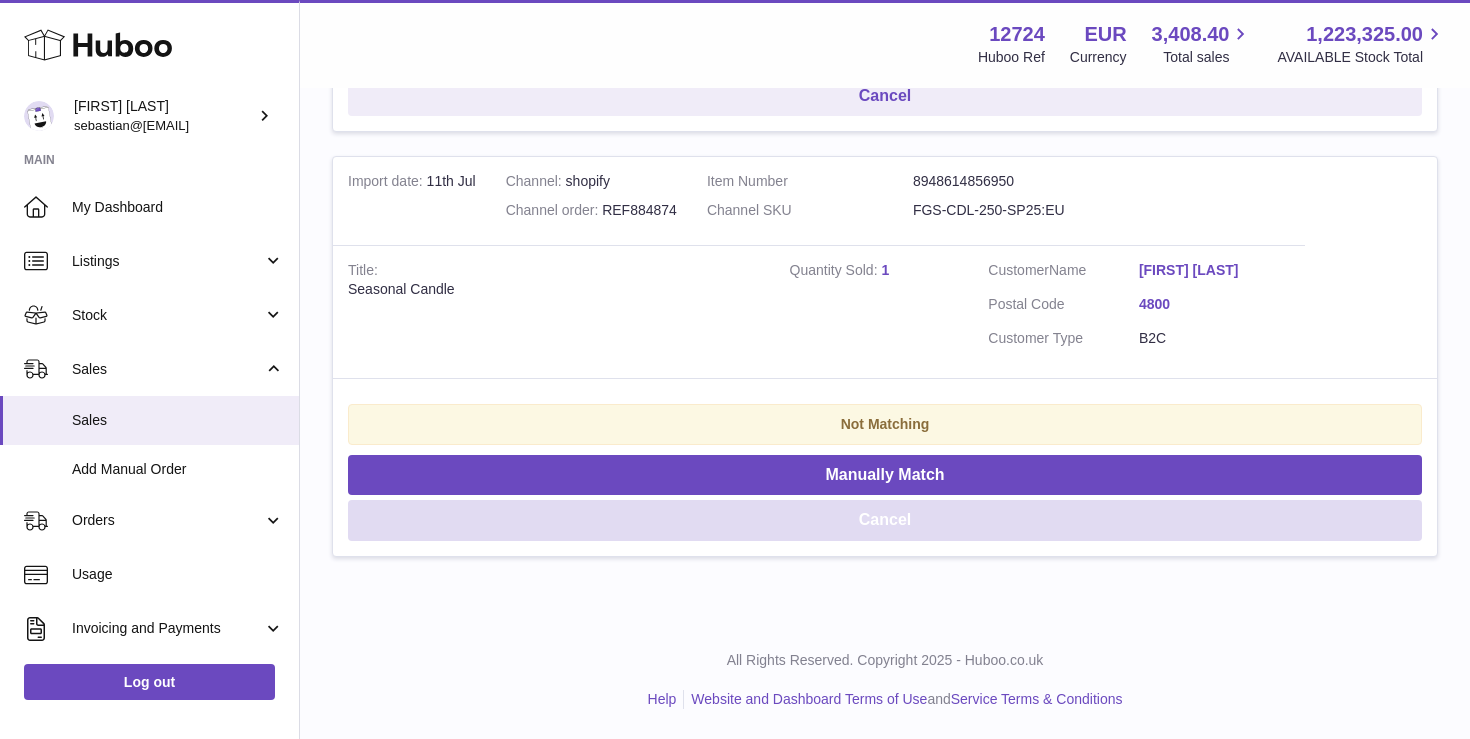 click on "Cancel" at bounding box center [885, 520] 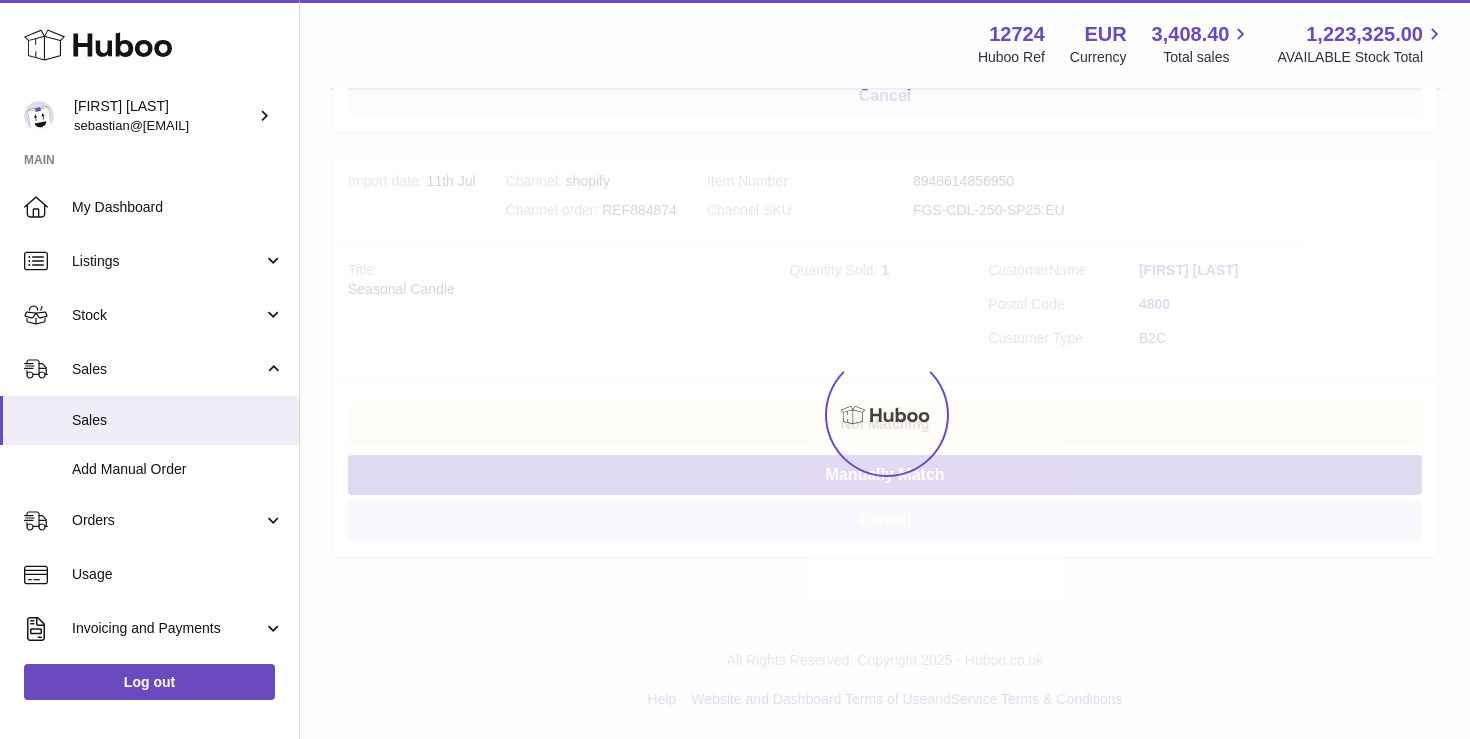 scroll, scrollTop: 3332, scrollLeft: 0, axis: vertical 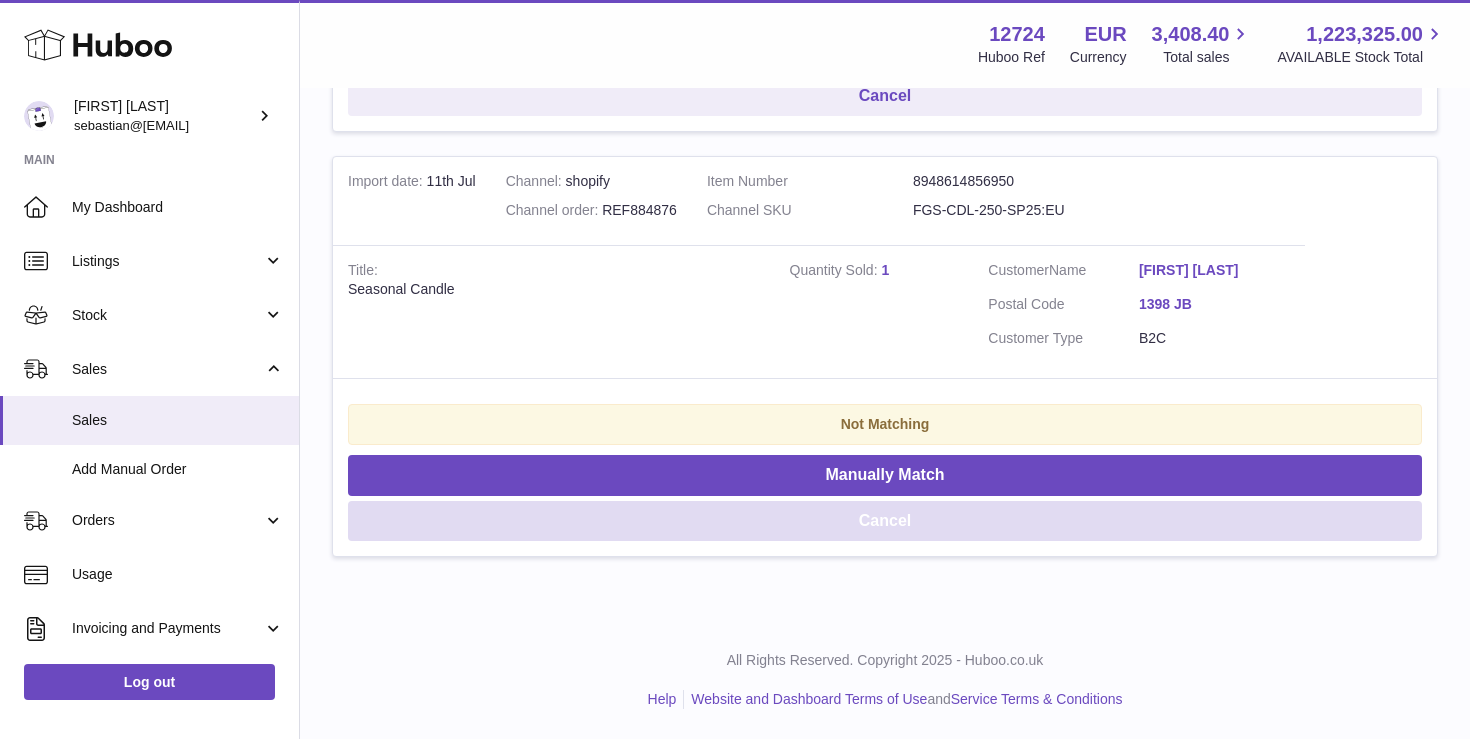 click on "Cancel" at bounding box center (885, 521) 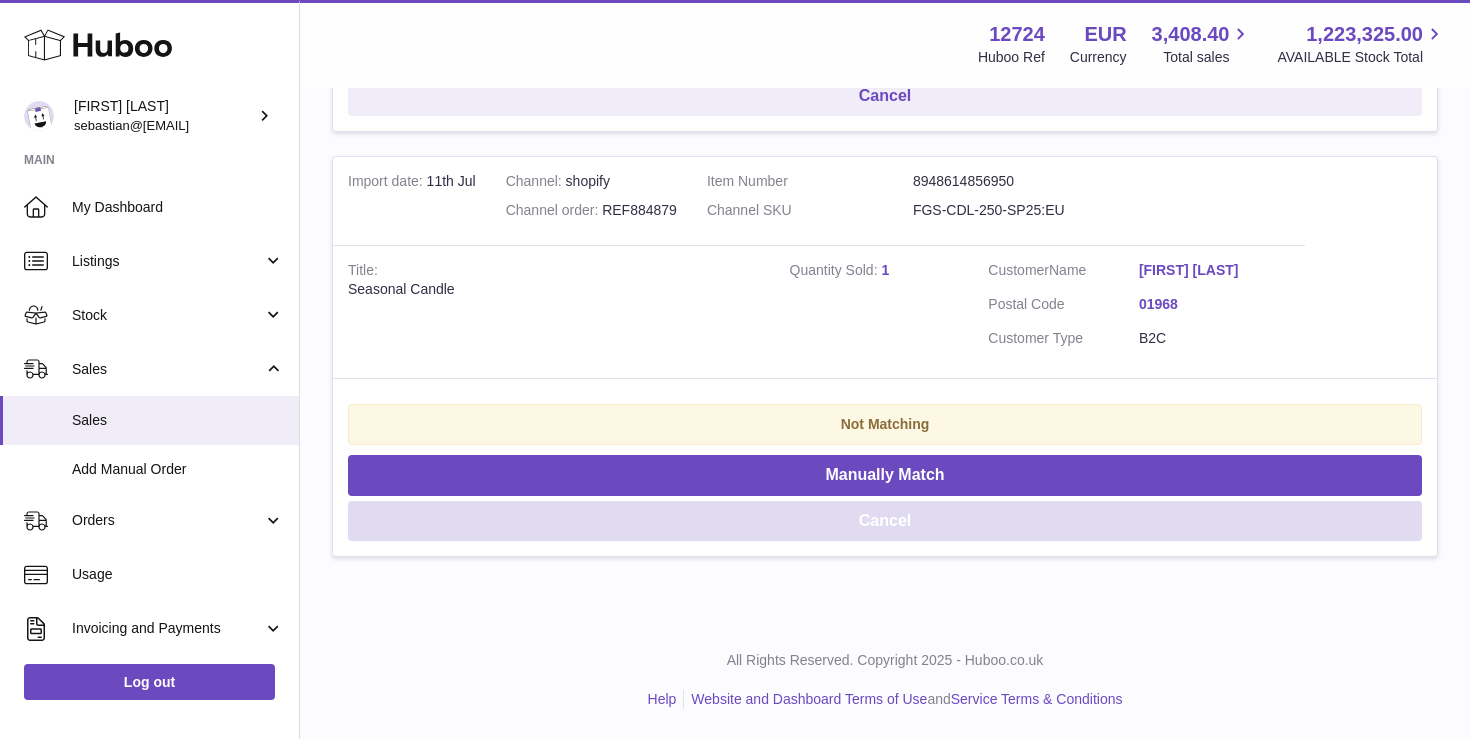 click on "Cancel" at bounding box center [885, 521] 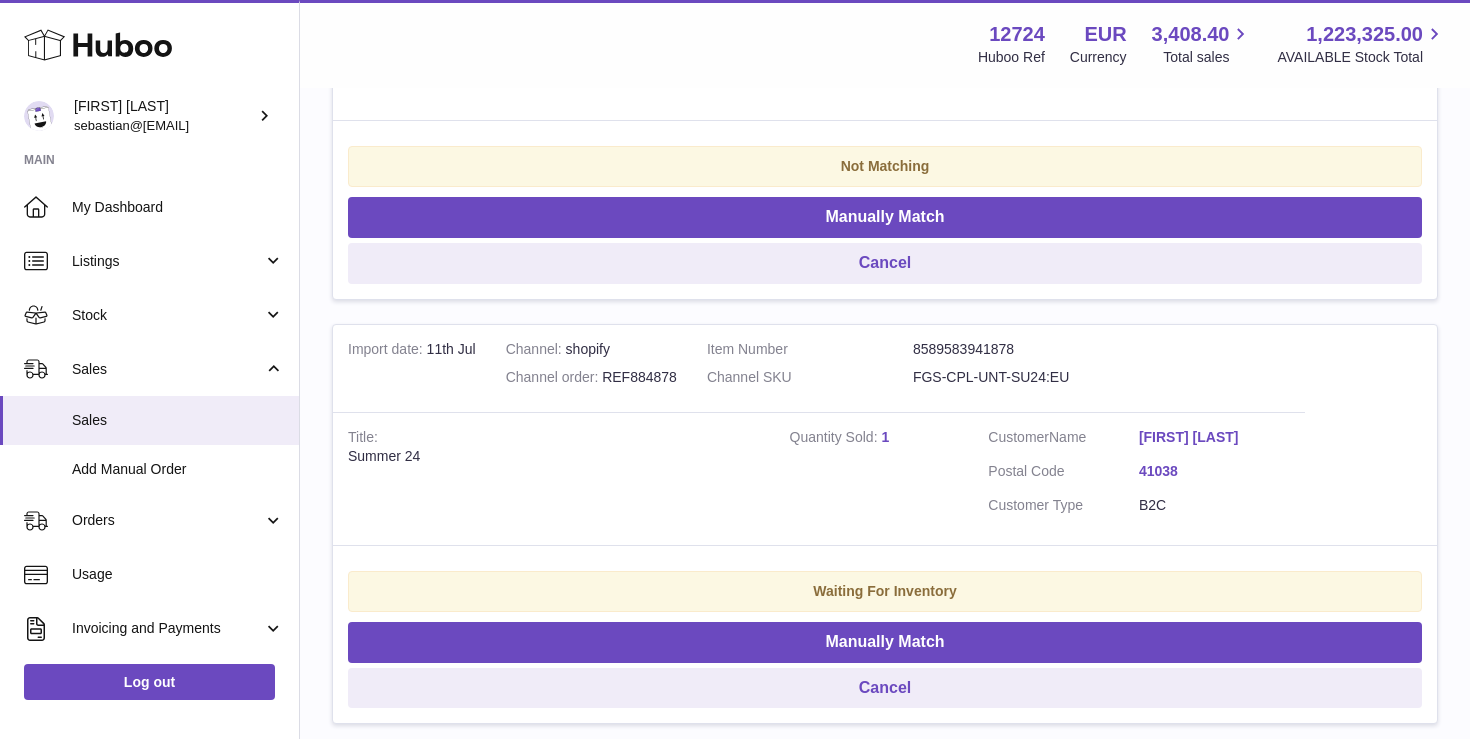 scroll, scrollTop: 2304, scrollLeft: 0, axis: vertical 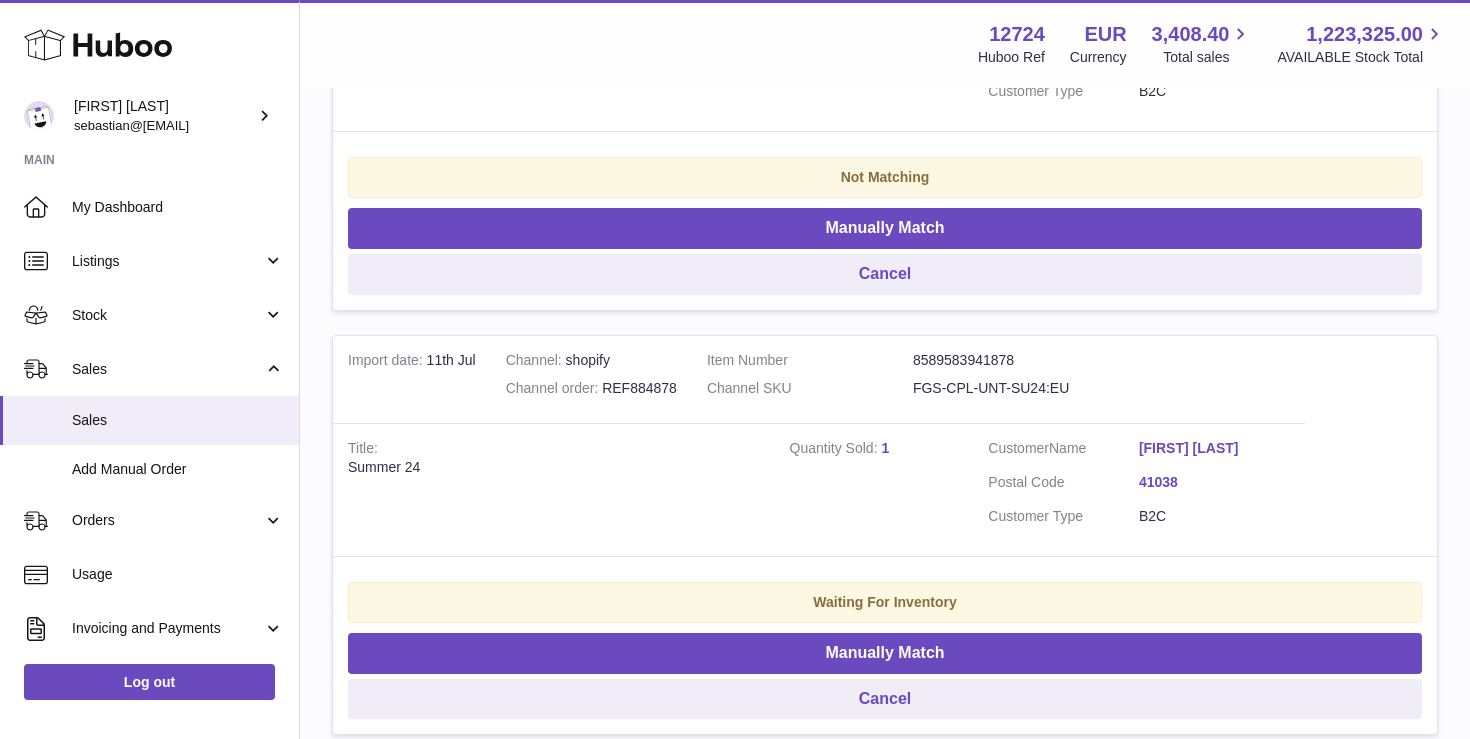 click on "Channel order REF884878" at bounding box center (591, 388) 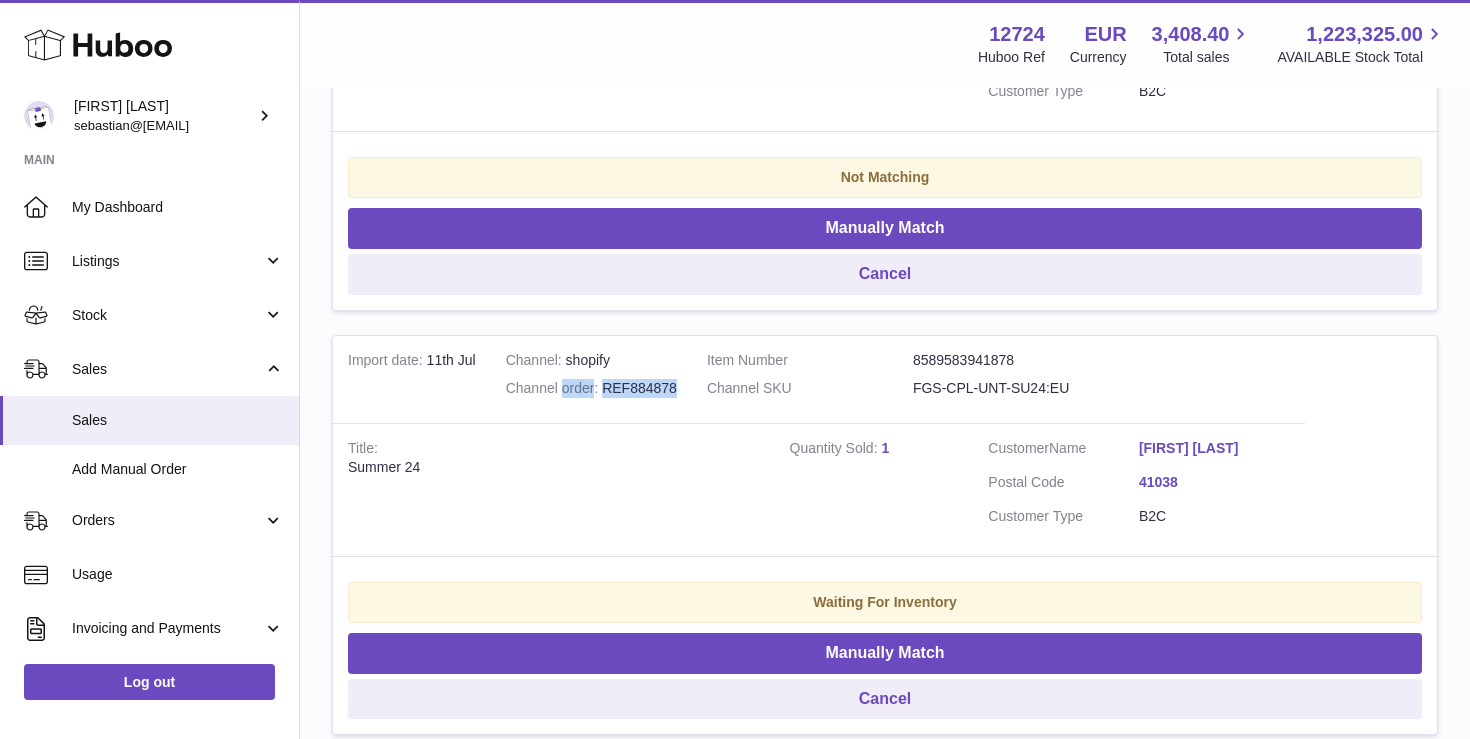 click on "Channel order REF884878" at bounding box center [591, 388] 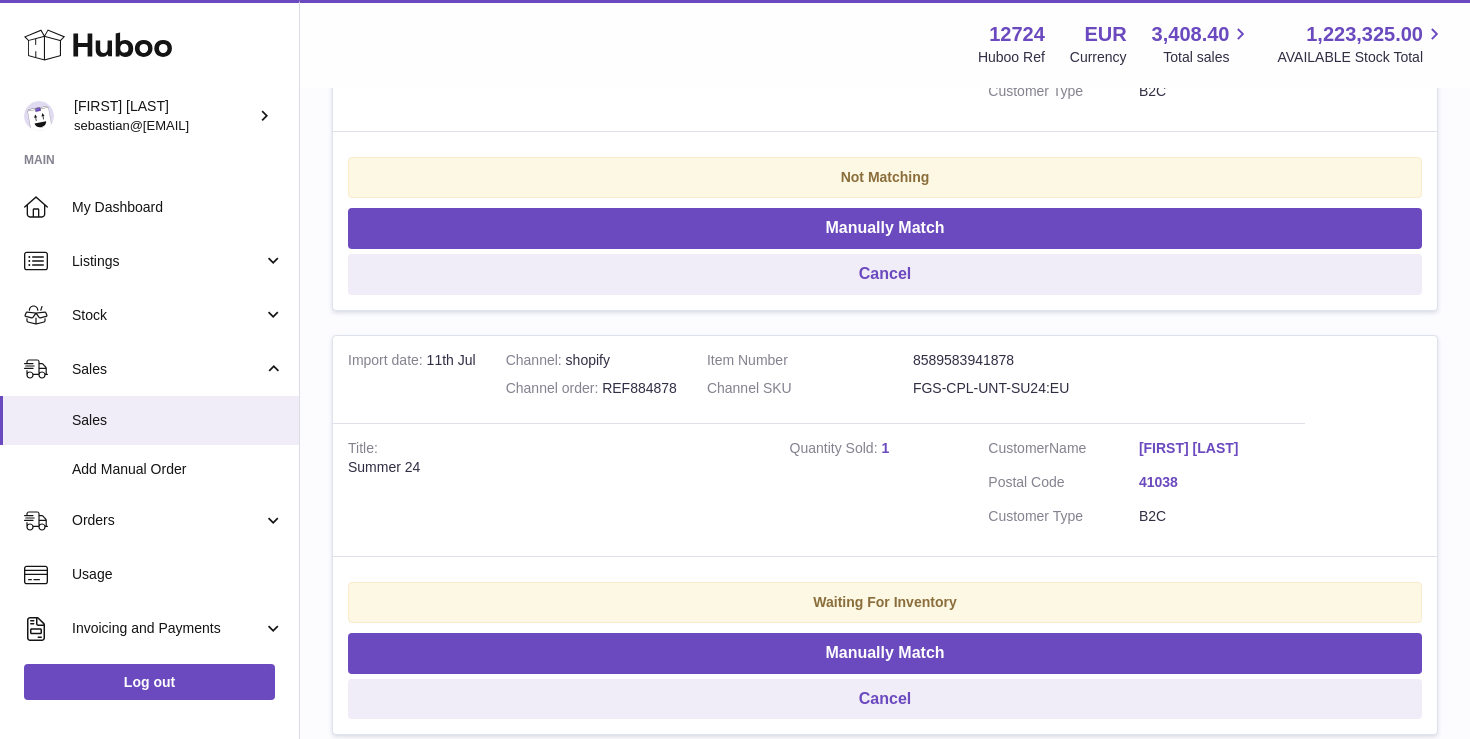 click on "Channel order REF884878" at bounding box center (591, 388) 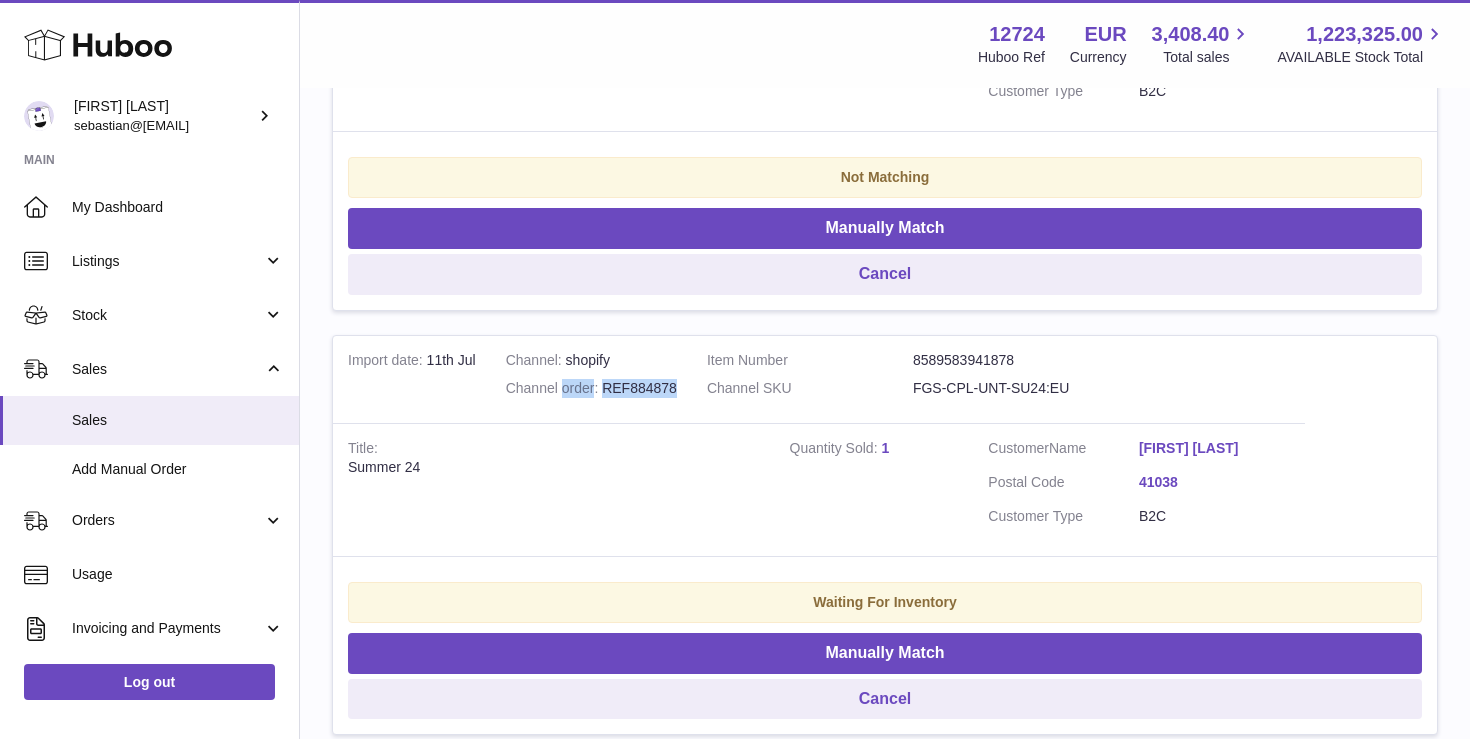 drag, startPoint x: 606, startPoint y: 390, endPoint x: 649, endPoint y: 389, distance: 43.011627 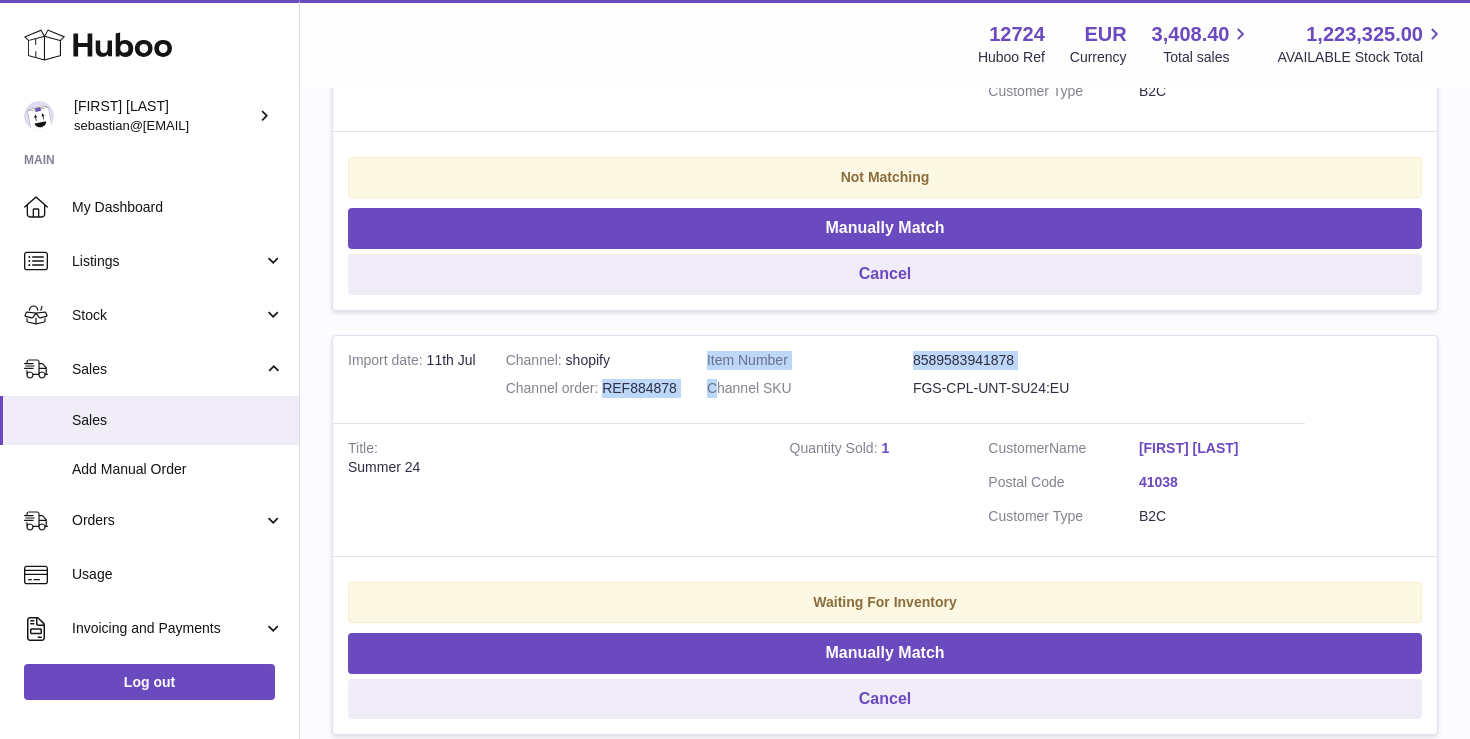 drag, startPoint x: 602, startPoint y: 388, endPoint x: 713, endPoint y: 388, distance: 111 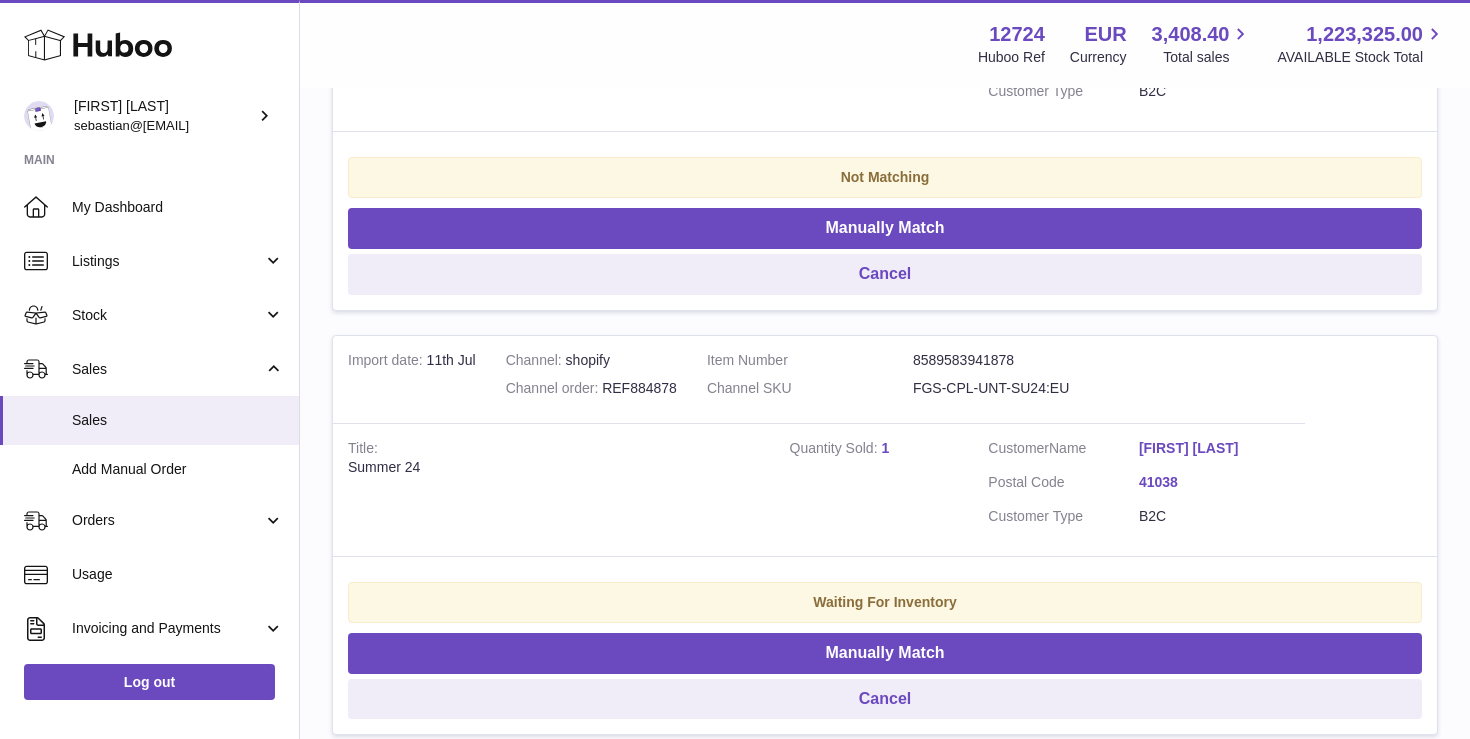 click on "Channel order REF884878" at bounding box center [591, 388] 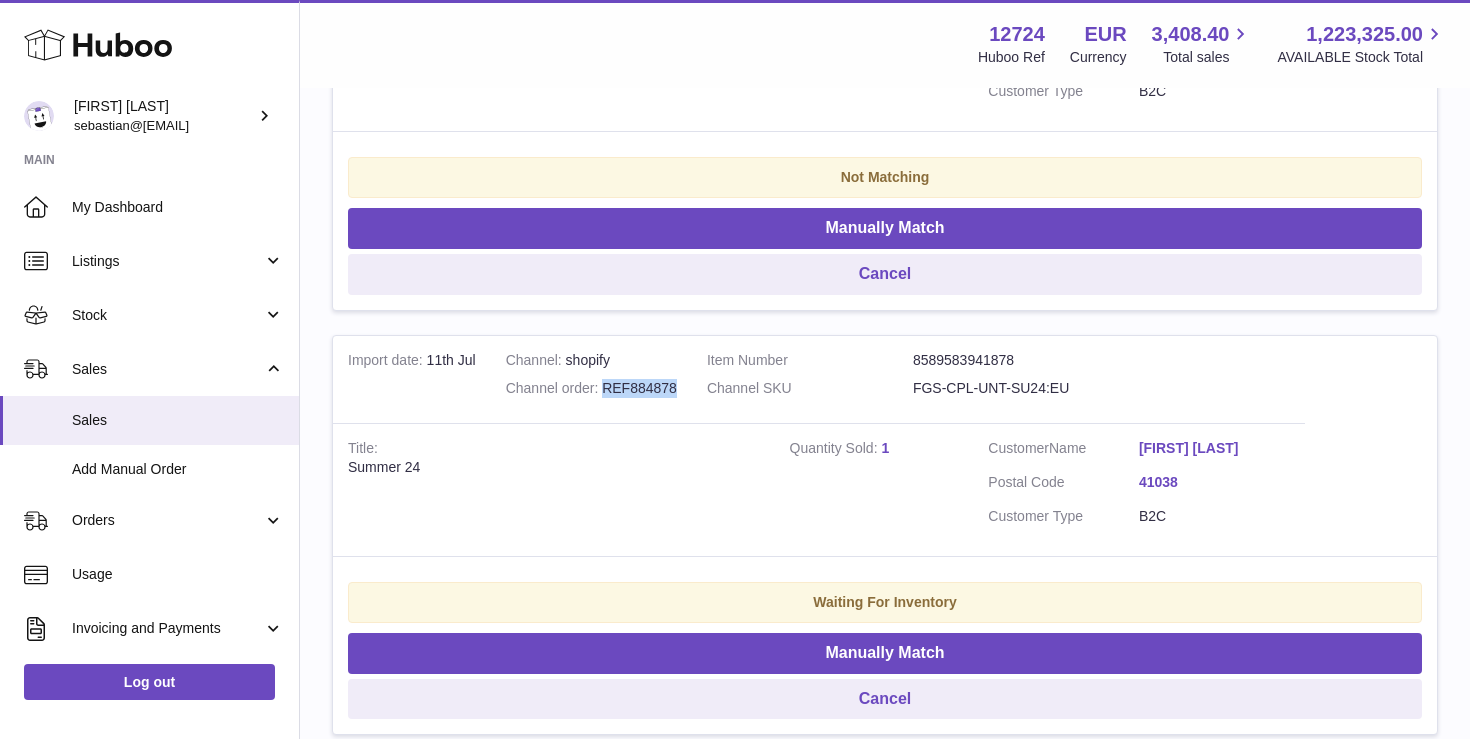 drag, startPoint x: 601, startPoint y: 389, endPoint x: 680, endPoint y: 388, distance: 79.00633 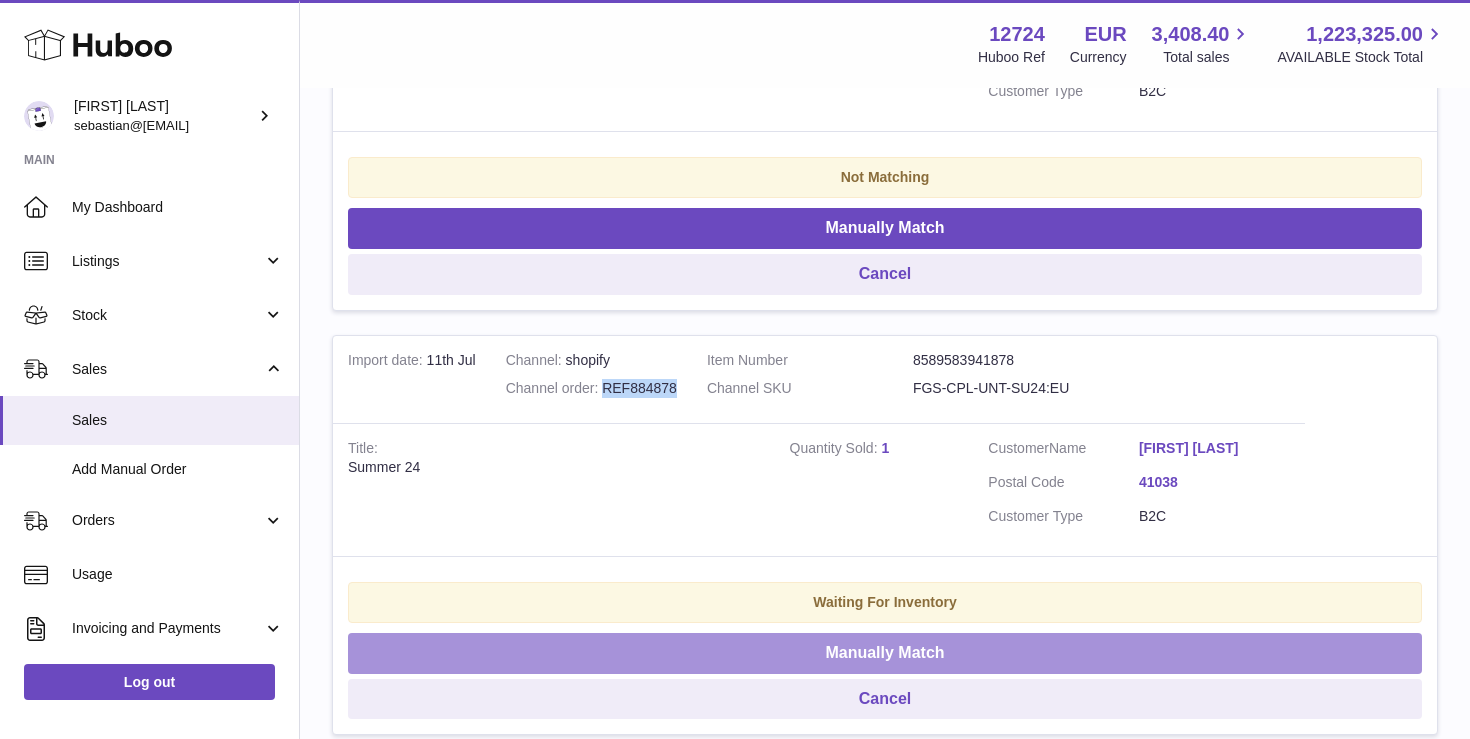 click on "Manually Match" at bounding box center (885, 653) 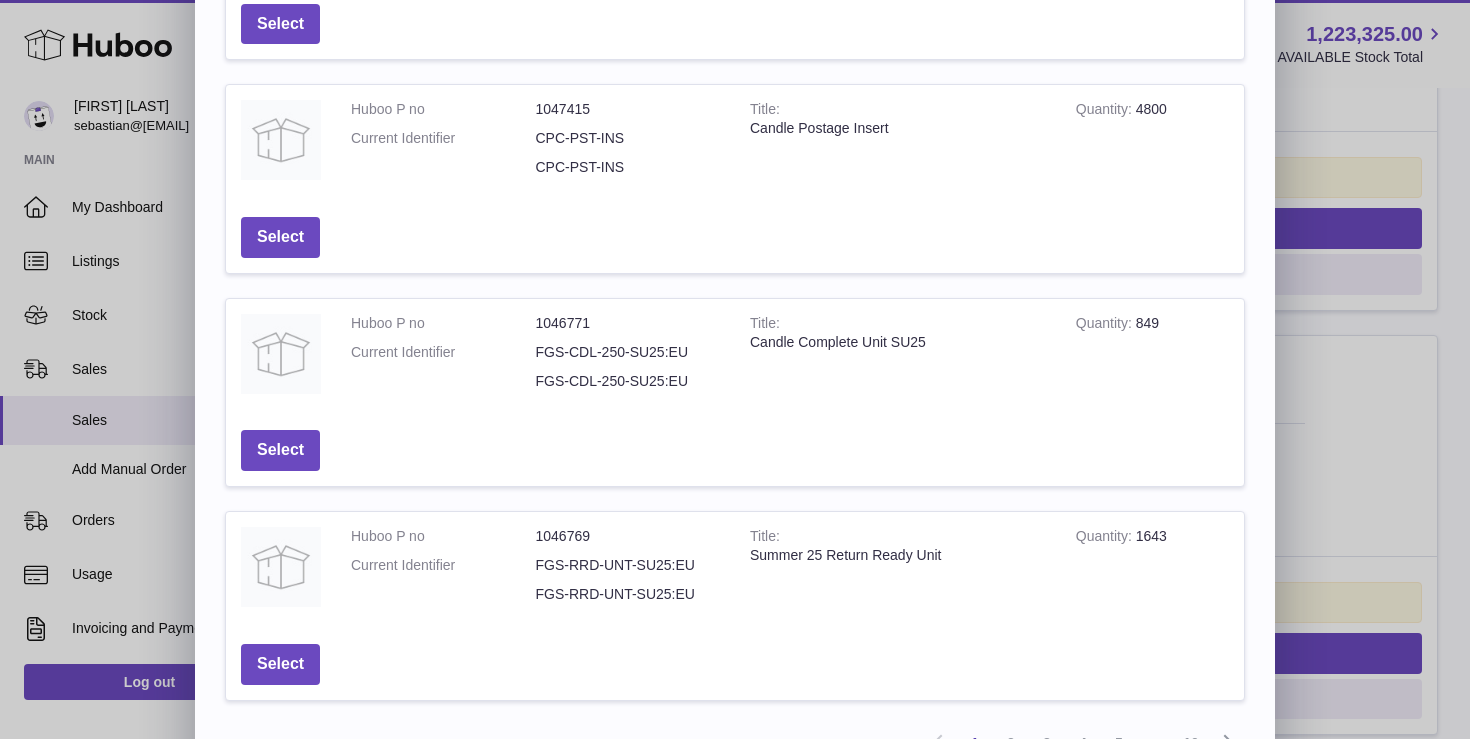 scroll, scrollTop: 619, scrollLeft: 0, axis: vertical 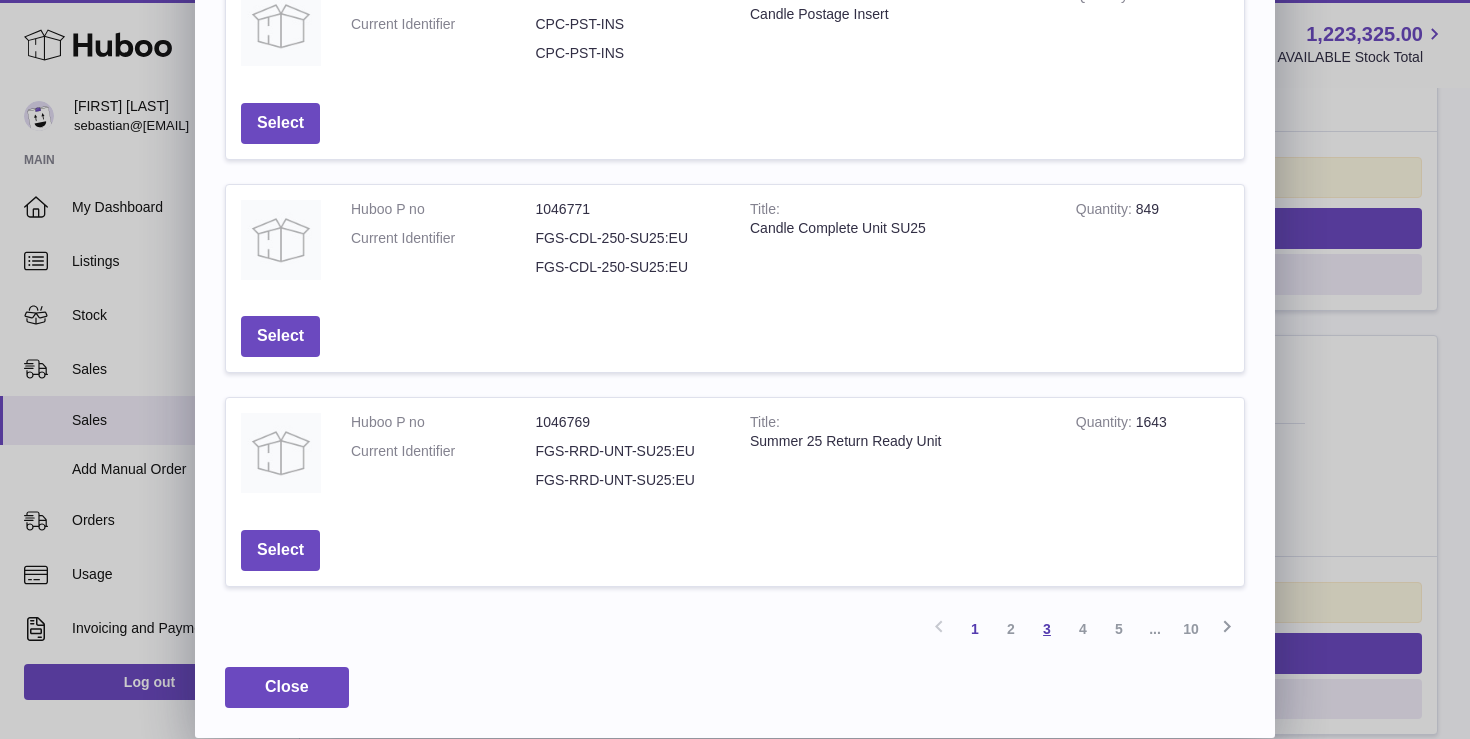 click on "3" at bounding box center [1047, 629] 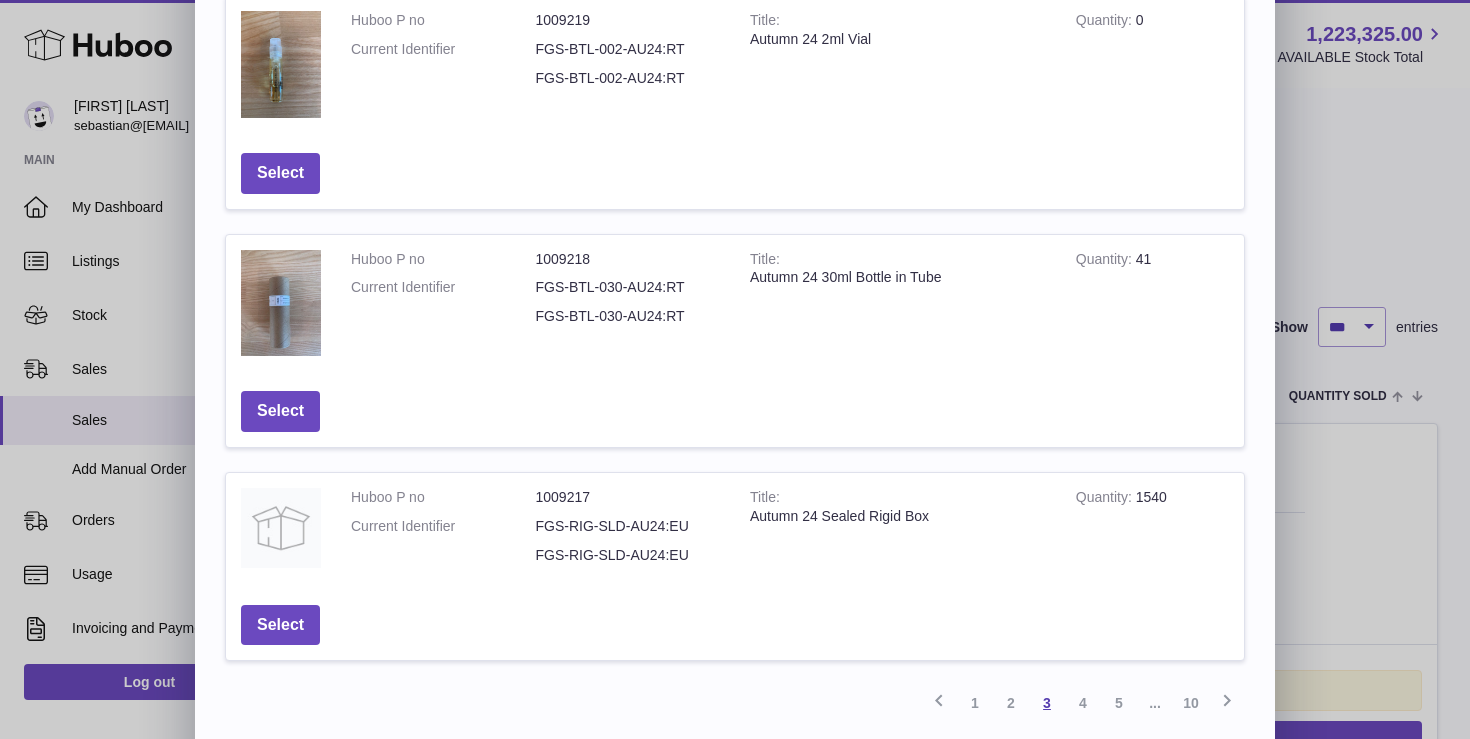 scroll, scrollTop: 90, scrollLeft: 0, axis: vertical 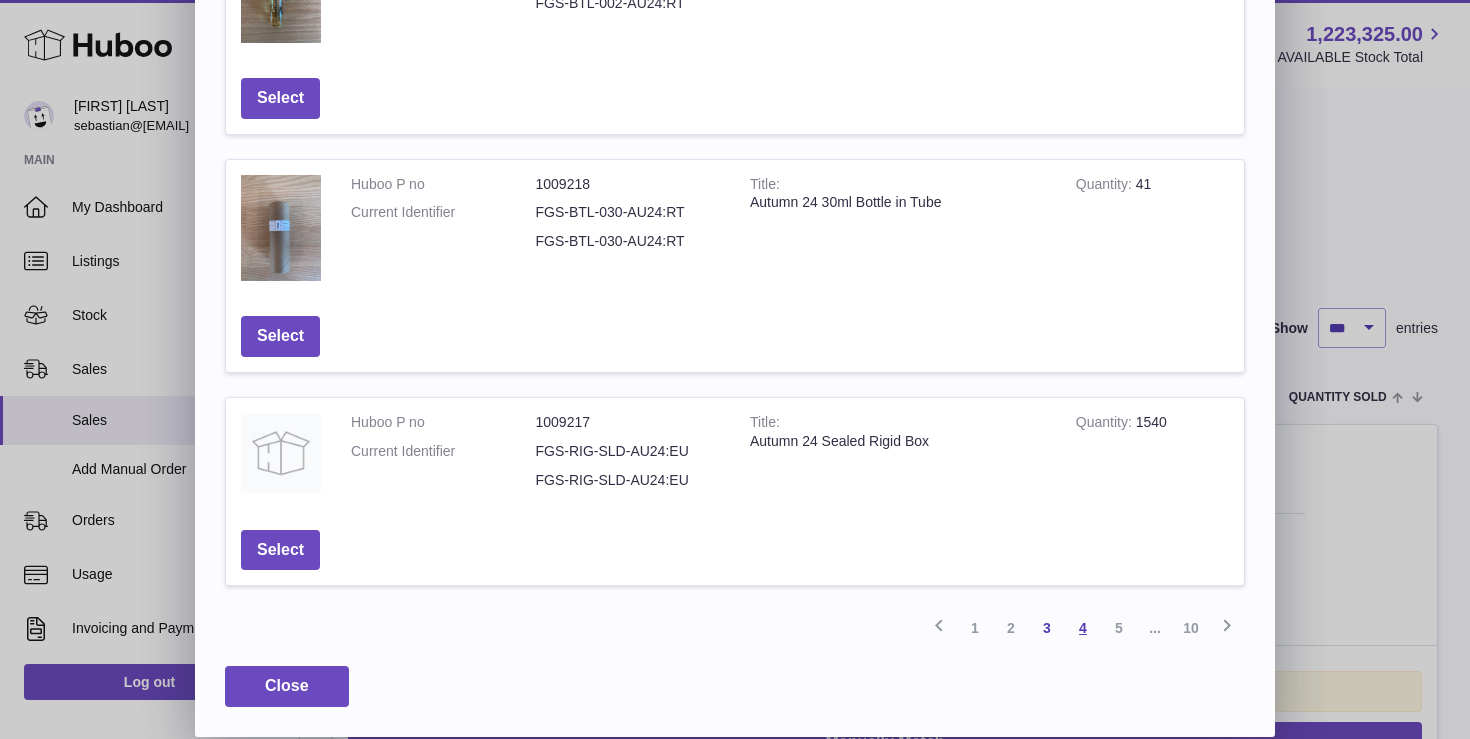 click on "4" at bounding box center (1083, 628) 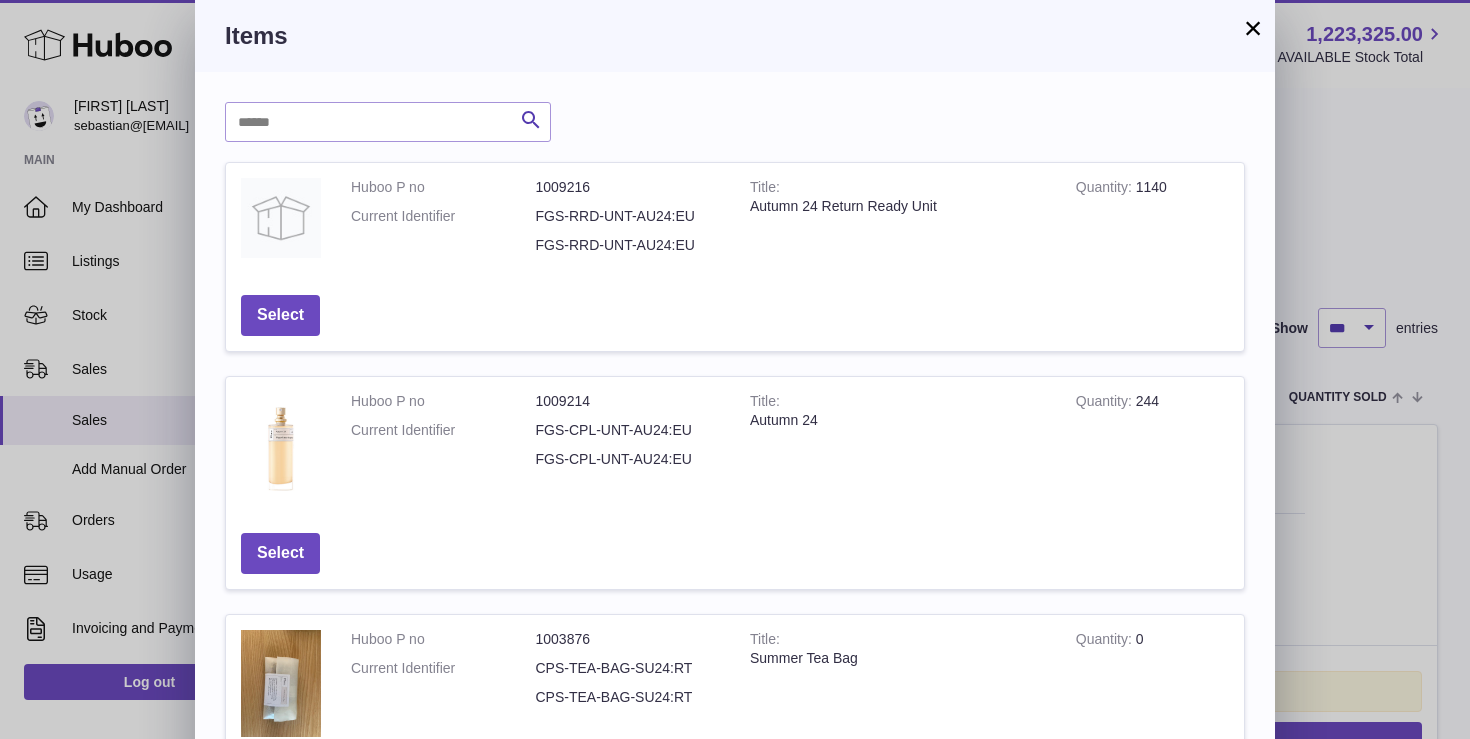 scroll, scrollTop: 669, scrollLeft: 0, axis: vertical 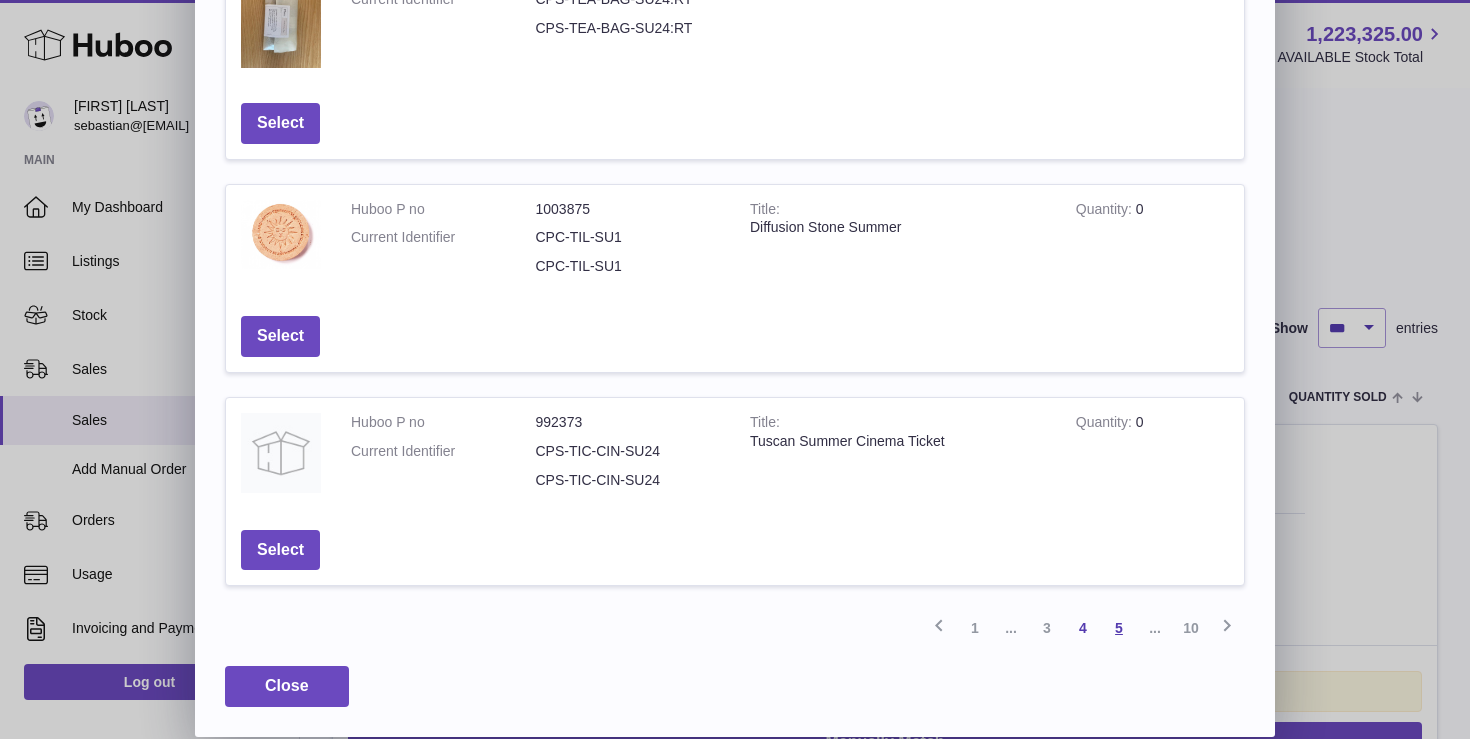 click on "5" at bounding box center [1119, 628] 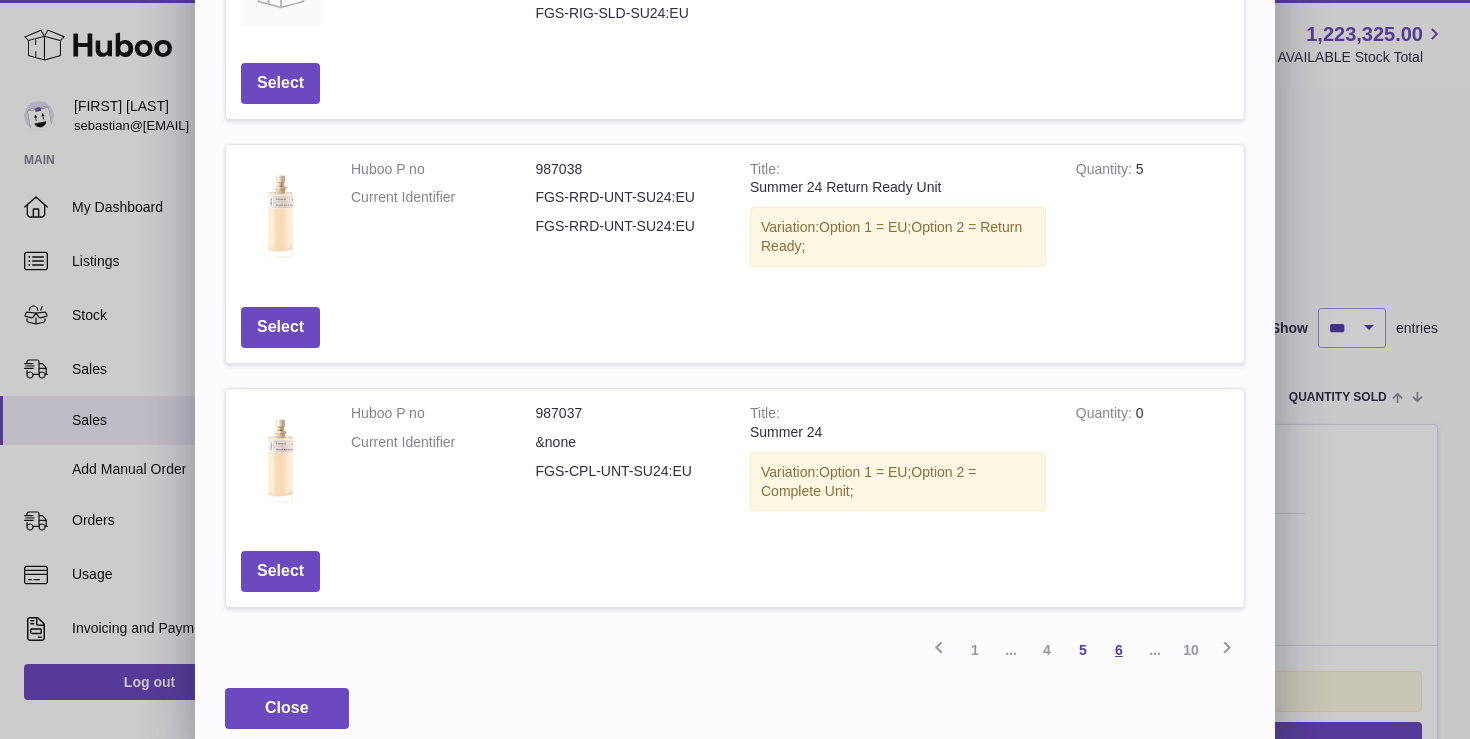 scroll, scrollTop: 718, scrollLeft: 0, axis: vertical 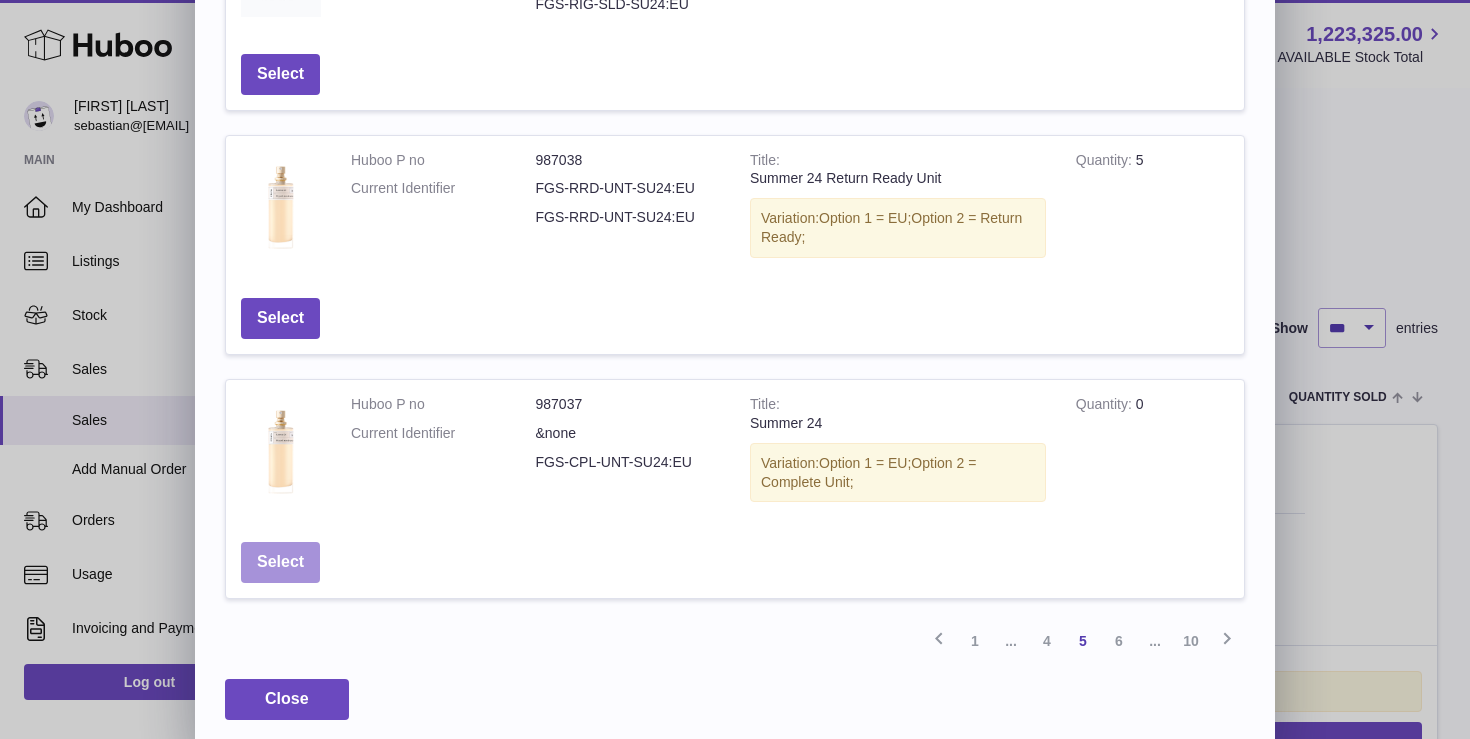 click on "Select" at bounding box center (280, 562) 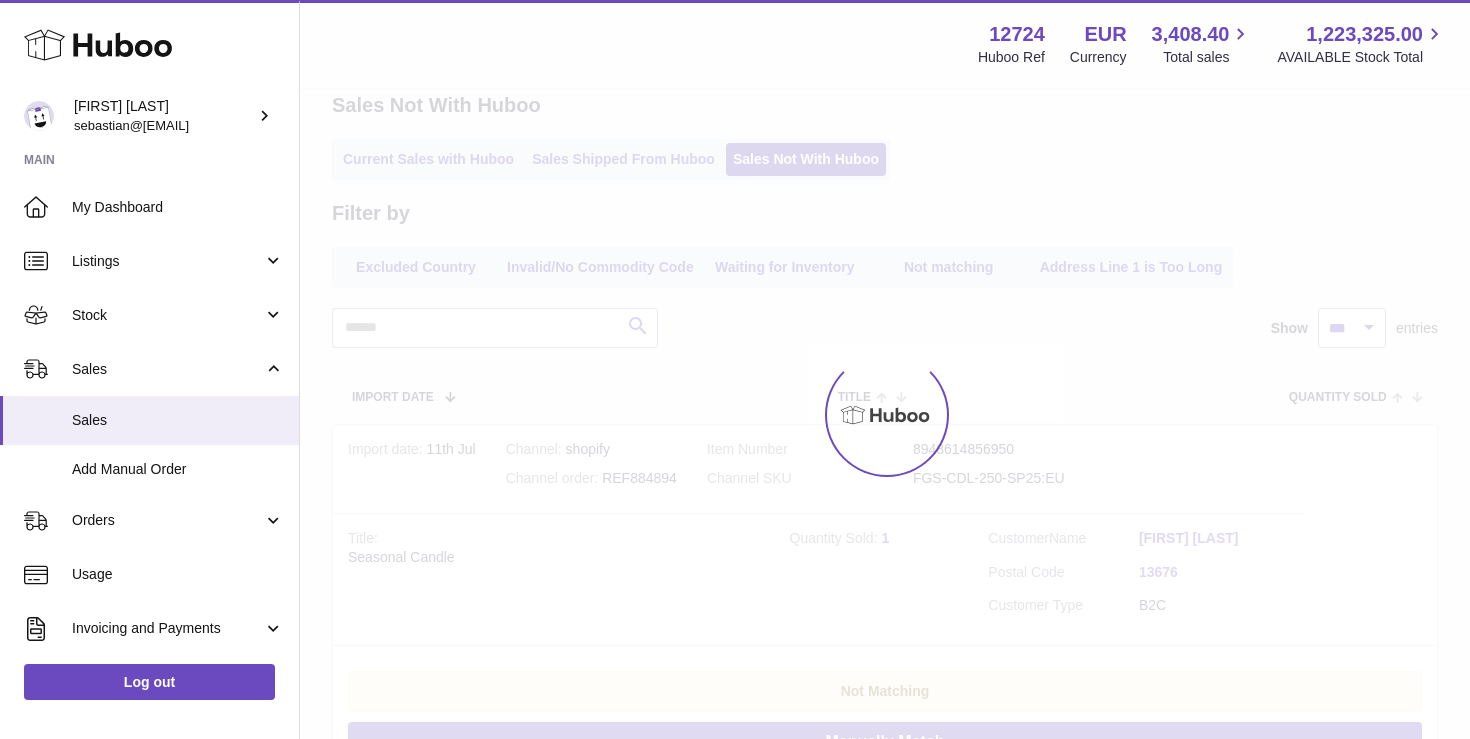 scroll, scrollTop: 0, scrollLeft: 0, axis: both 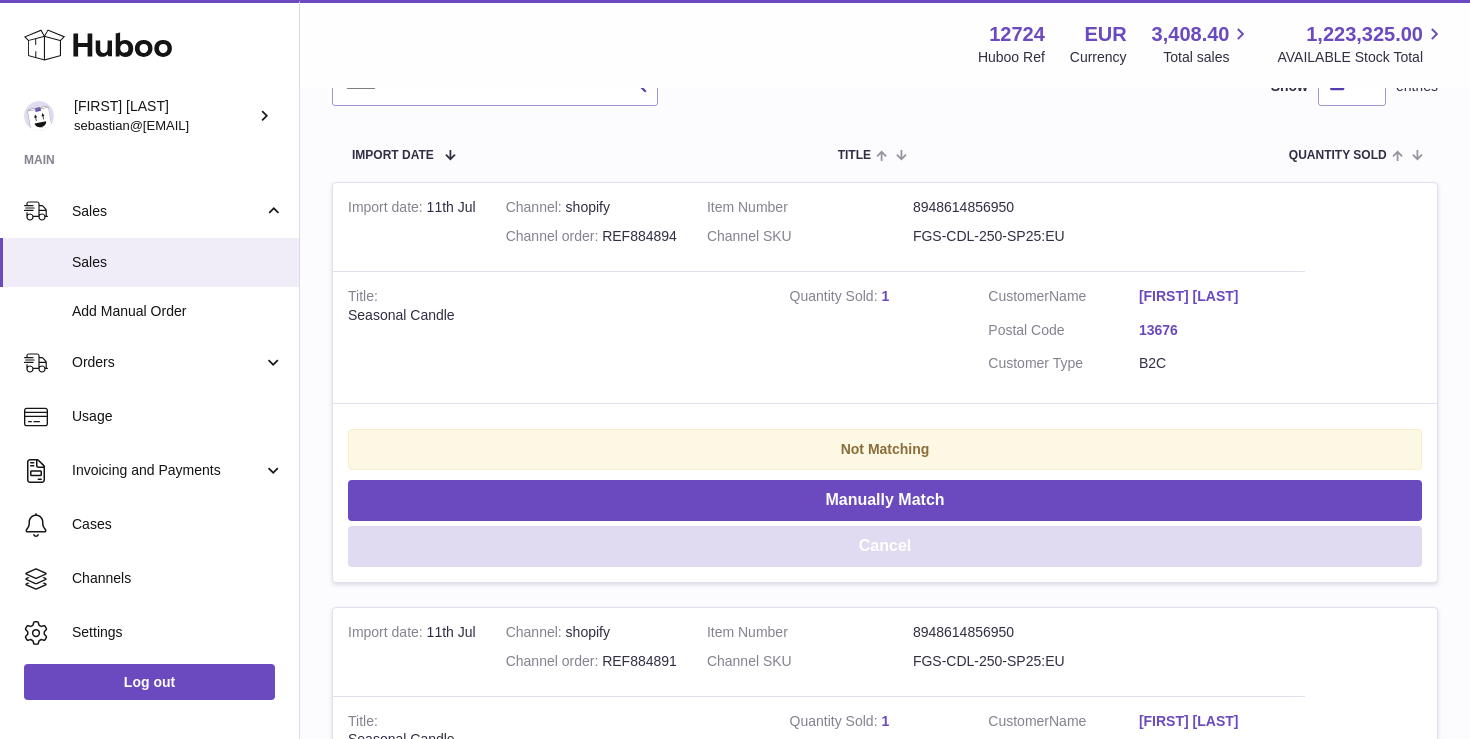 click on "Cancel" at bounding box center (885, 546) 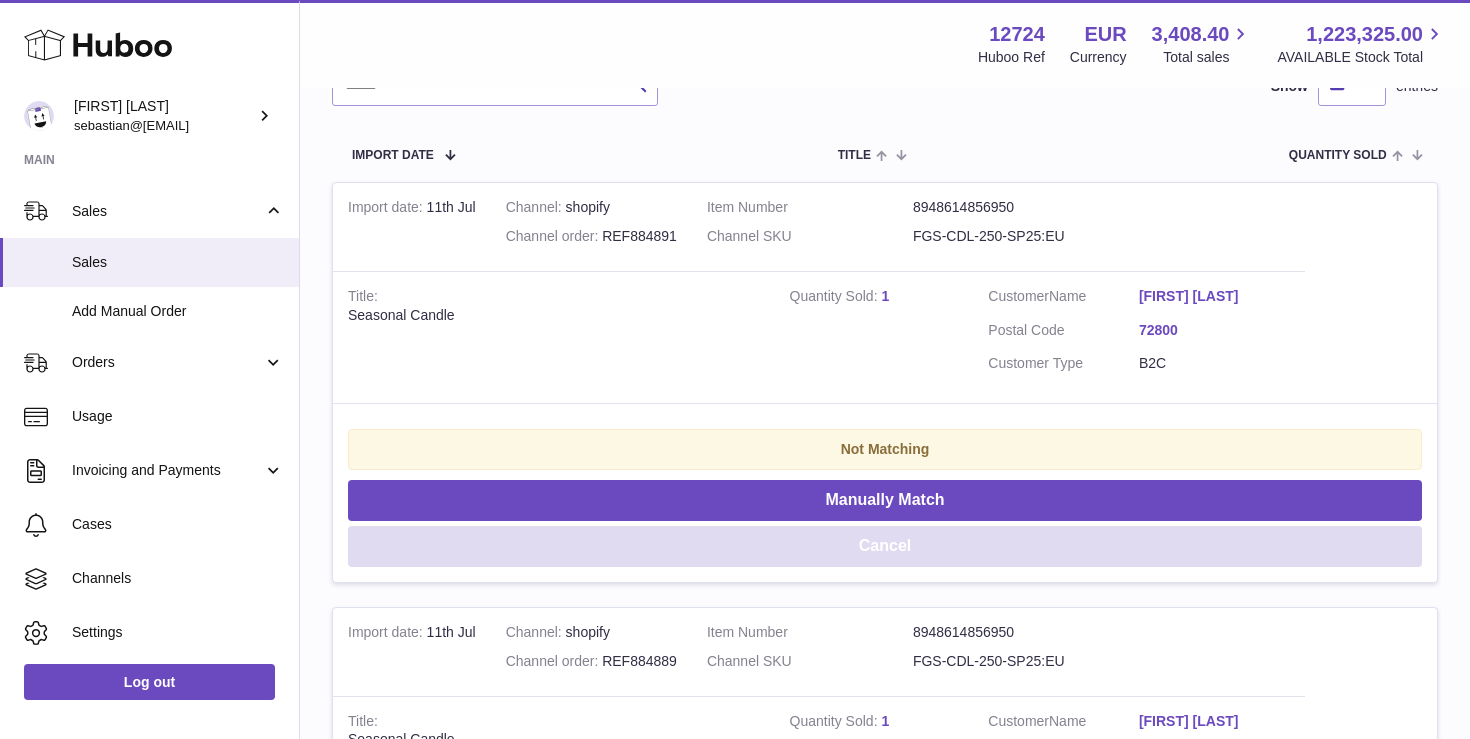 click on "Cancel" at bounding box center (885, 546) 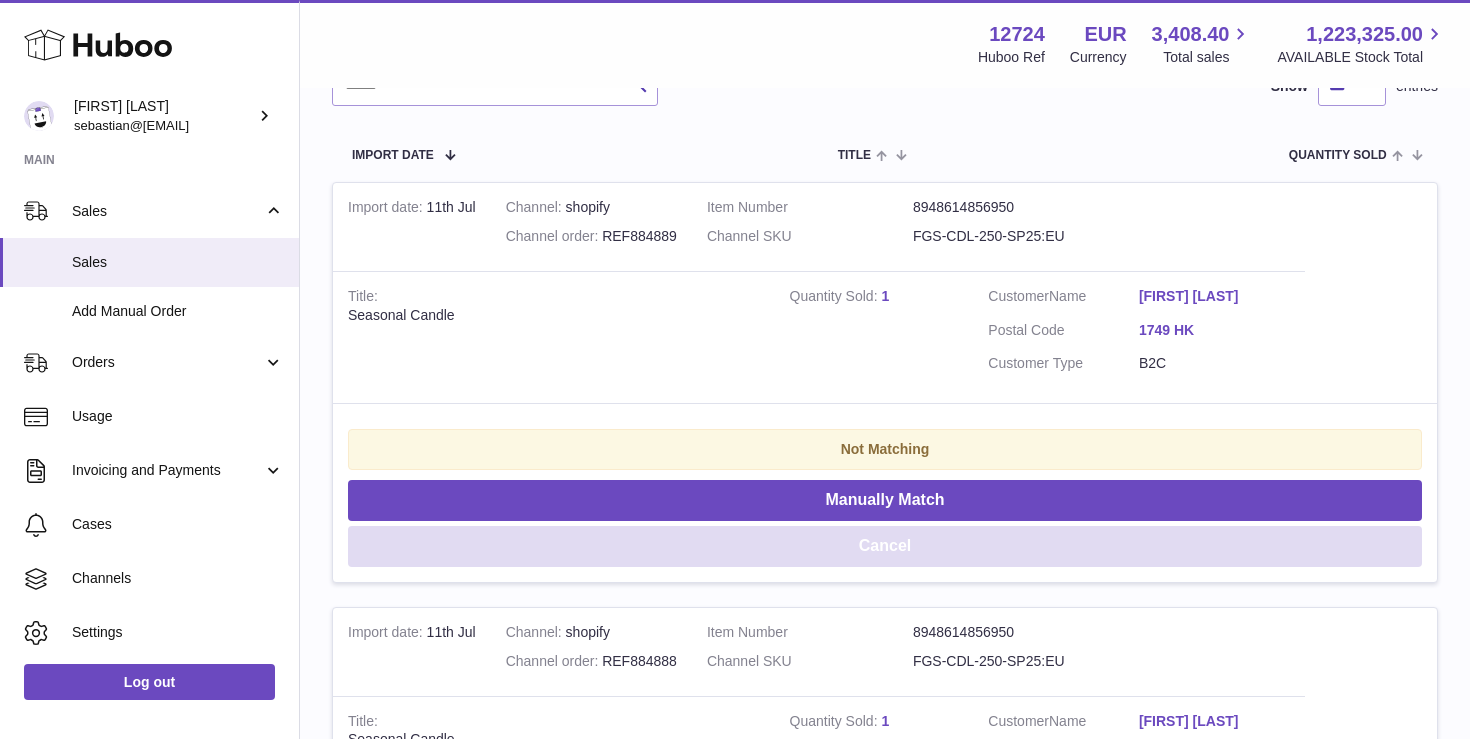 click on "Cancel" at bounding box center (885, 546) 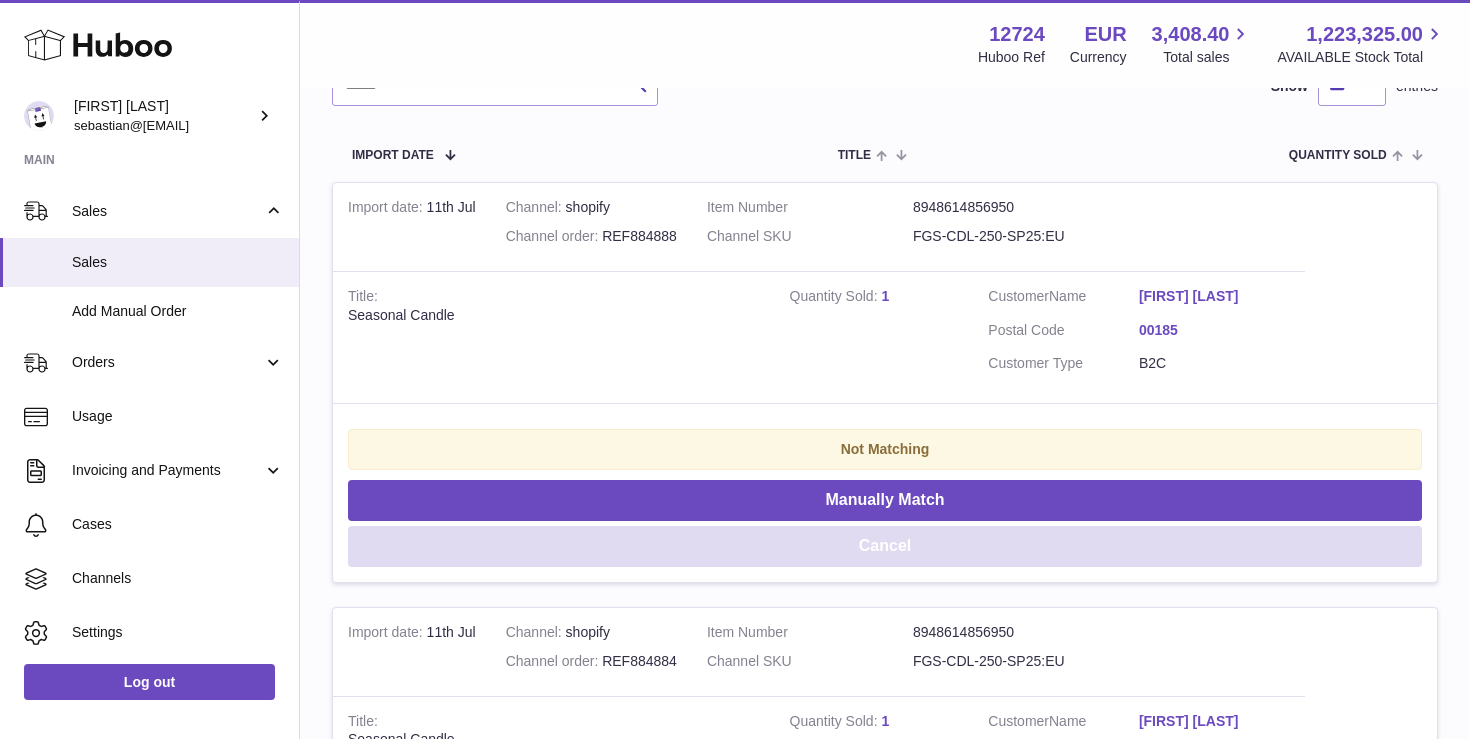 click on "Cancel" at bounding box center [885, 546] 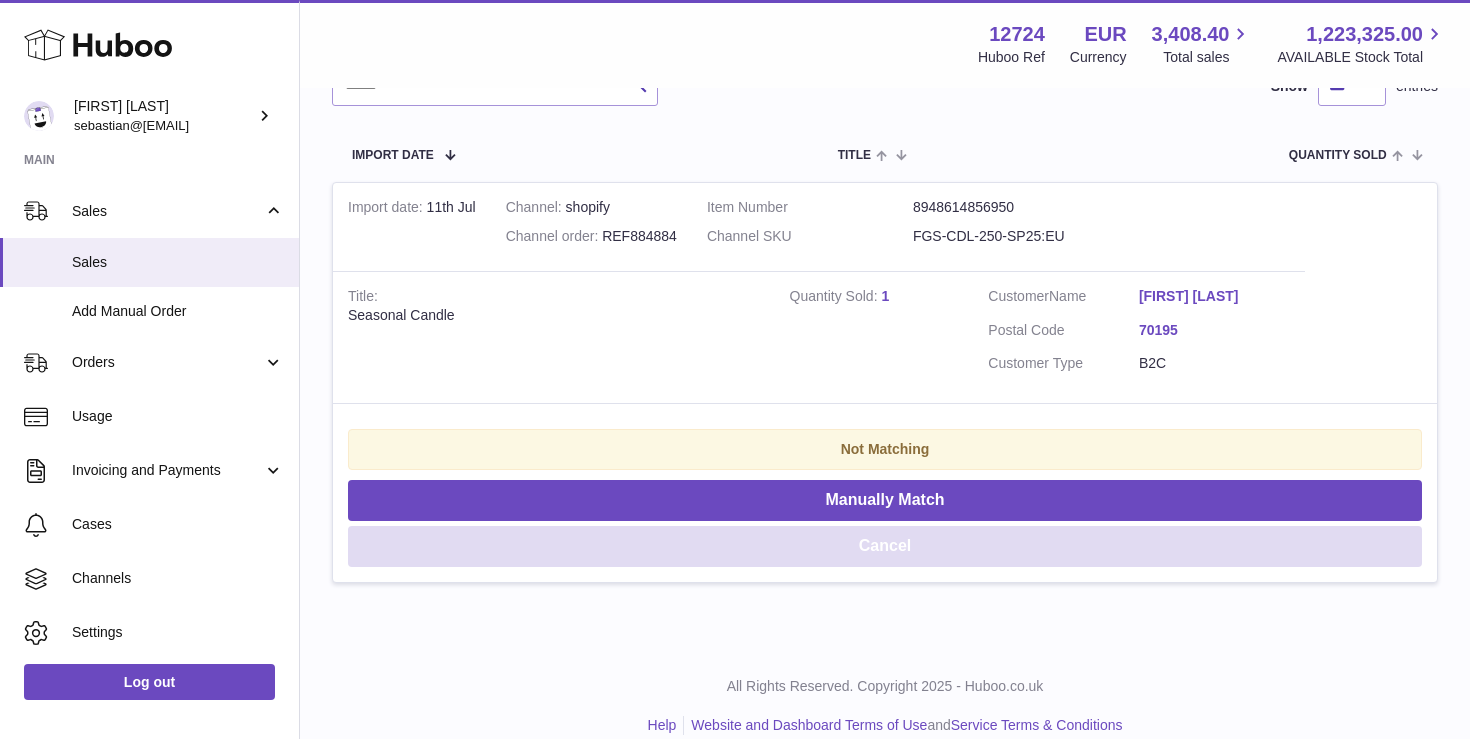 click on "Cancel" at bounding box center [885, 546] 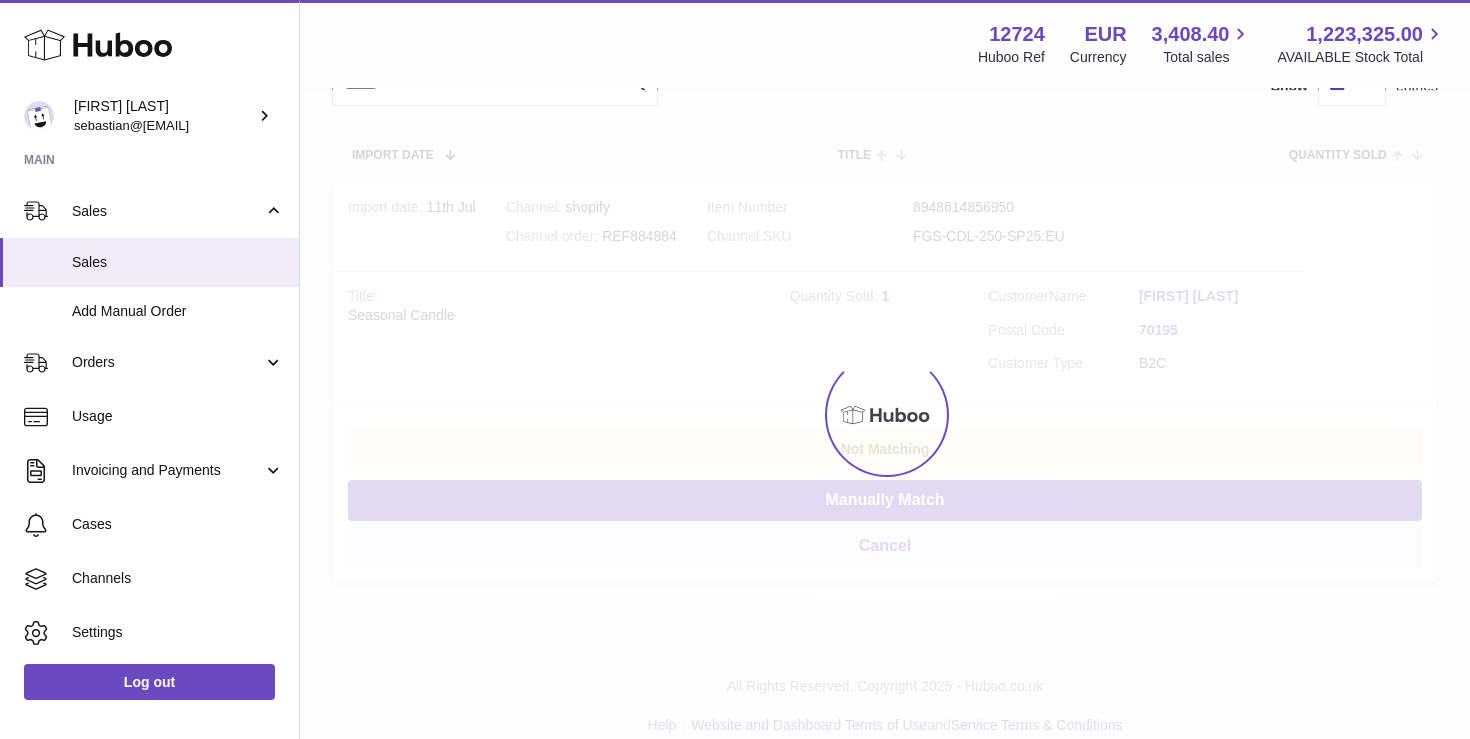 scroll, scrollTop: 0, scrollLeft: 0, axis: both 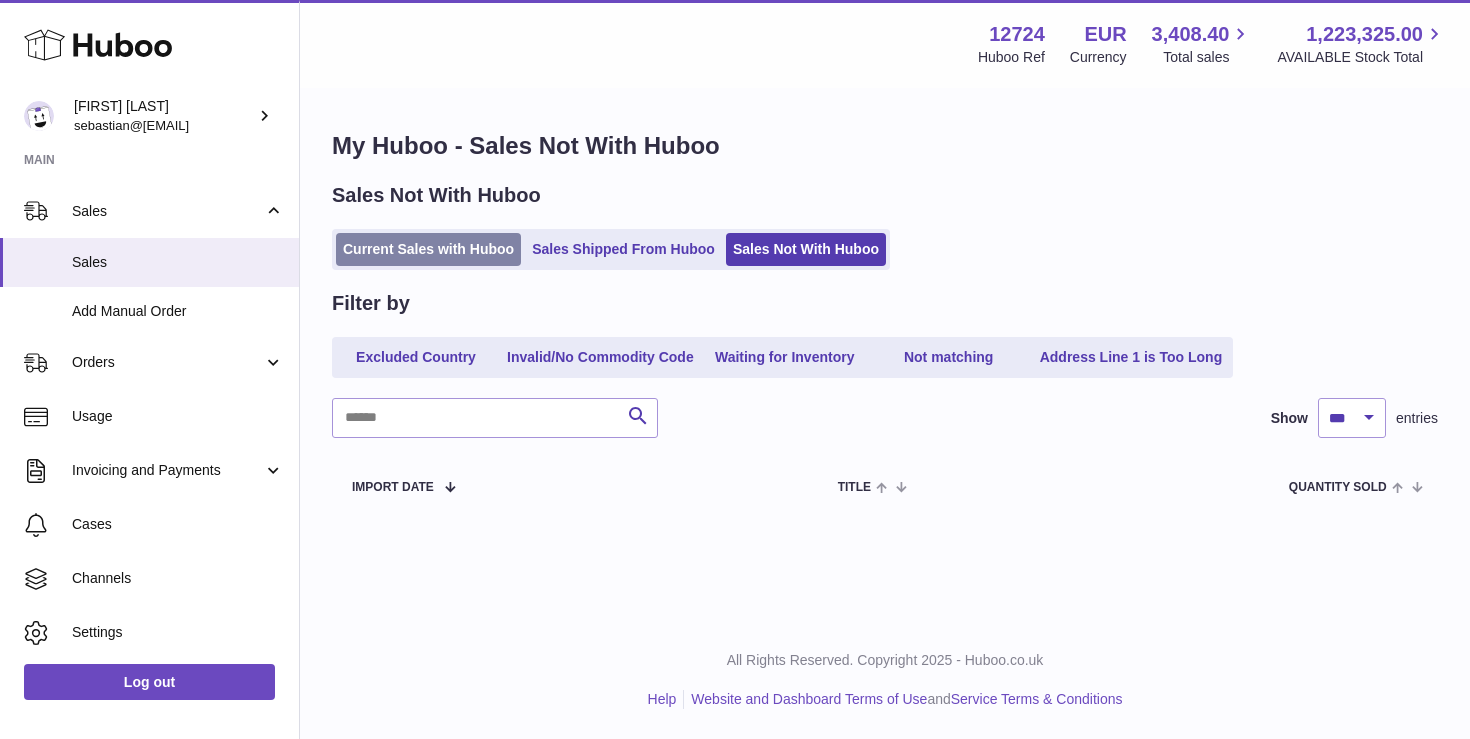click on "Current Sales with Huboo" at bounding box center (428, 249) 